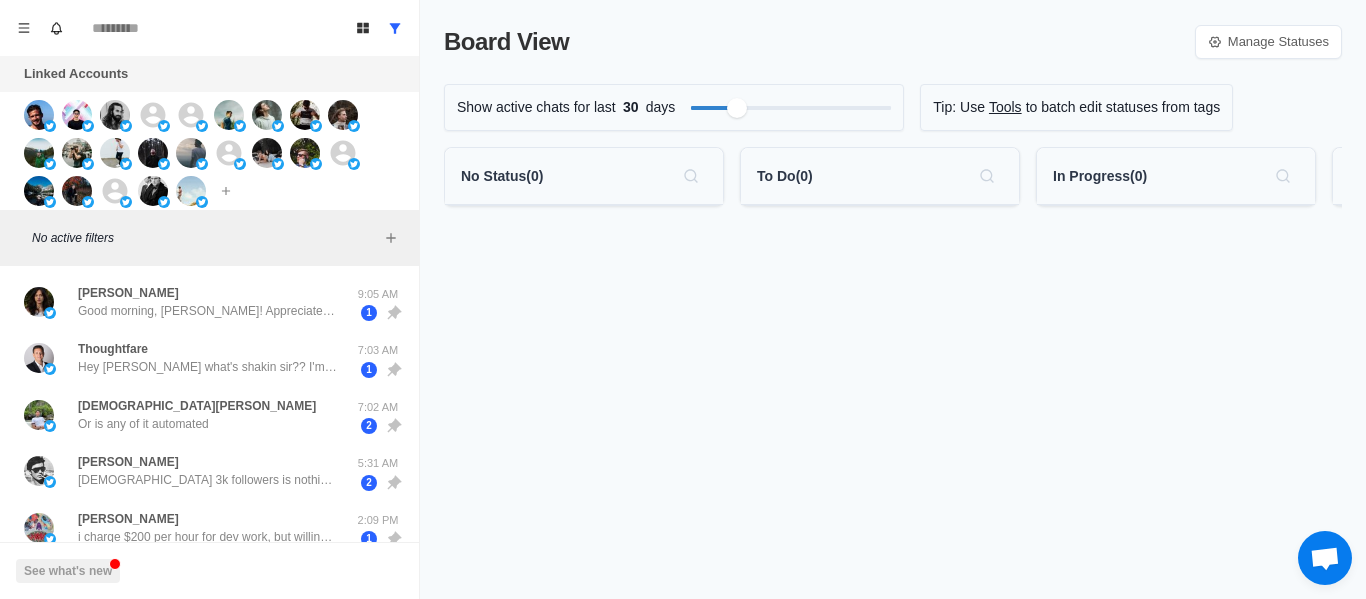 scroll, scrollTop: 0, scrollLeft: 0, axis: both 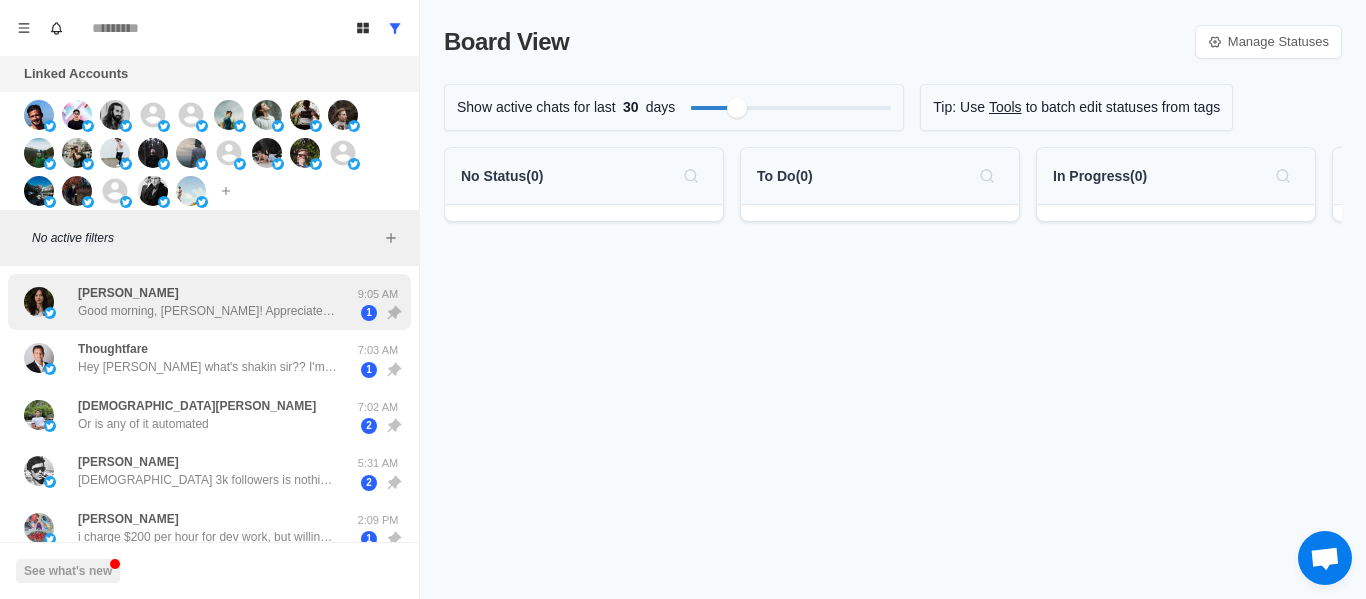 click on "Good morning, [PERSON_NAME]! Appreciate the follow-up, definitely not buried, I just have had the [MEDICAL_DATA] haha. Let me get some details together and I will send them your way later [DATE]!" at bounding box center (208, 311) 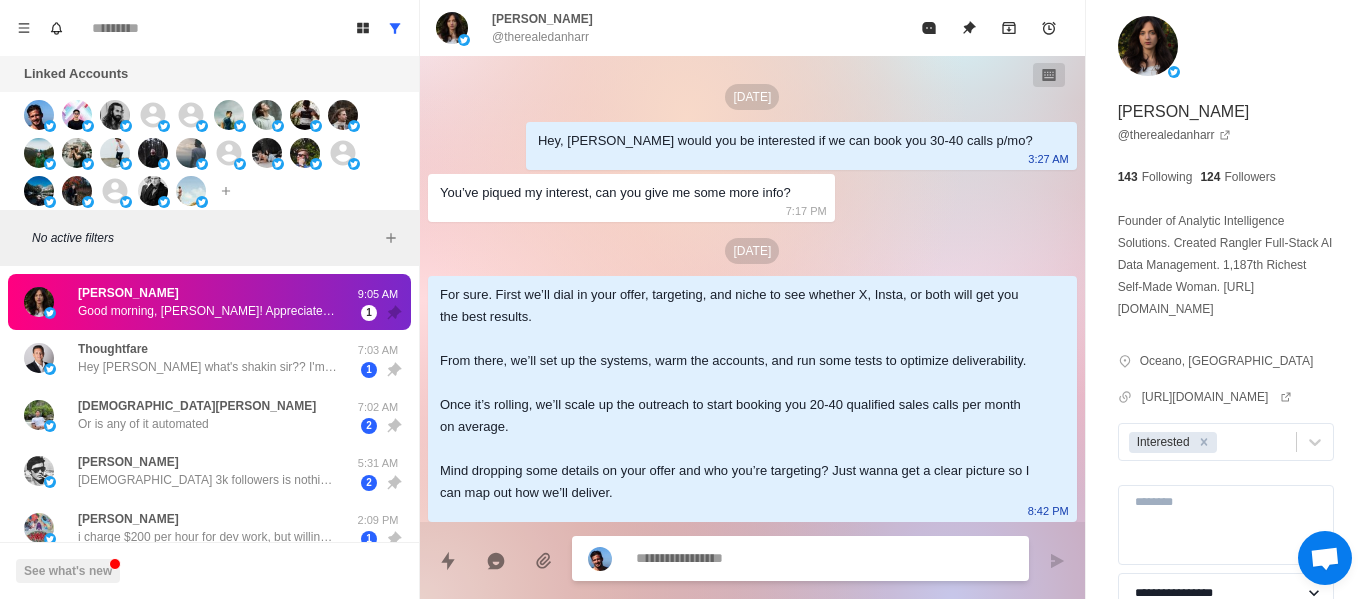 scroll, scrollTop: 252, scrollLeft: 0, axis: vertical 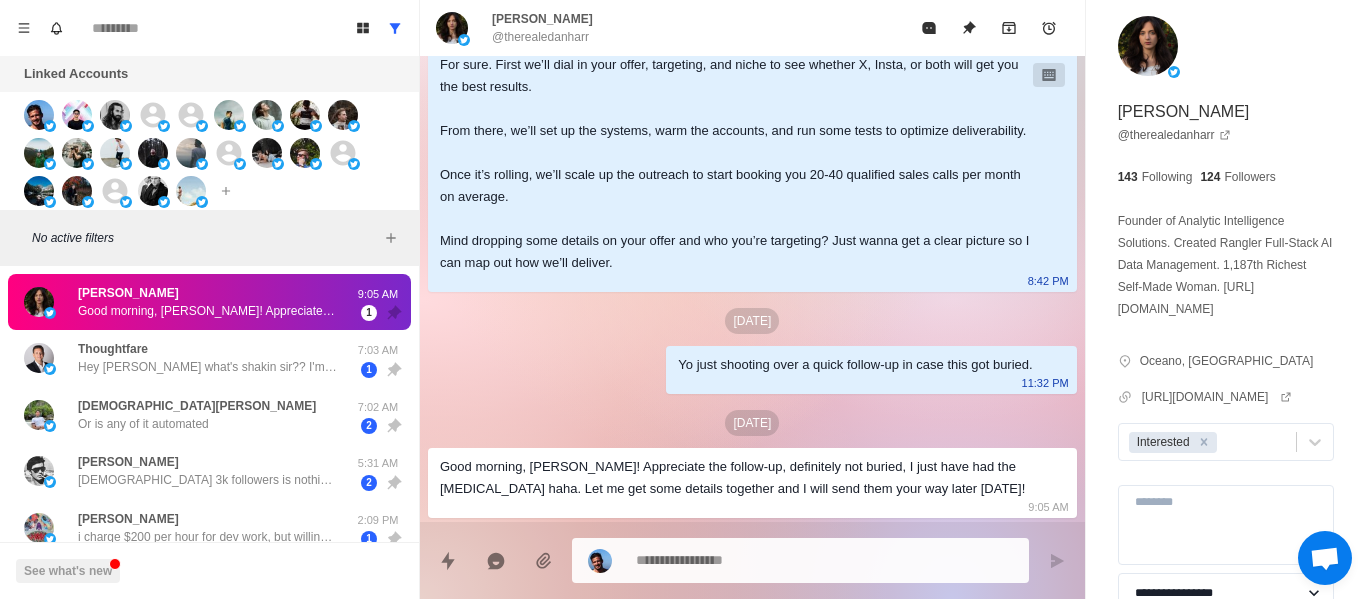 drag, startPoint x: 517, startPoint y: 261, endPoint x: 953, endPoint y: 297, distance: 437.4837 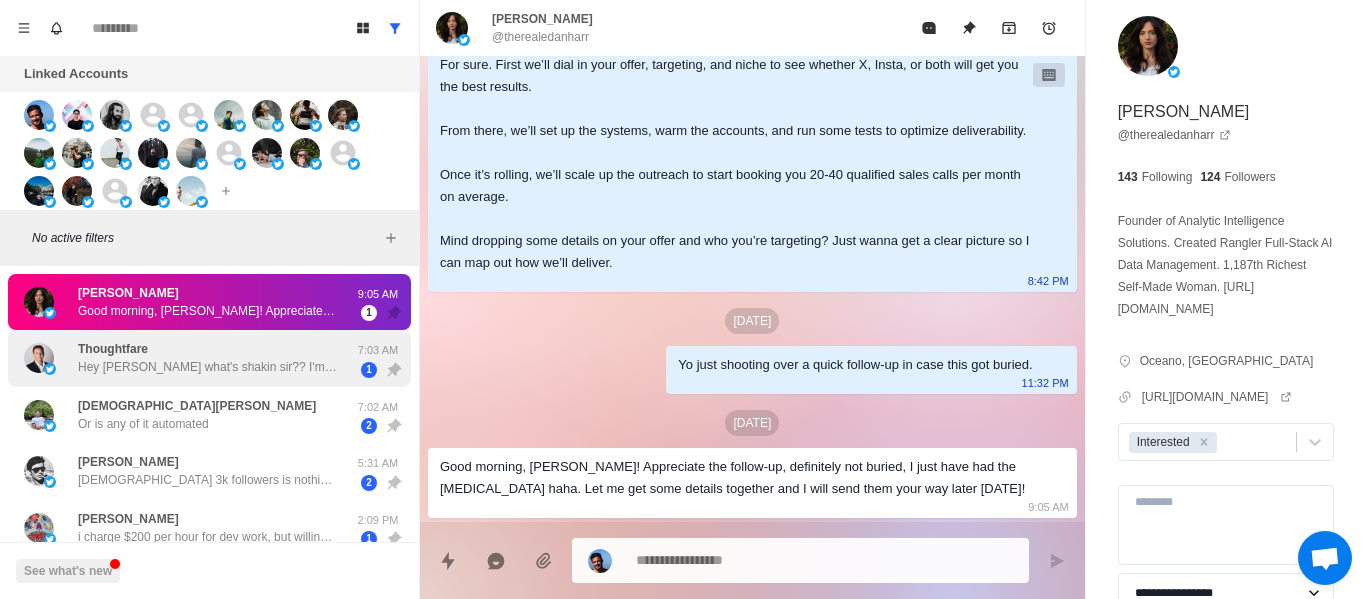 click on "Thoughtfare Hey [PERSON_NAME] what's shakin sir??  I'm doing great over here and just started up a new role so it's been a bit busy this month wrapping my arms around that.  What's been keeping you busy so far?  Anything new and exciting?" at bounding box center (208, 358) 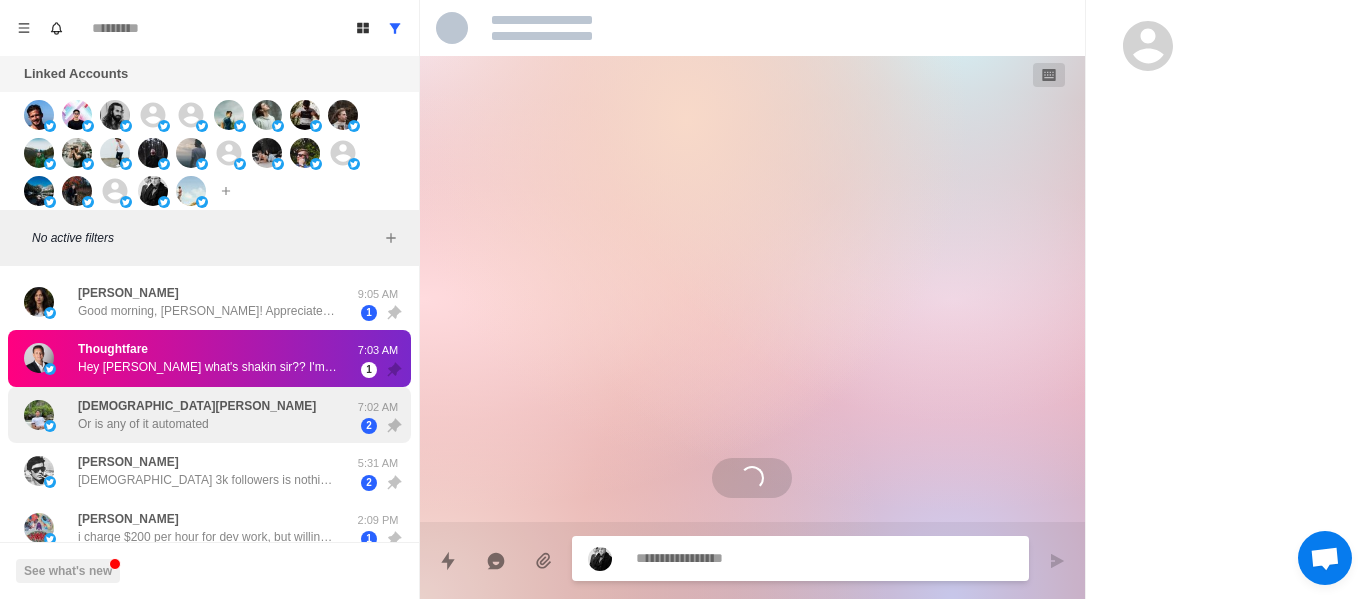 click on "[DEMOGRAPHIC_DATA][PERSON_NAME] Or is any of it automated" at bounding box center (188, 415) 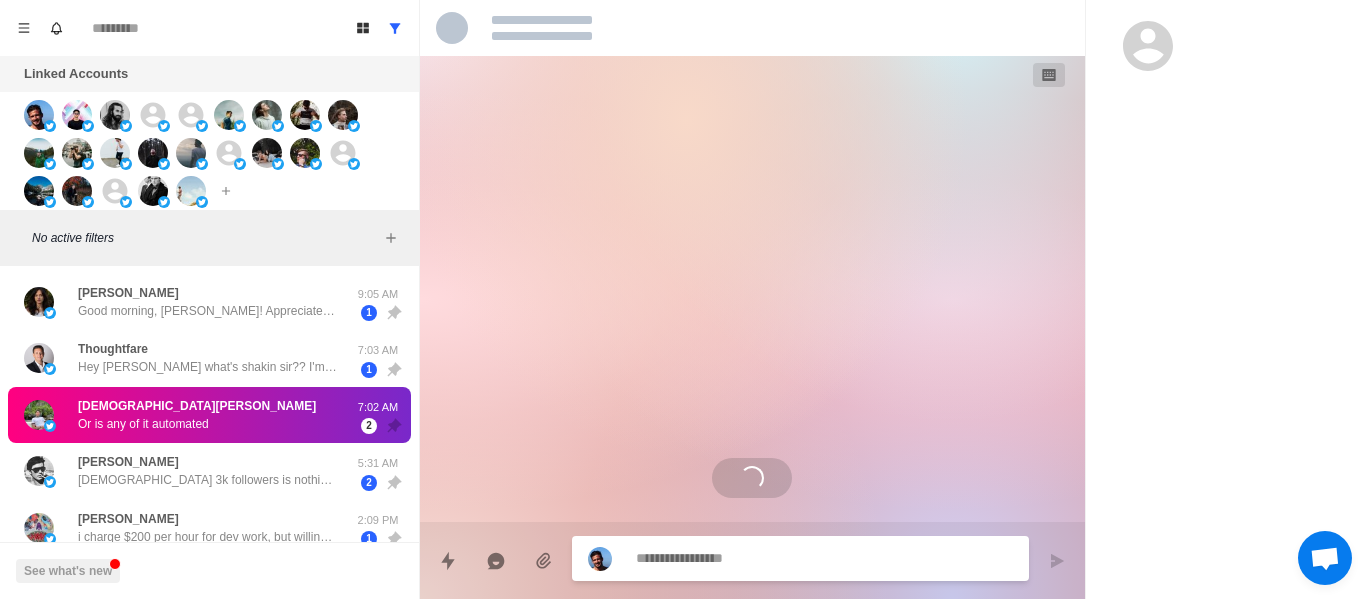 scroll, scrollTop: 1394, scrollLeft: 0, axis: vertical 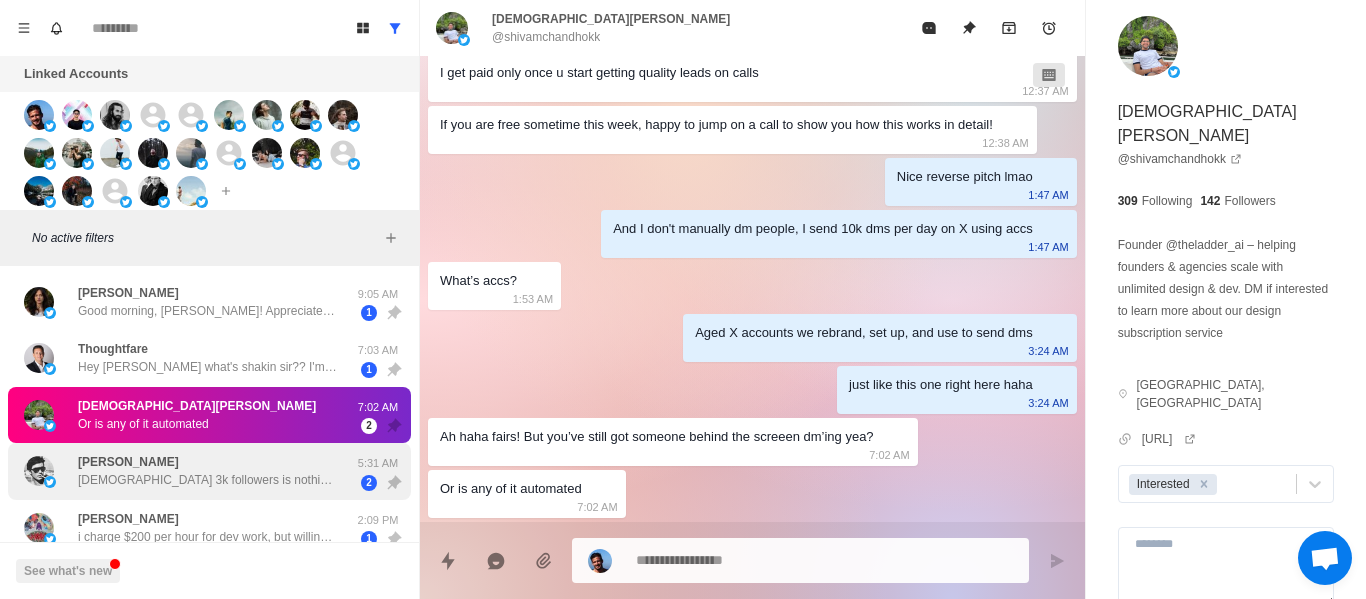 click on "[DEMOGRAPHIC_DATA] 3k followers is nothing tbh" at bounding box center [208, 480] 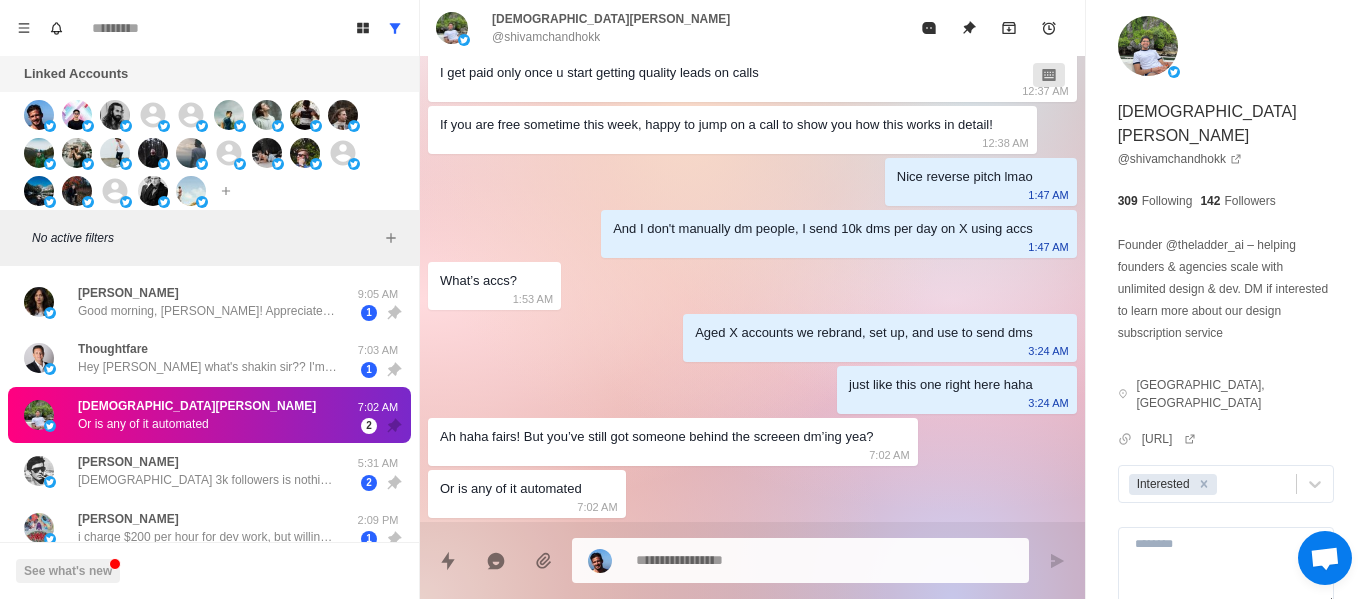 scroll, scrollTop: 0, scrollLeft: 0, axis: both 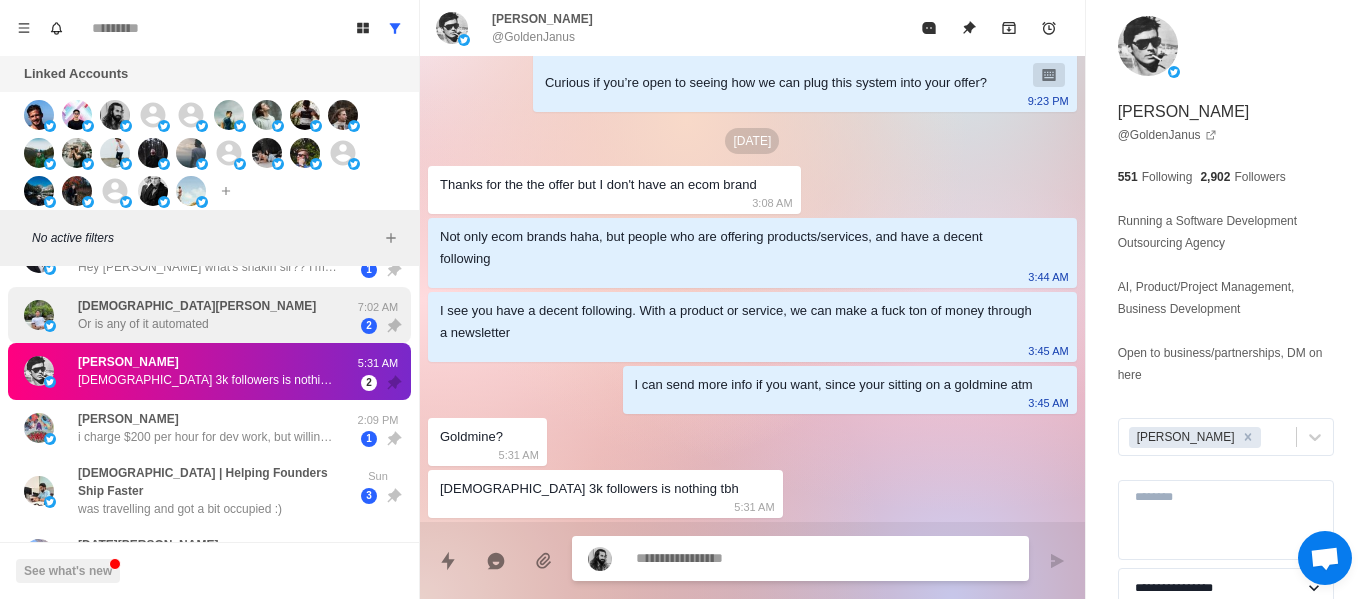 drag, startPoint x: 126, startPoint y: 314, endPoint x: 169, endPoint y: 334, distance: 47.423622 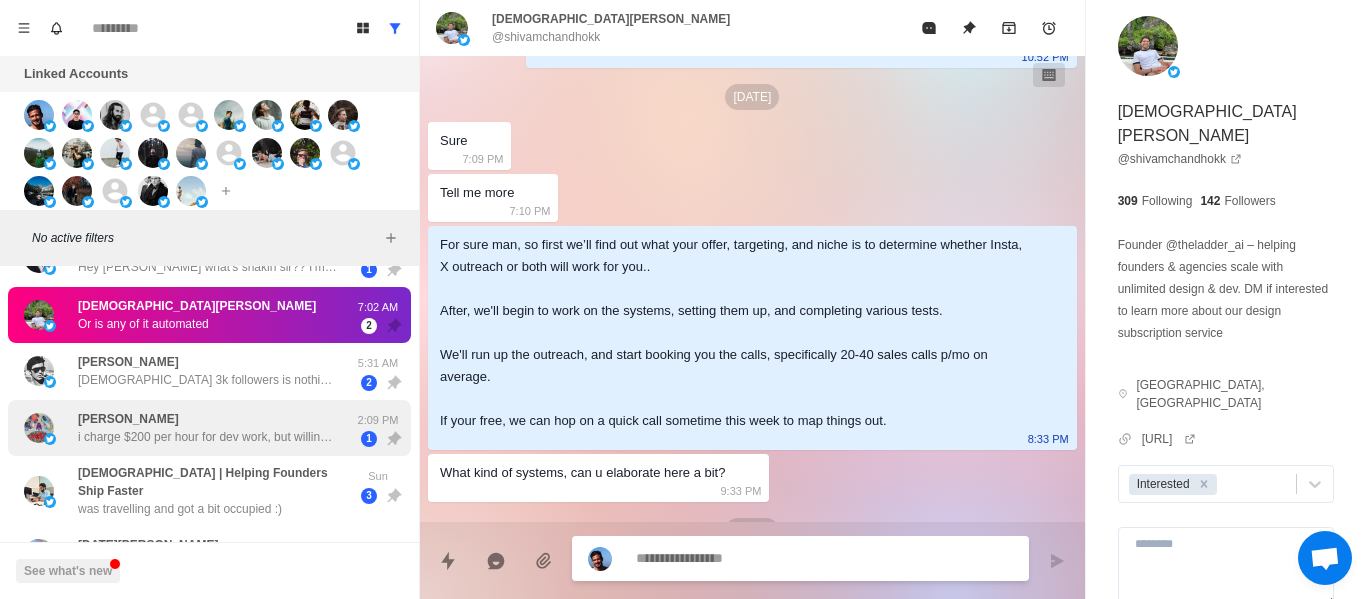 scroll, scrollTop: 1394, scrollLeft: 0, axis: vertical 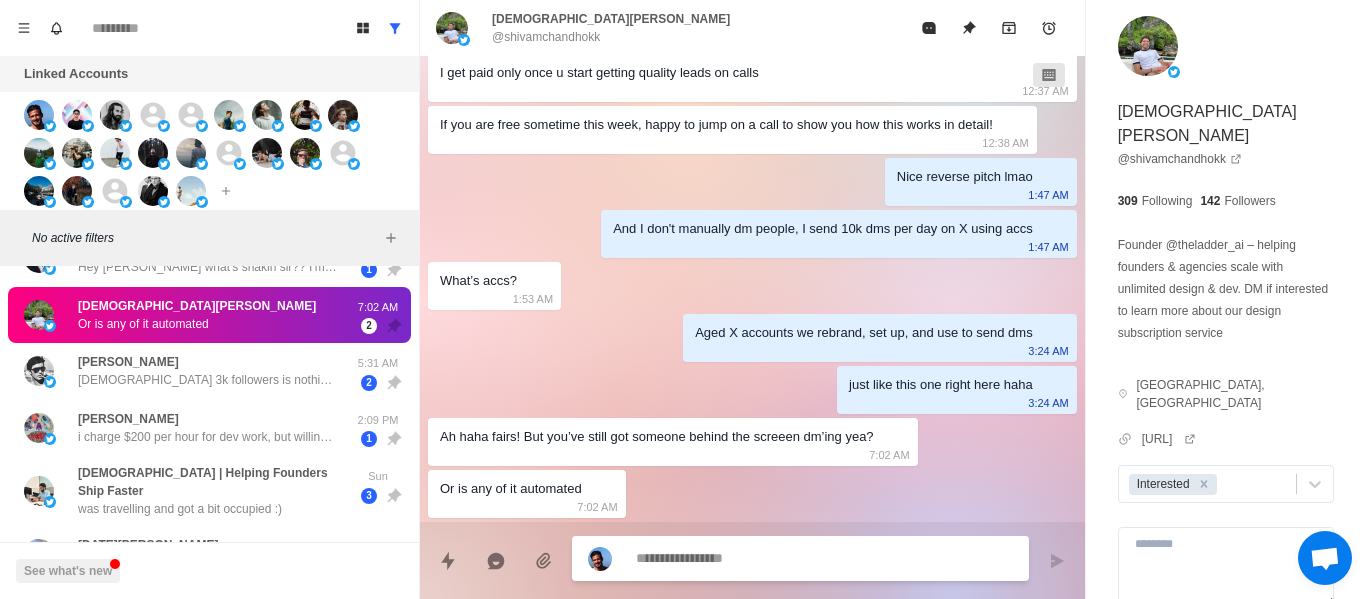 click at bounding box center (824, 558) 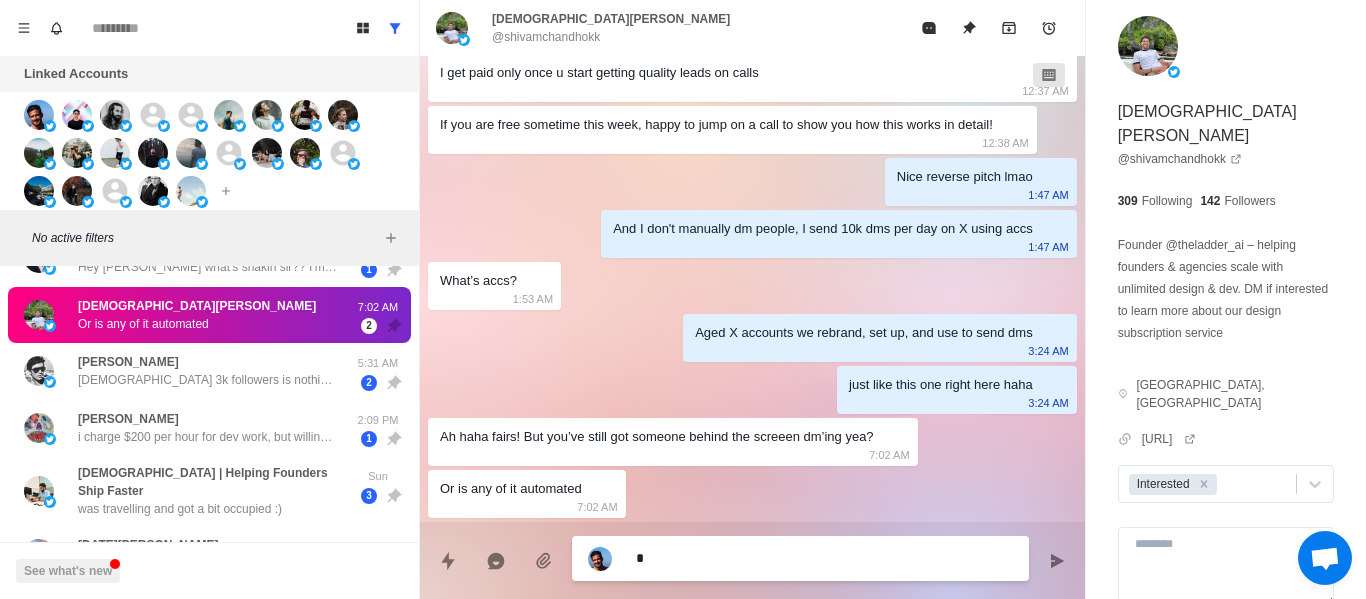 type on "*" 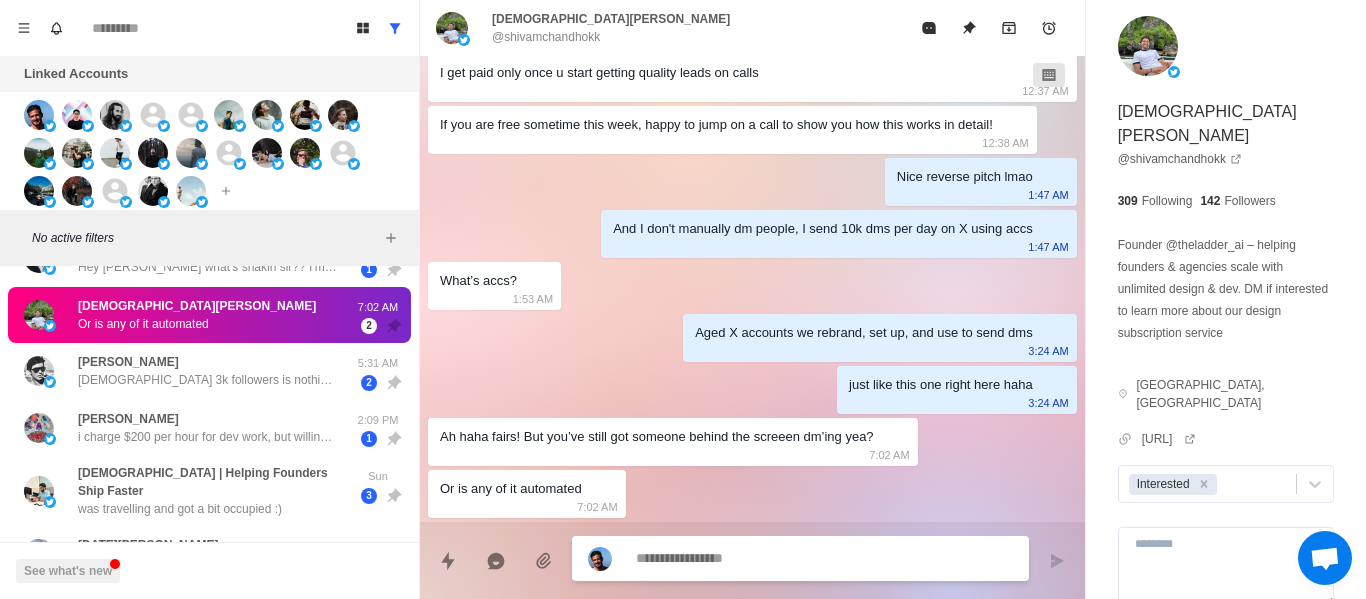 type on "*" 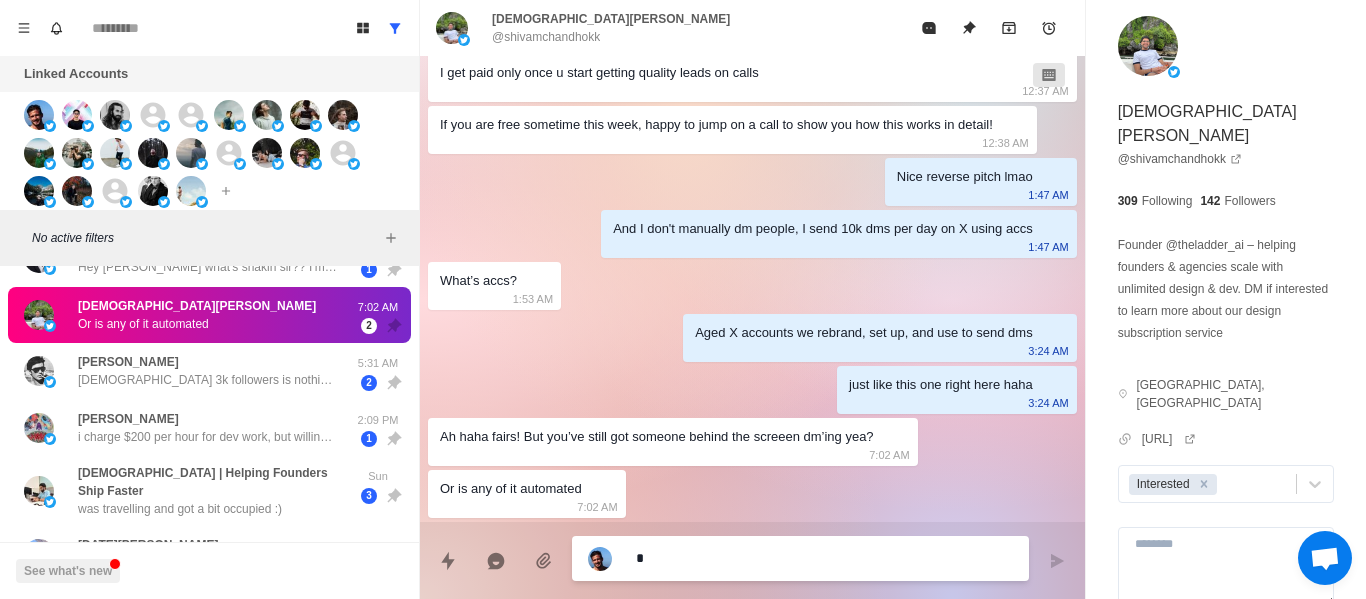 type on "*" 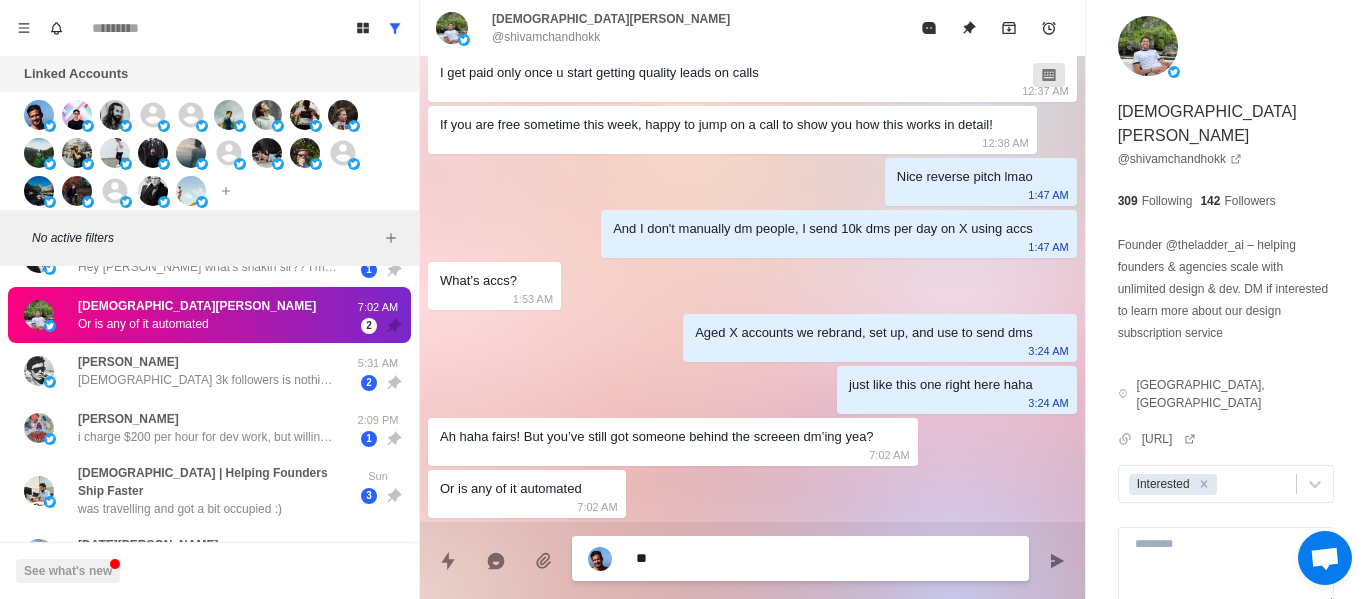 type on "*" 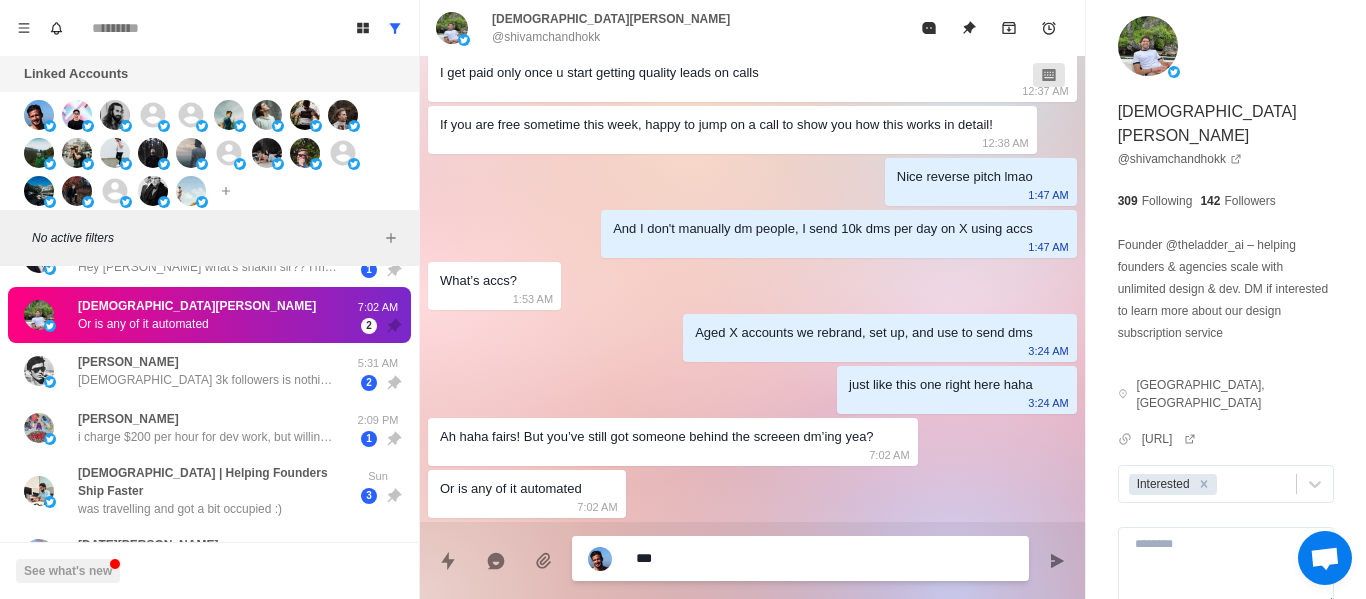 type on "*" 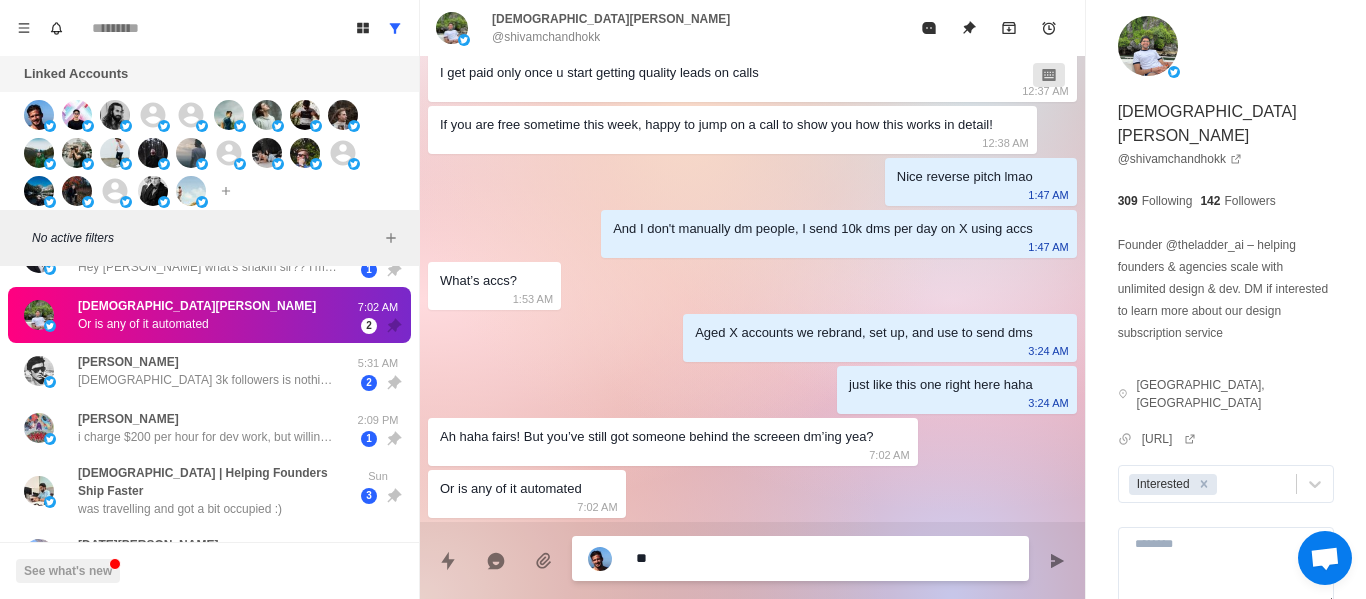 type on "*" 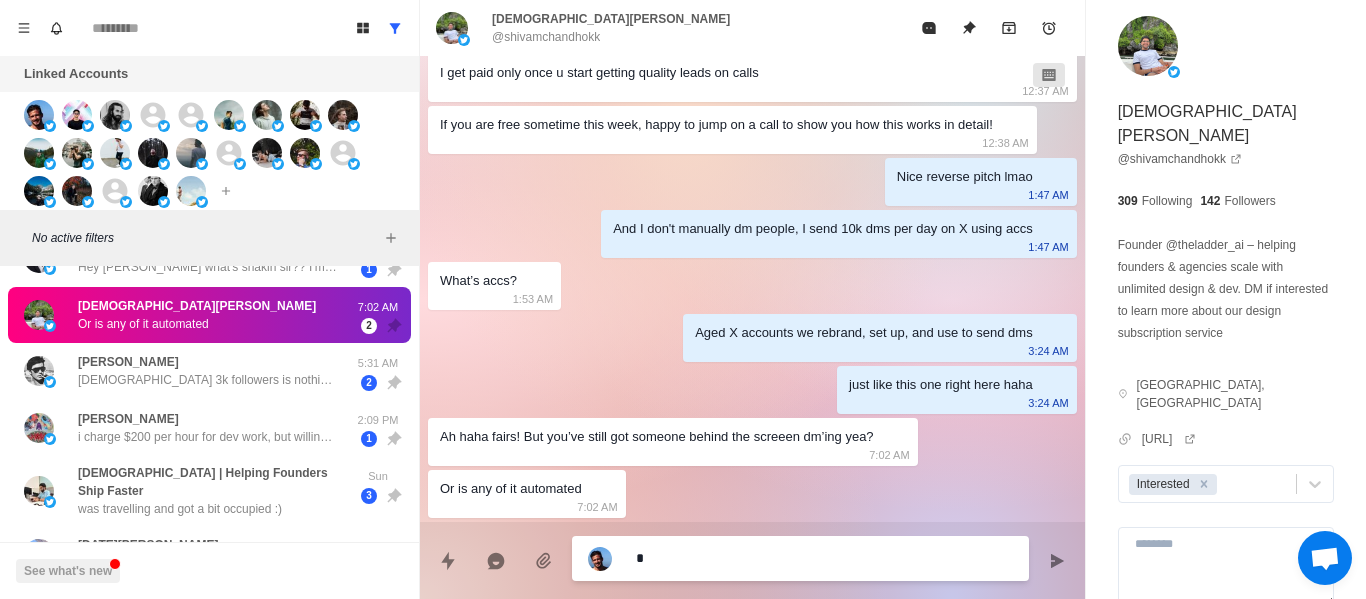 type on "*" 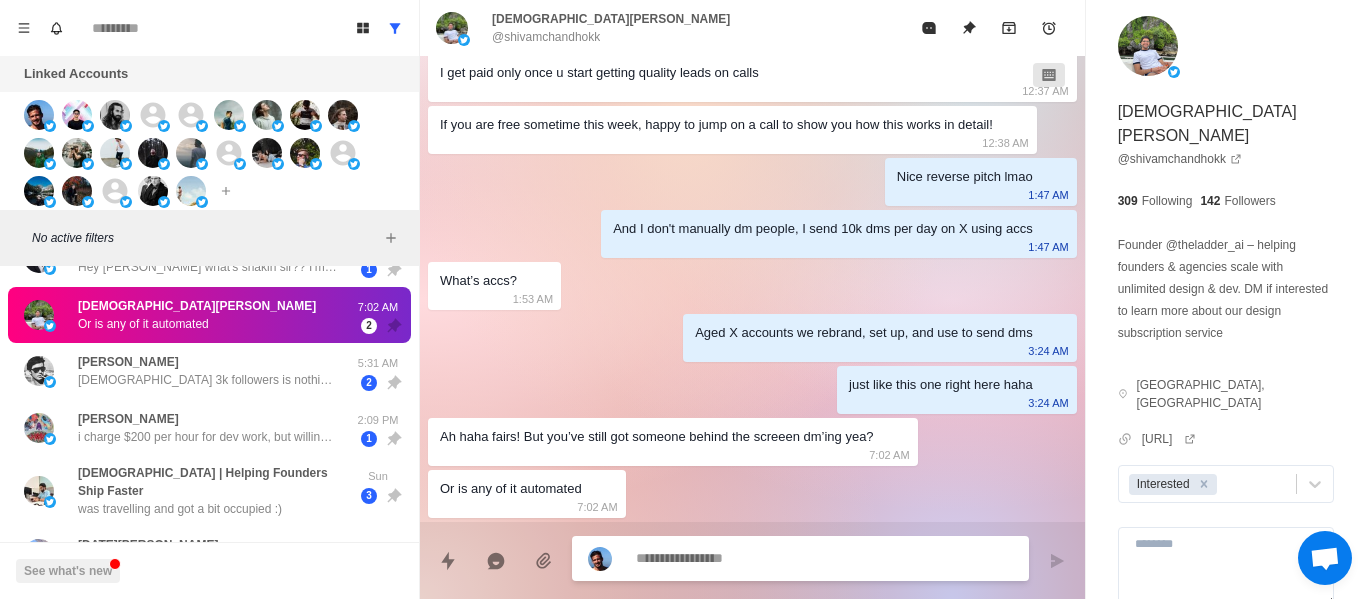type on "*" 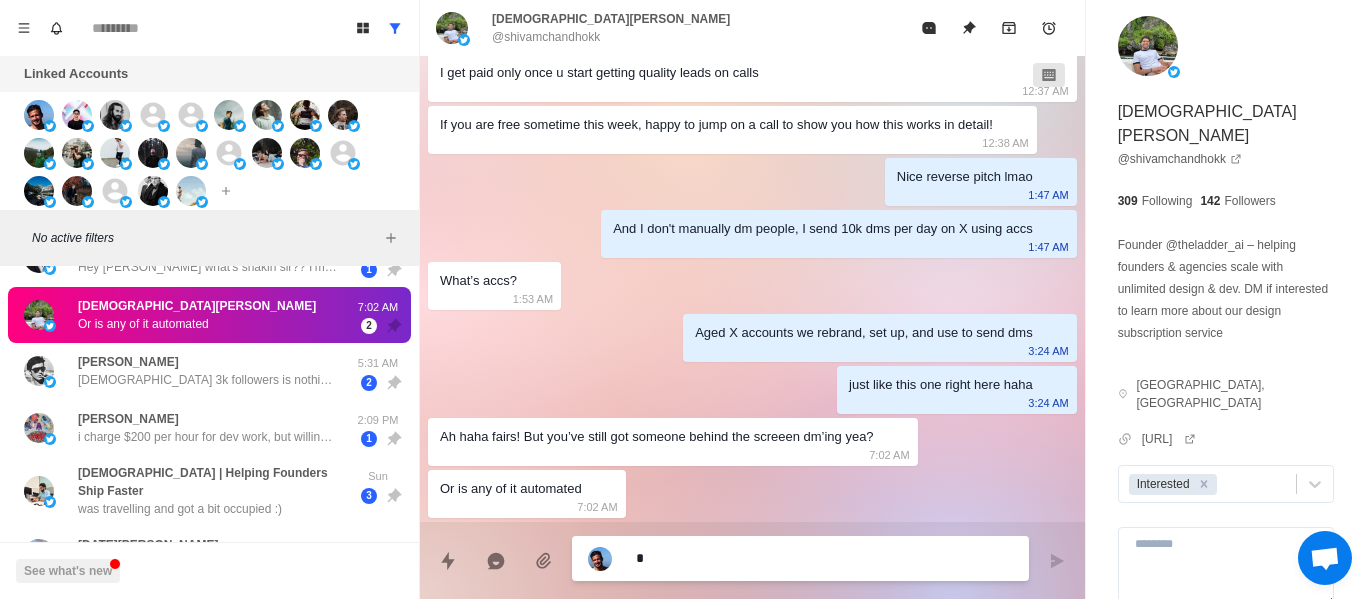 type on "*" 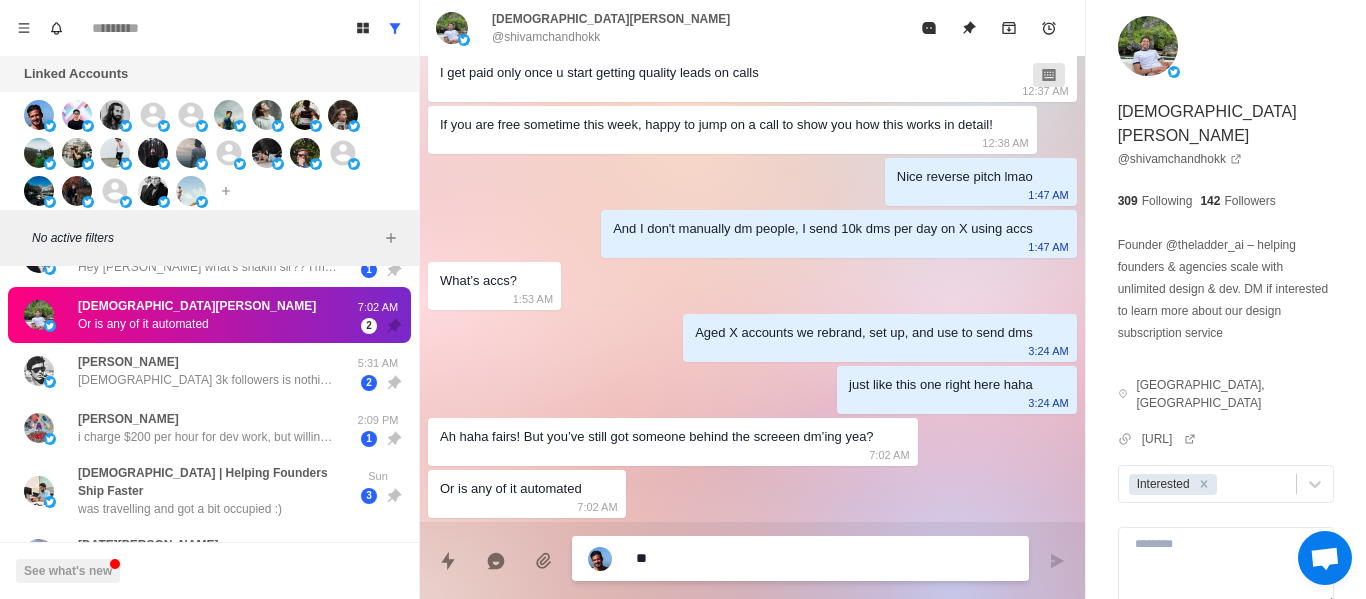 type on "*" 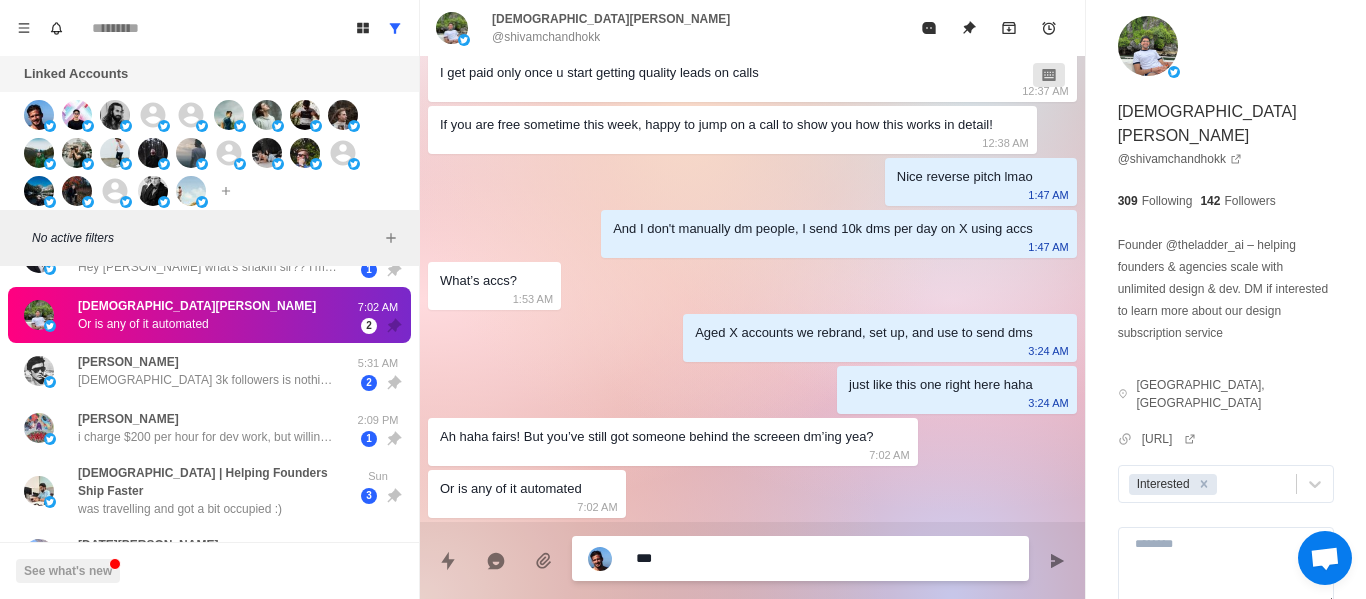 type on "*" 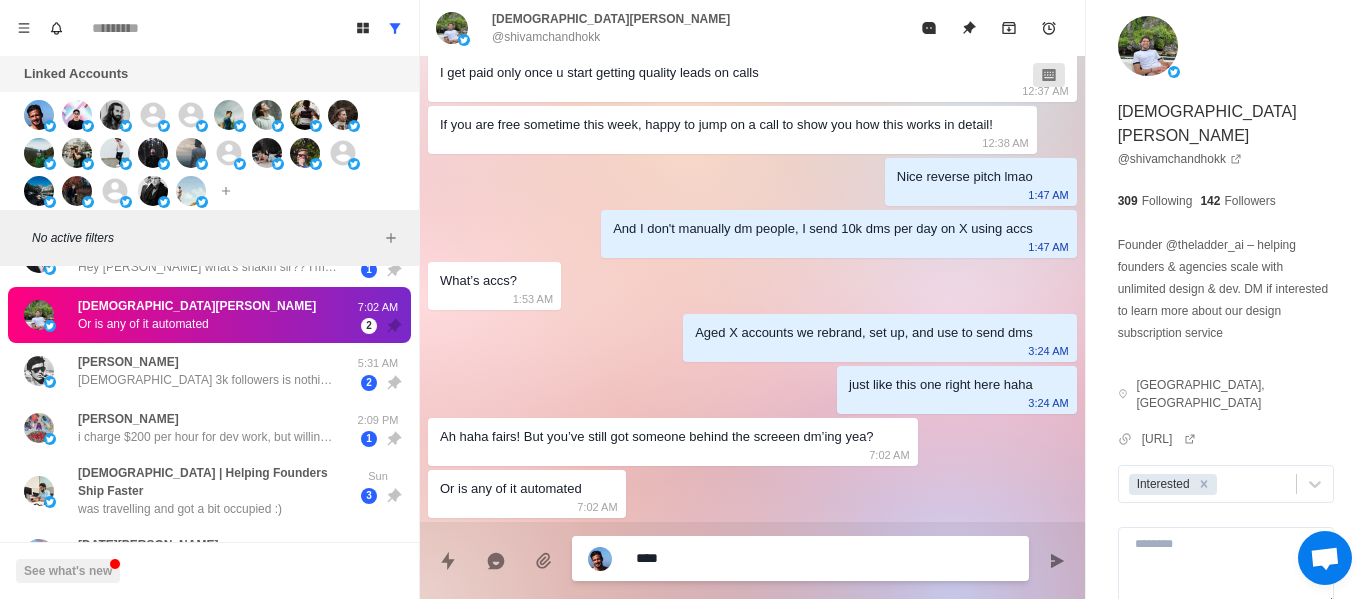 type on "*" 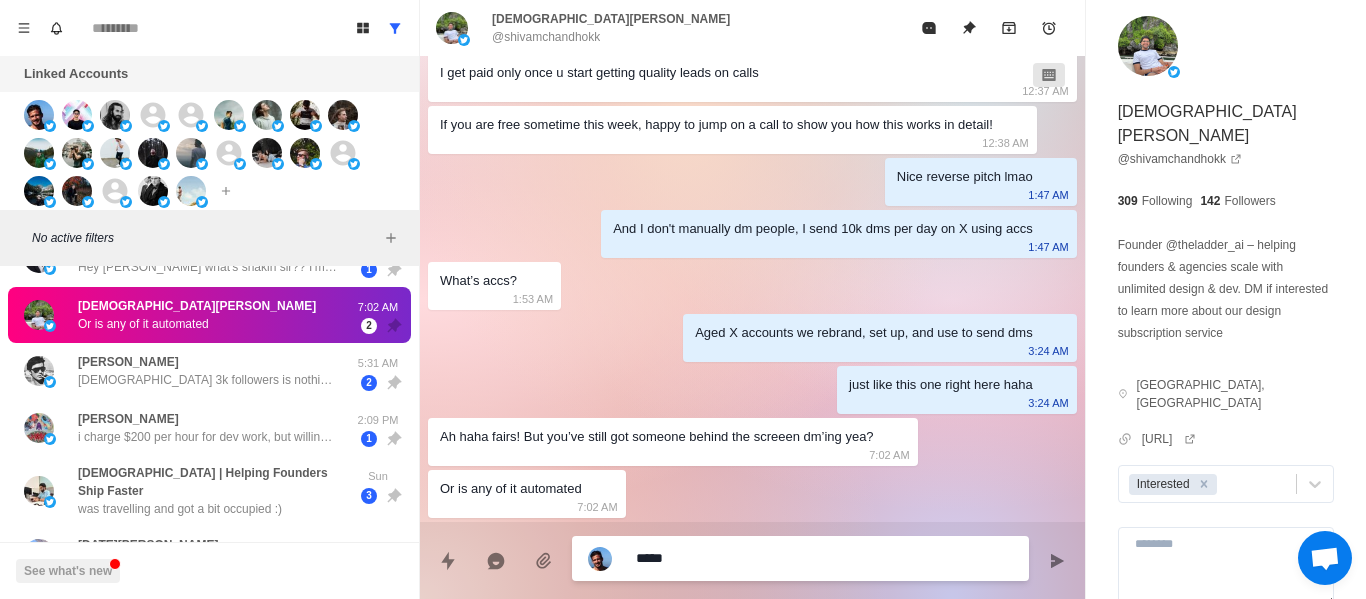 type on "*" 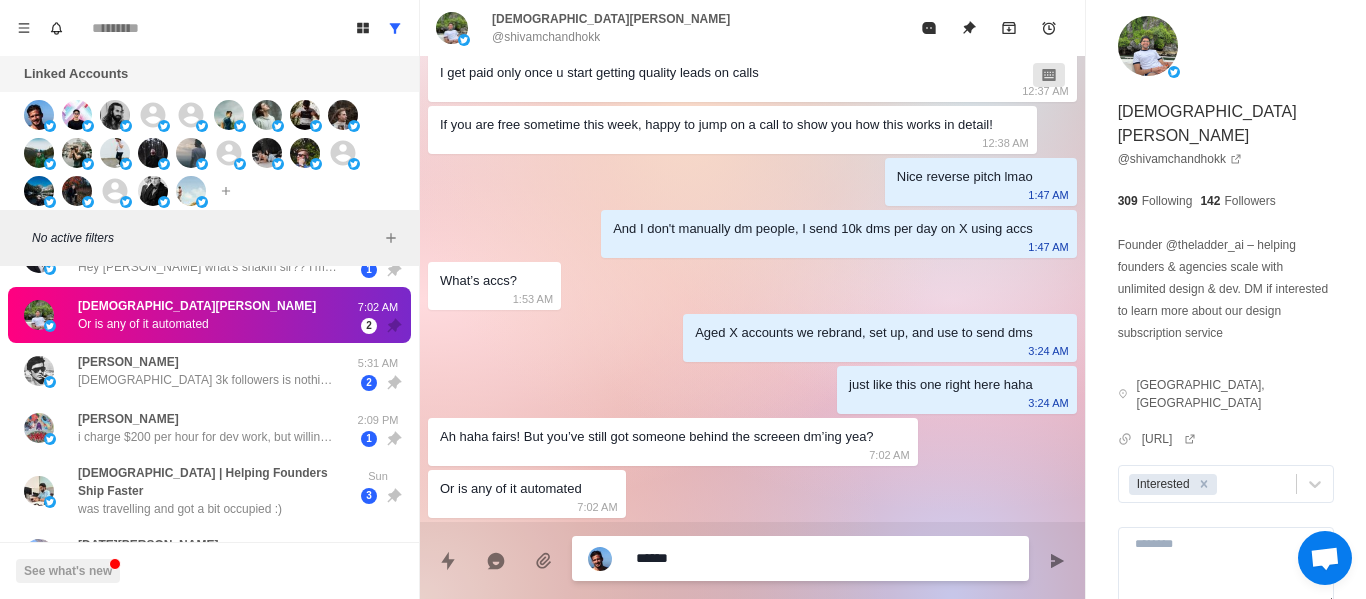 type on "*" 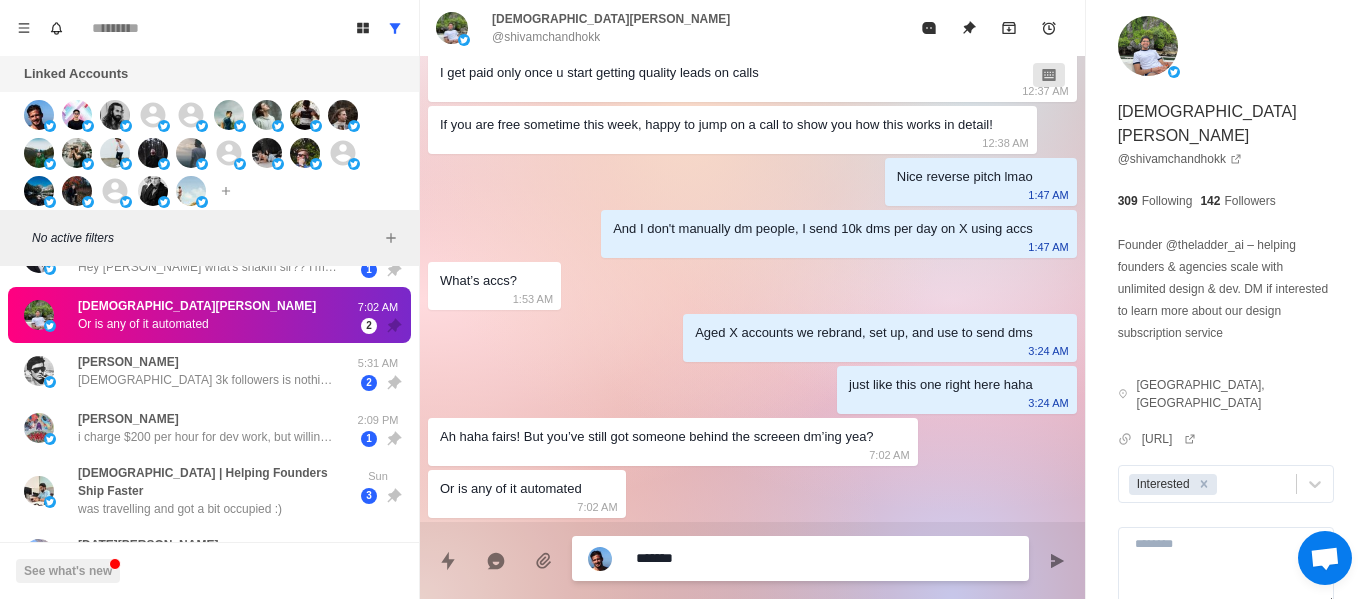 type on "*" 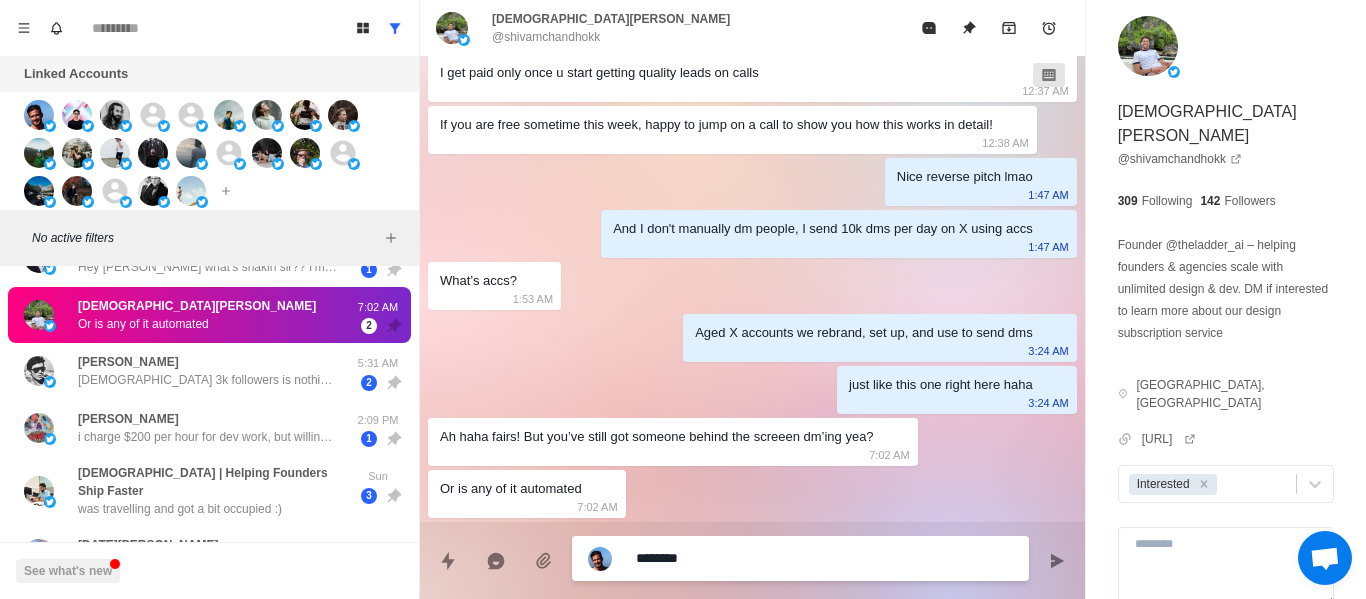 type on "*" 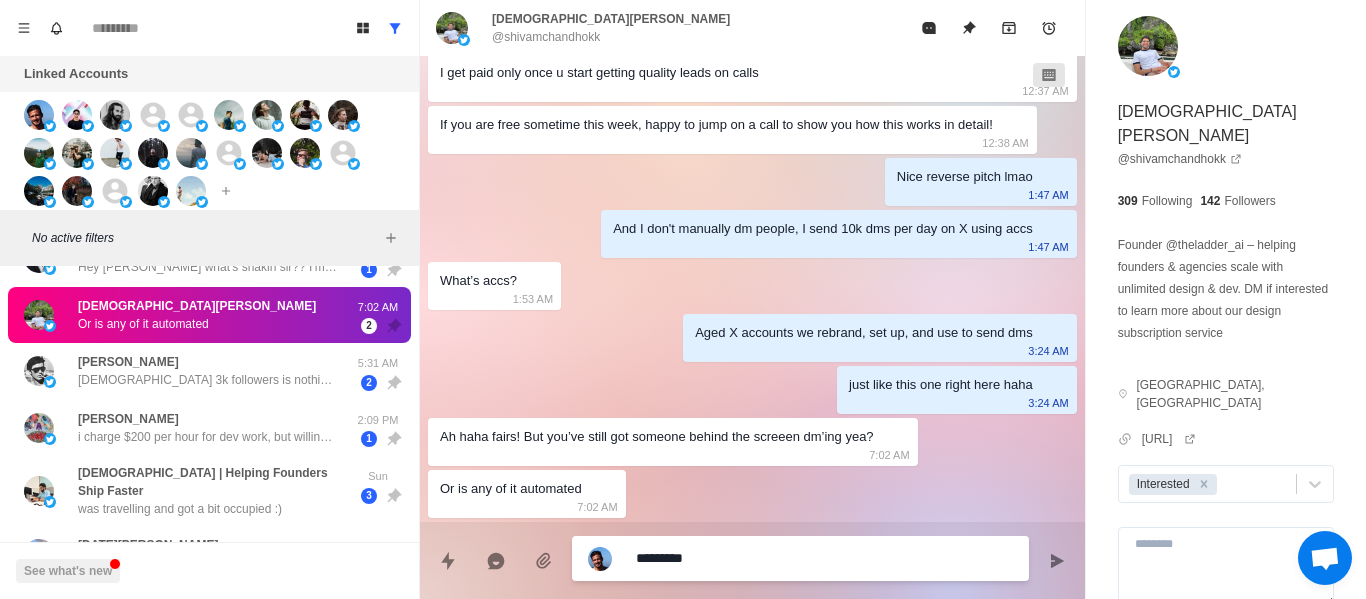type on "*" 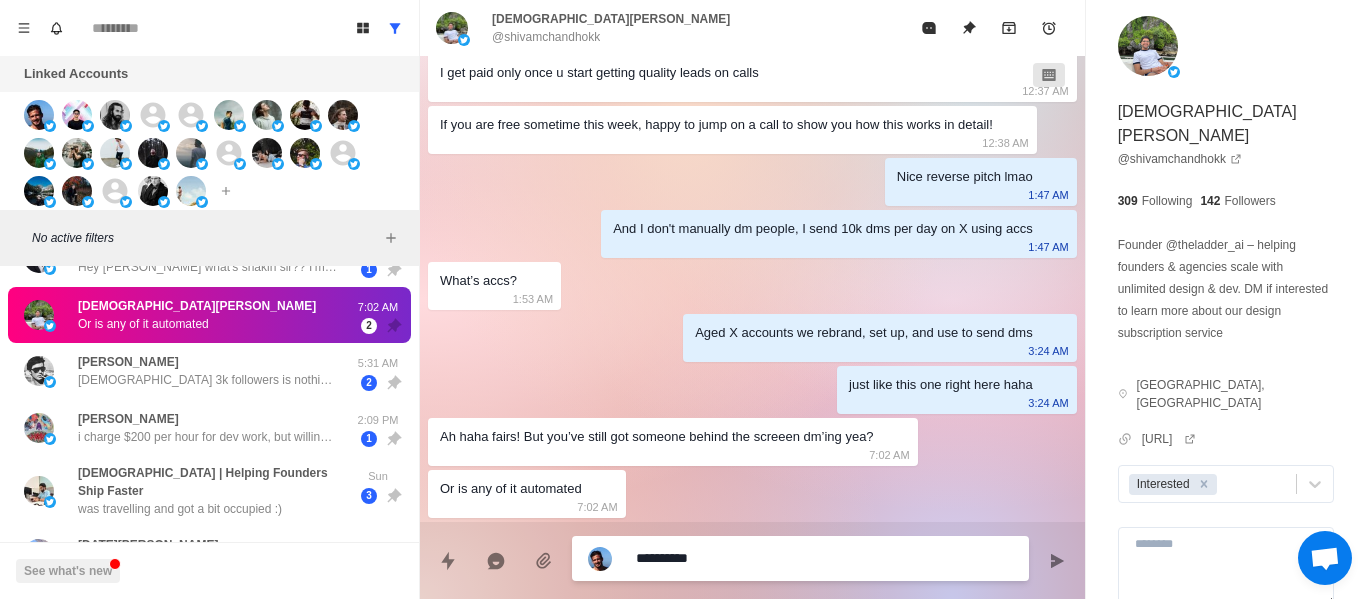 type on "*" 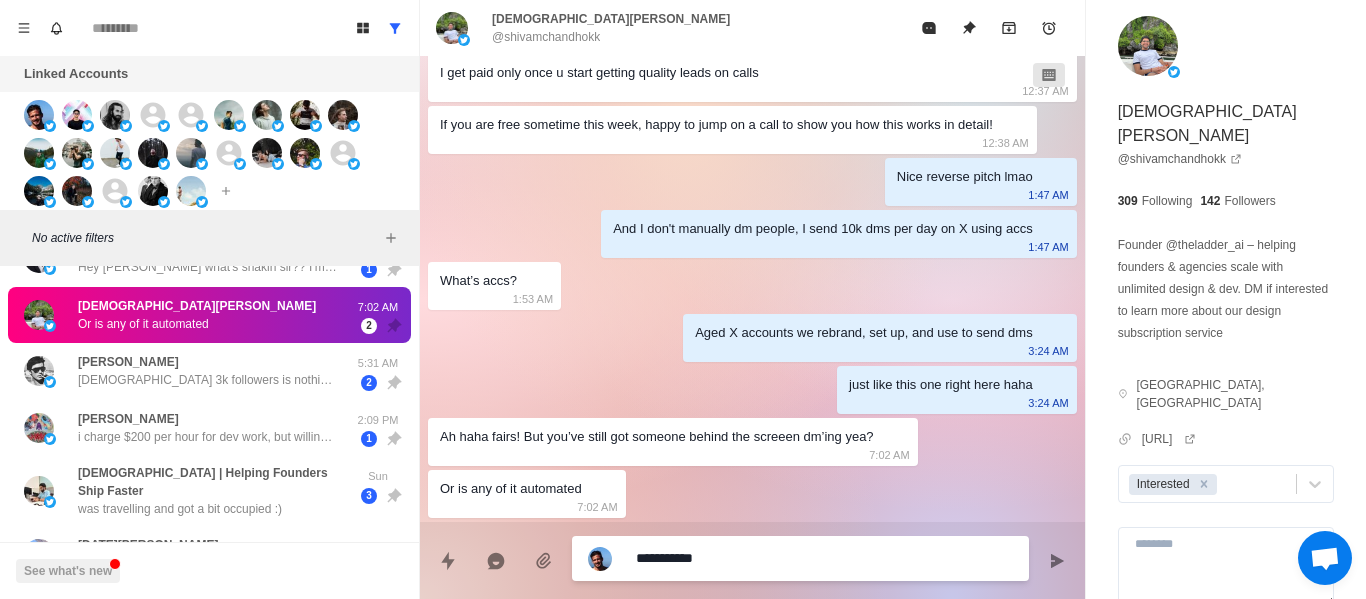 type on "*" 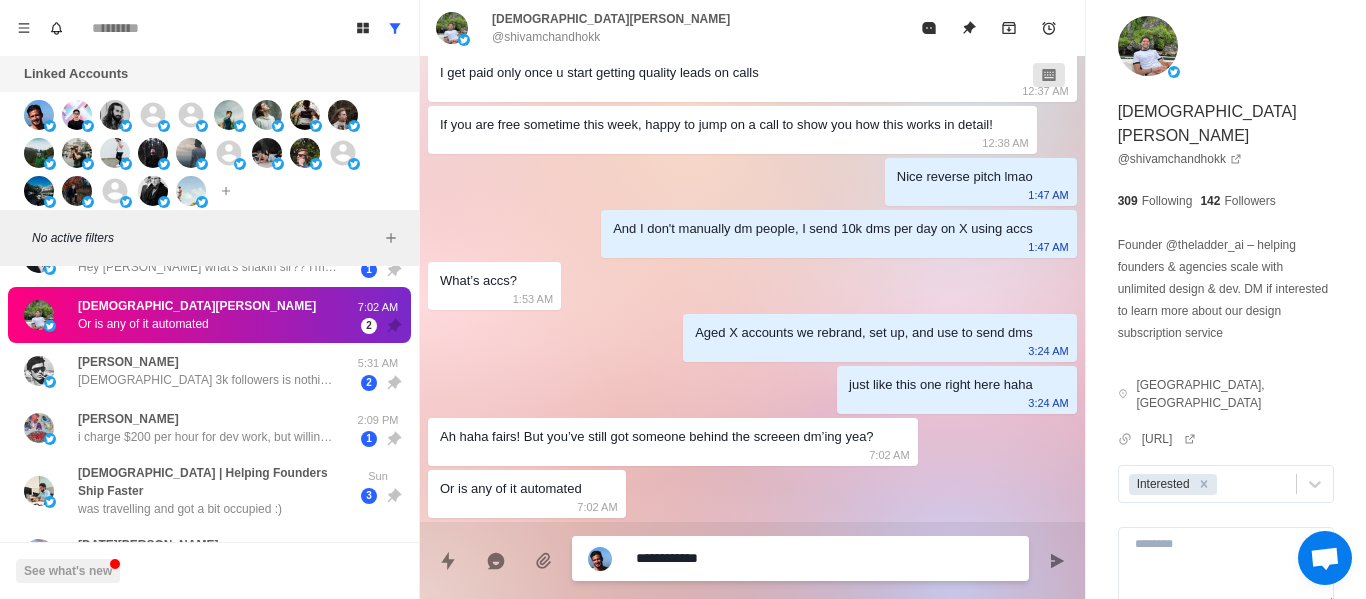 type on "*" 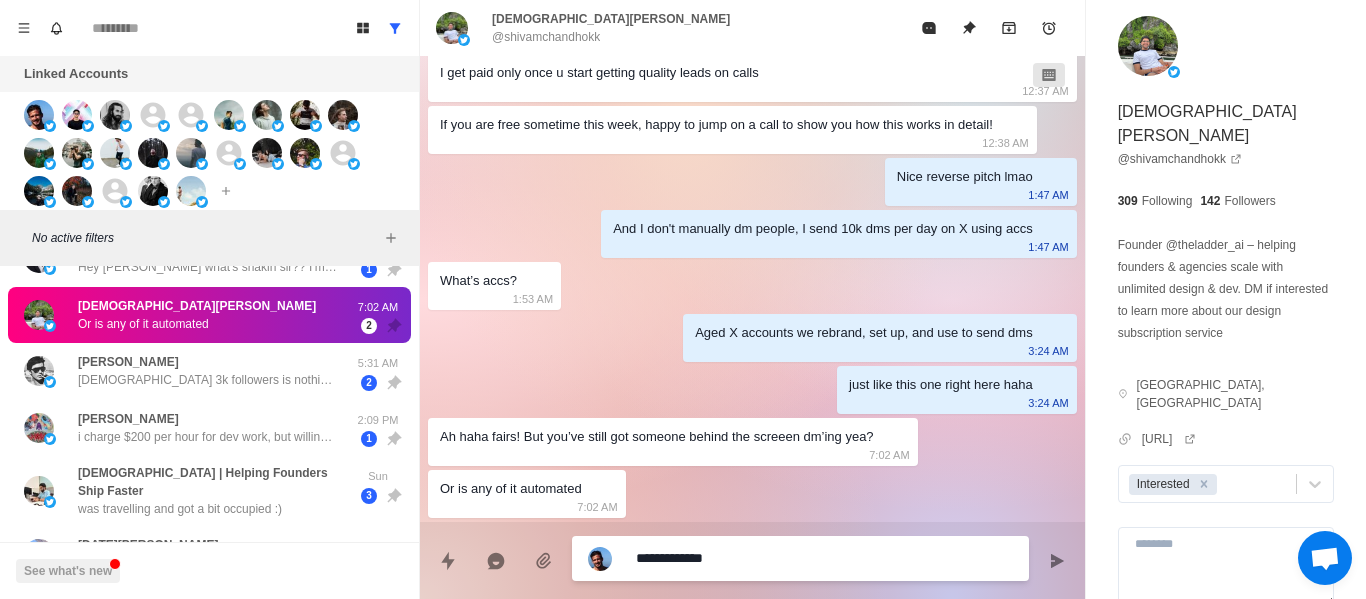 type on "*" 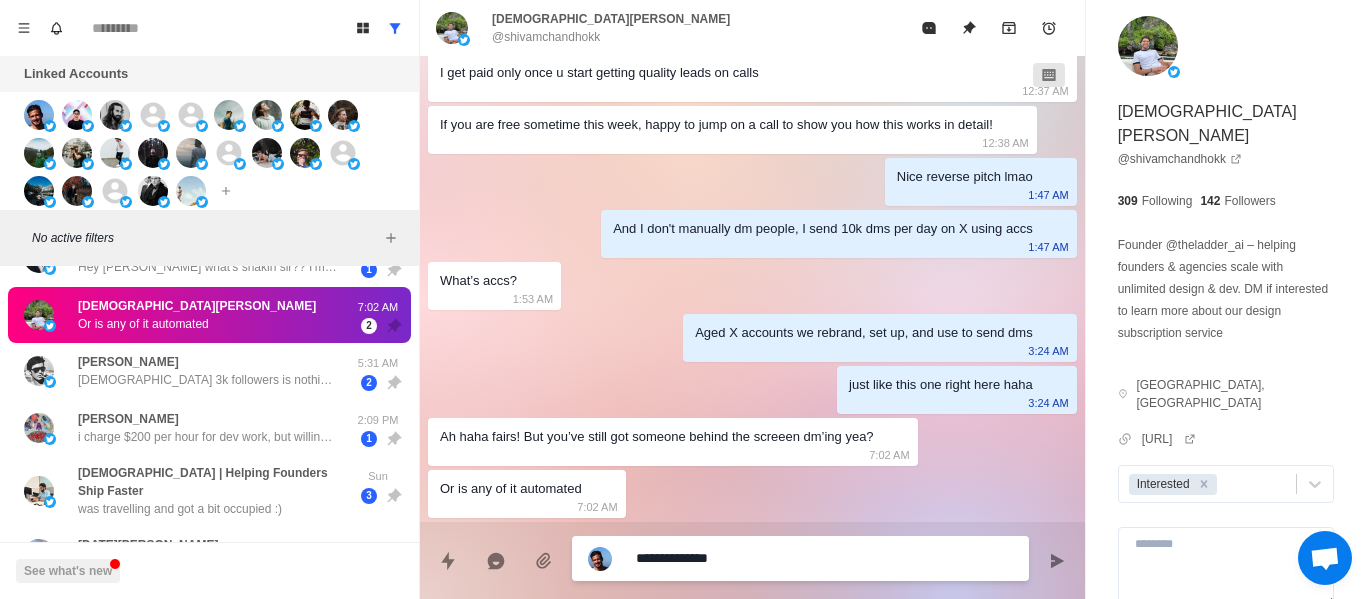 type on "*" 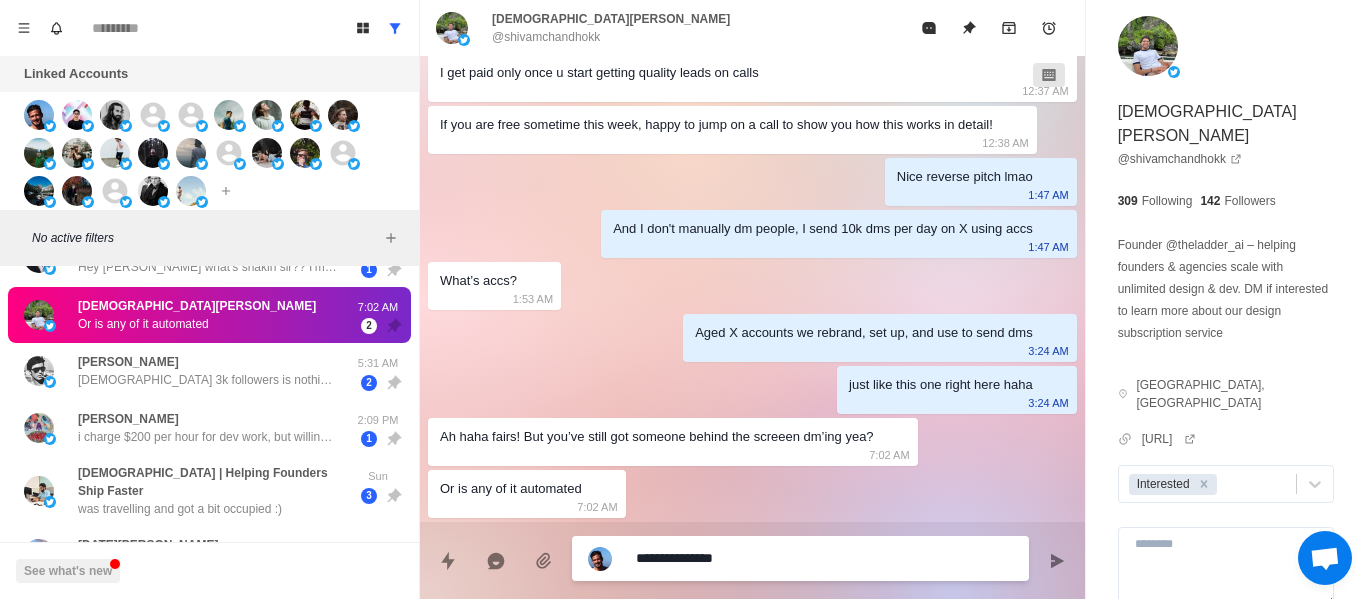 type on "*" 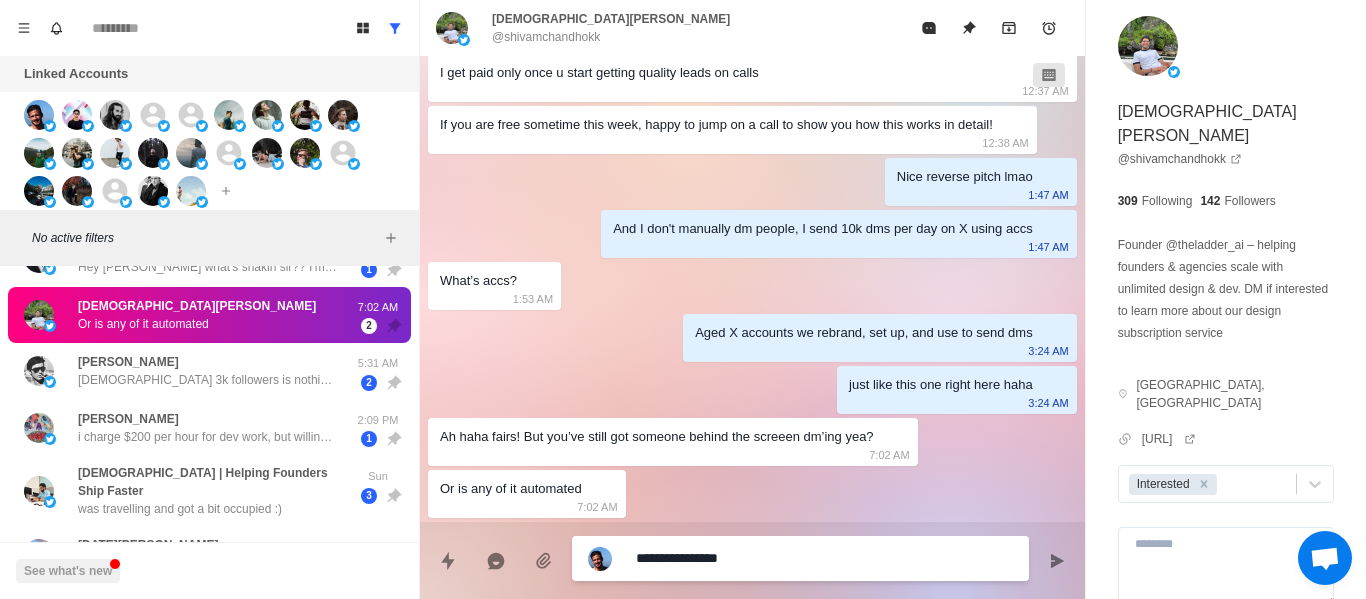 type on "*" 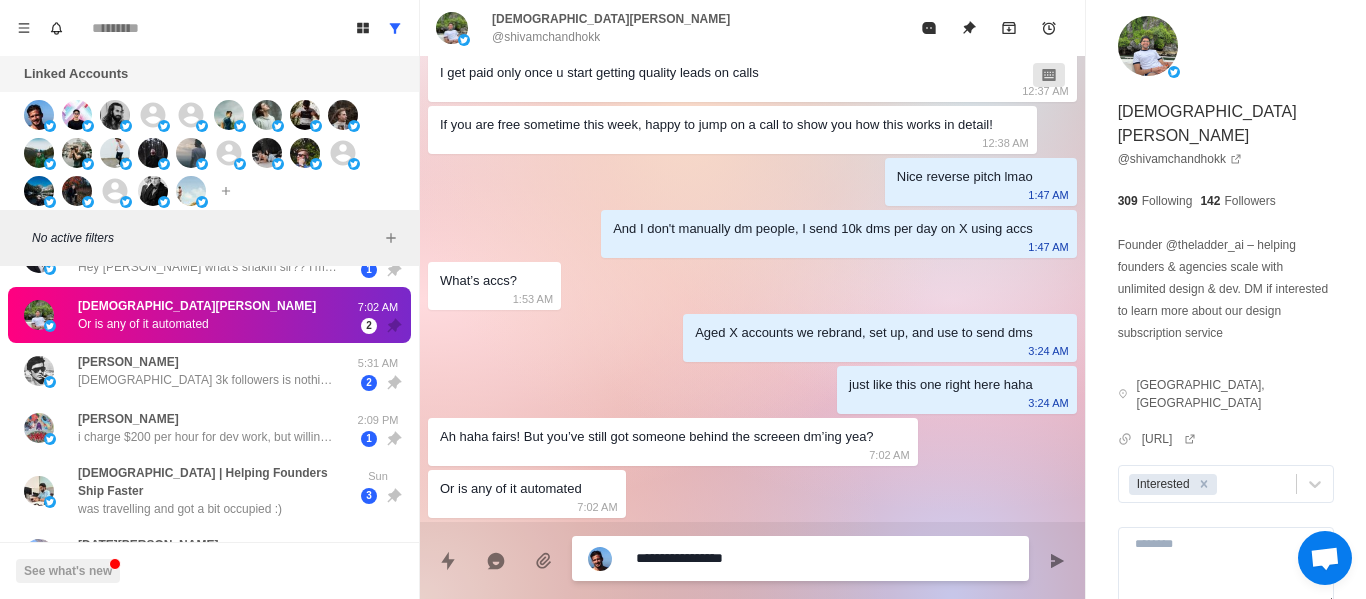 type on "*" 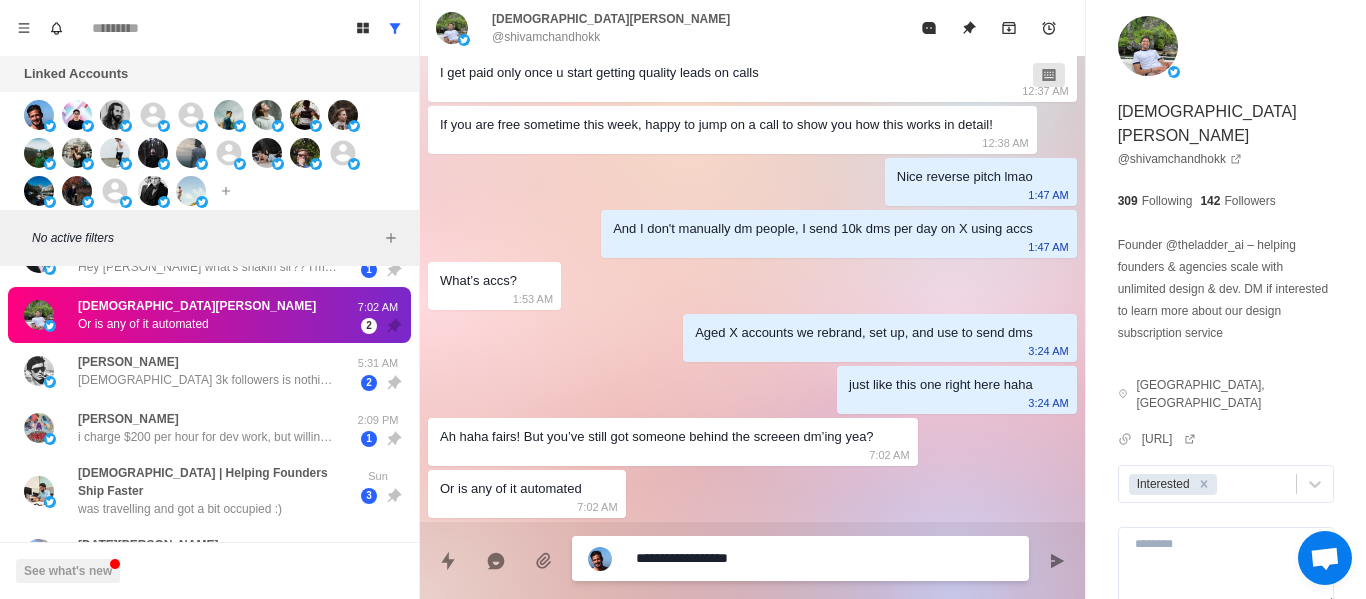type on "*" 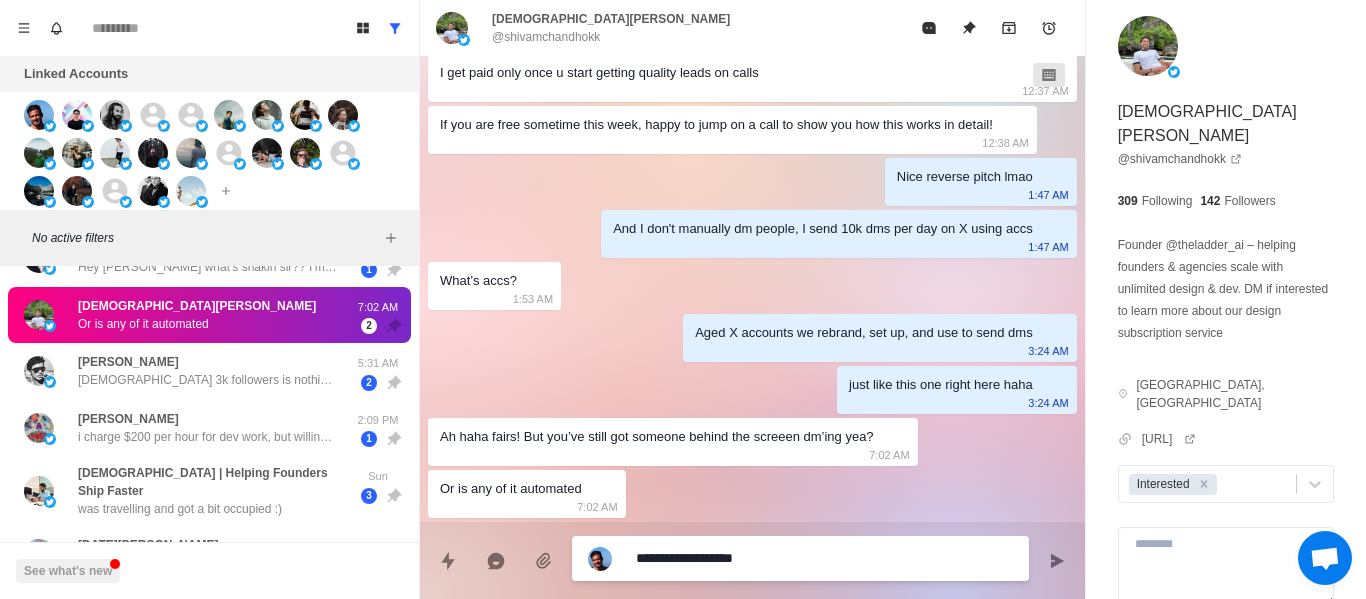 type on "*" 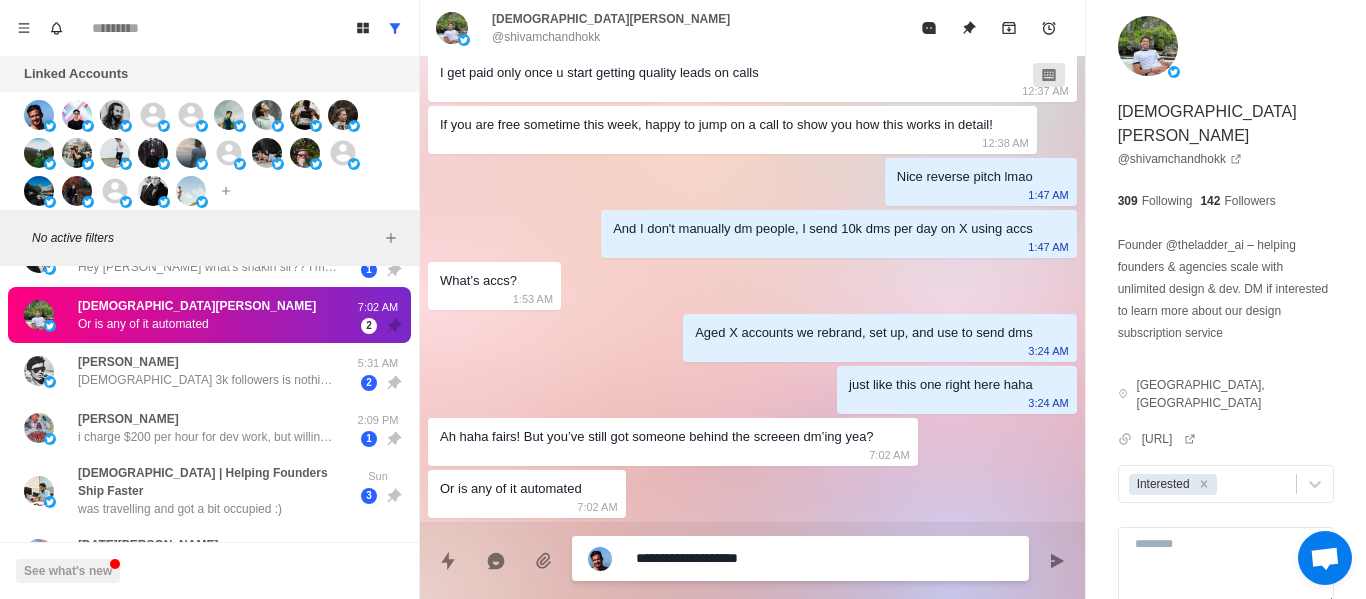 type on "*" 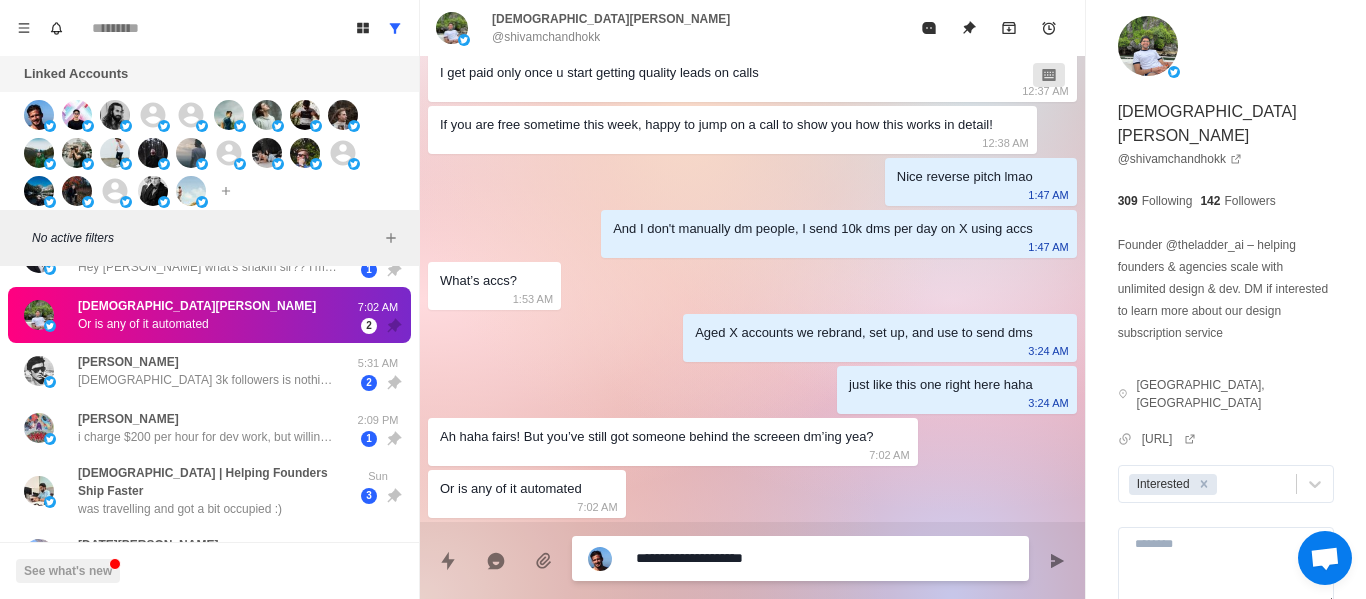 type on "*" 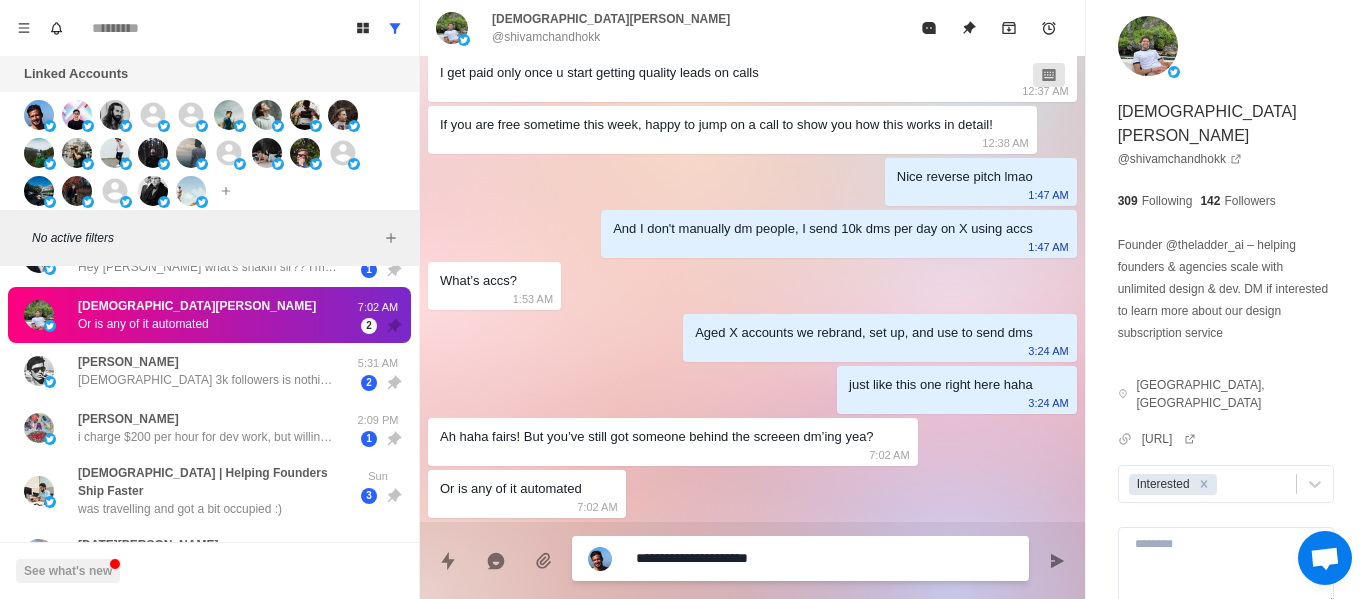 type on "*" 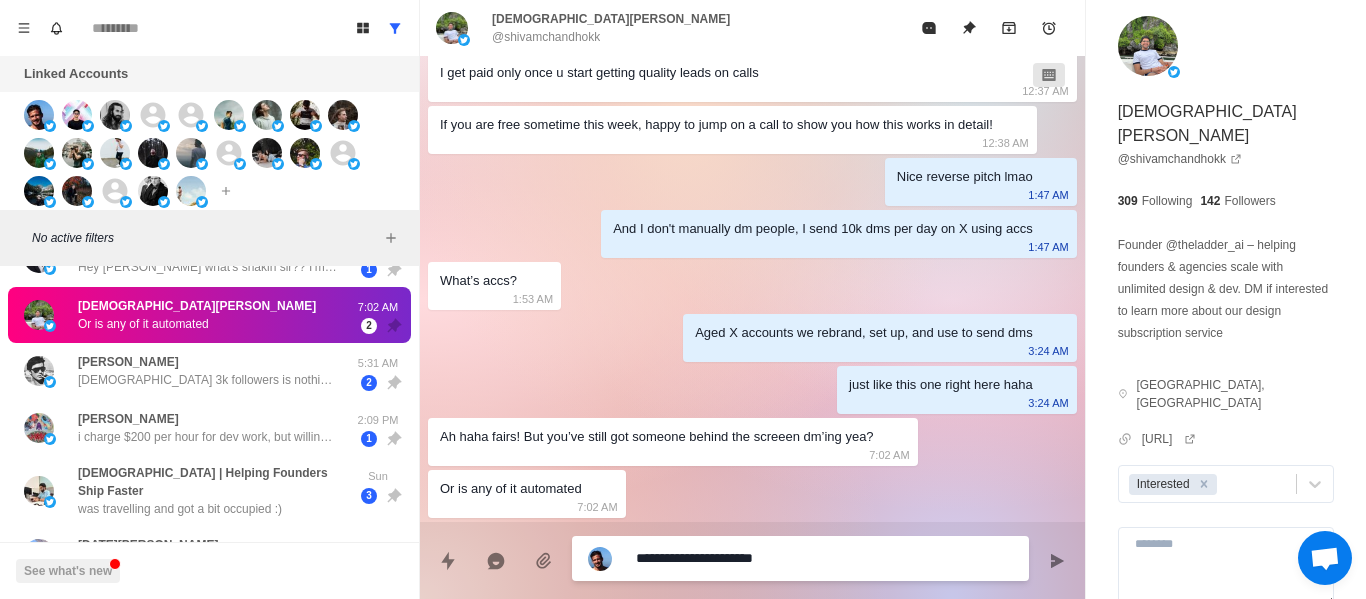 type on "*" 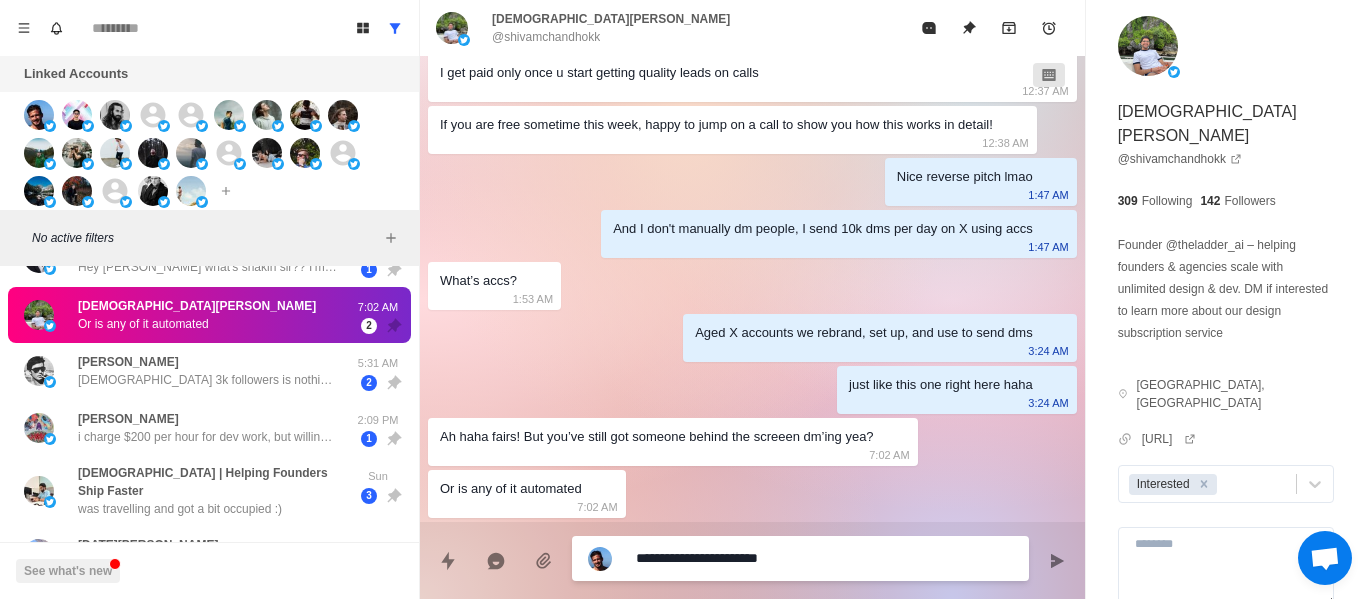type on "*" 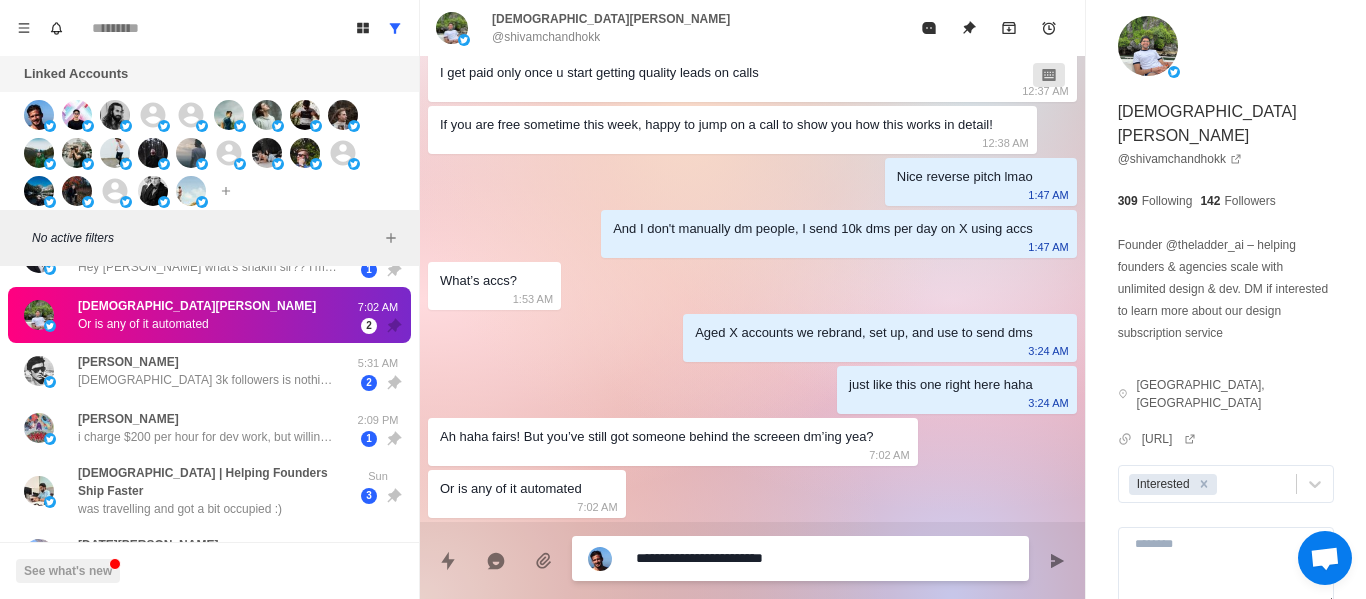 type on "*" 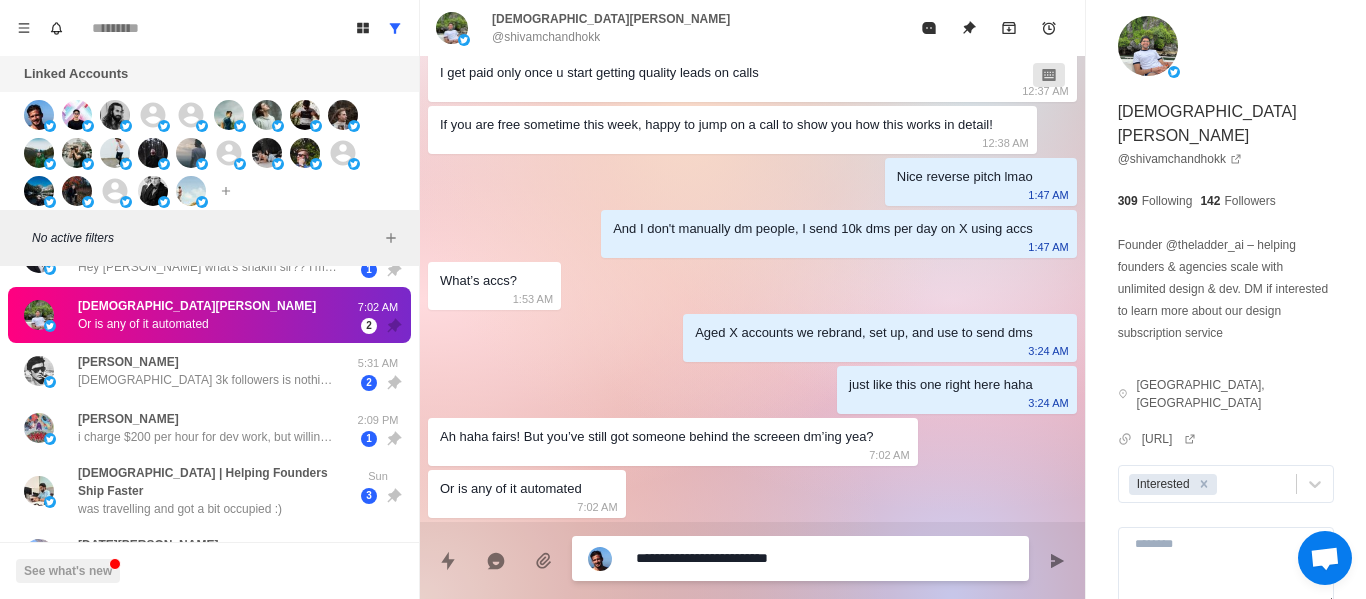 type on "*" 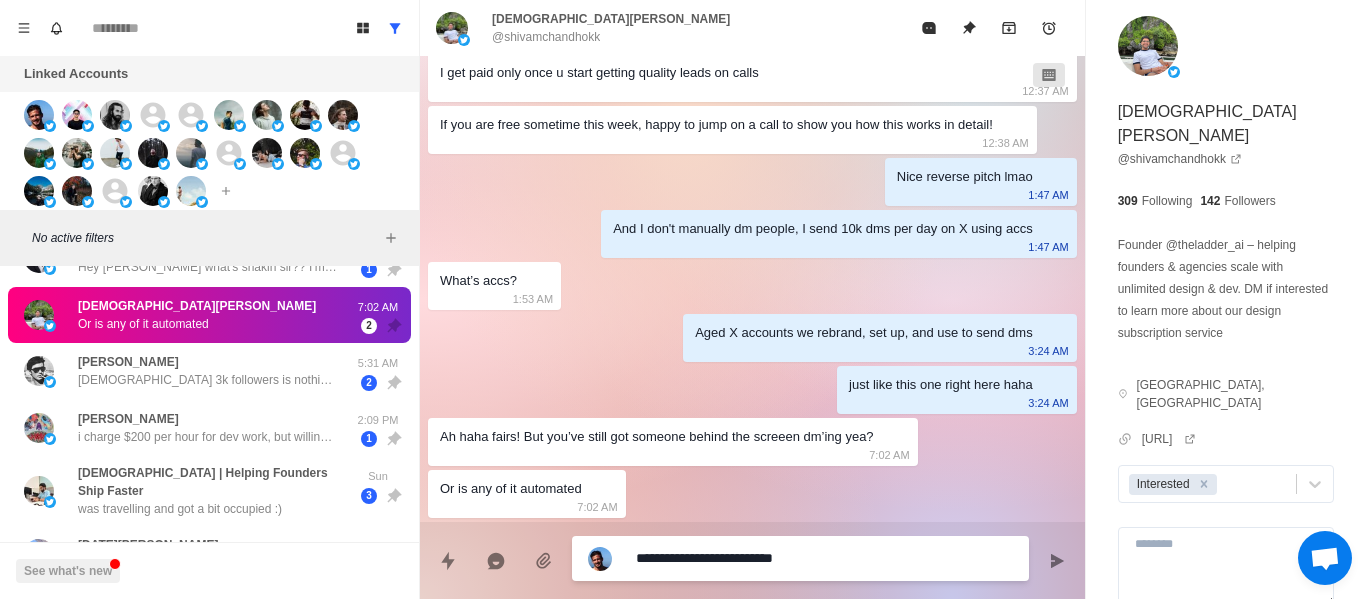 type on "*" 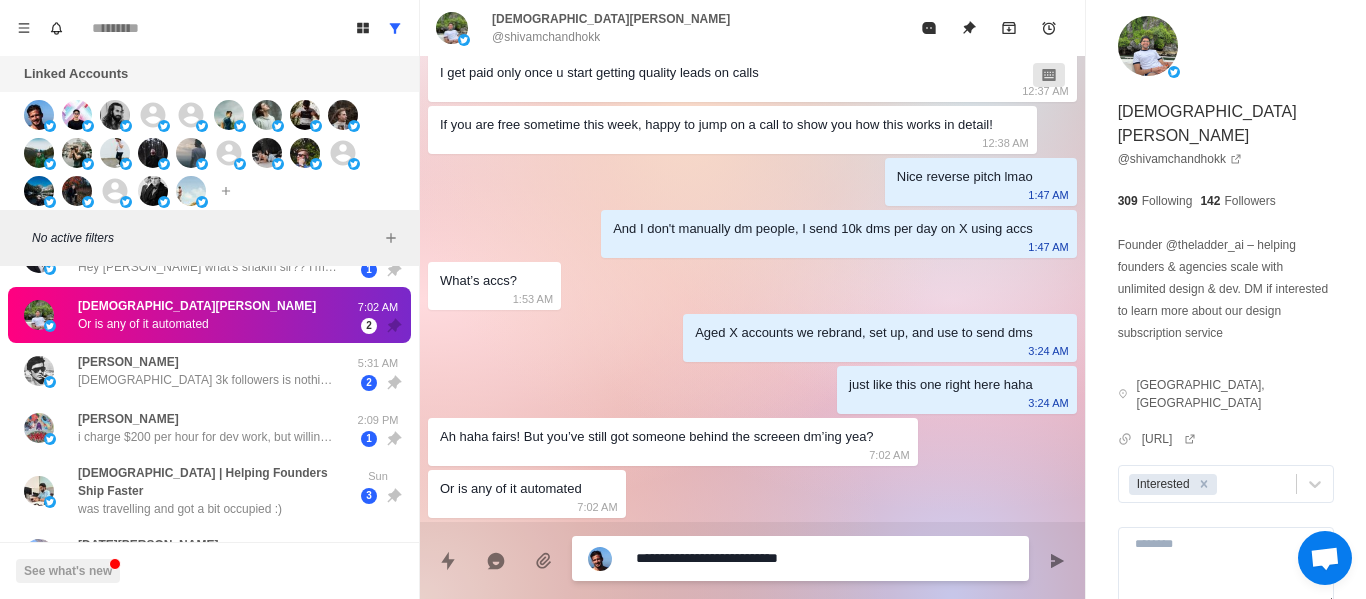 type on "*" 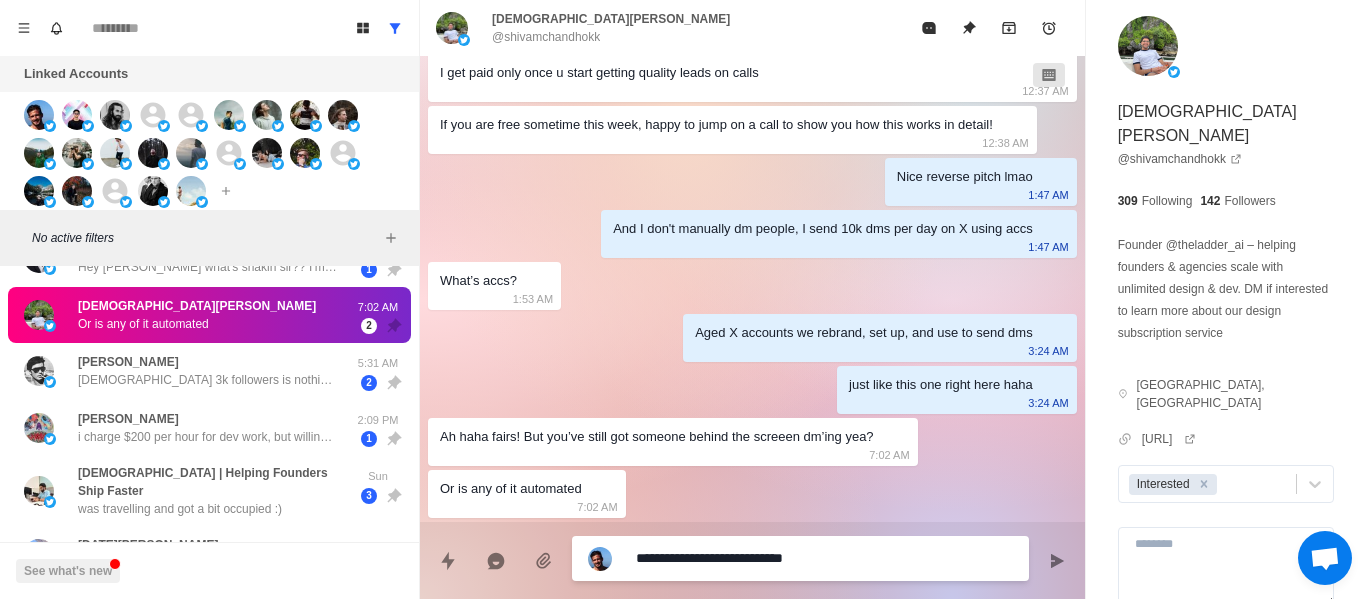 type on "*" 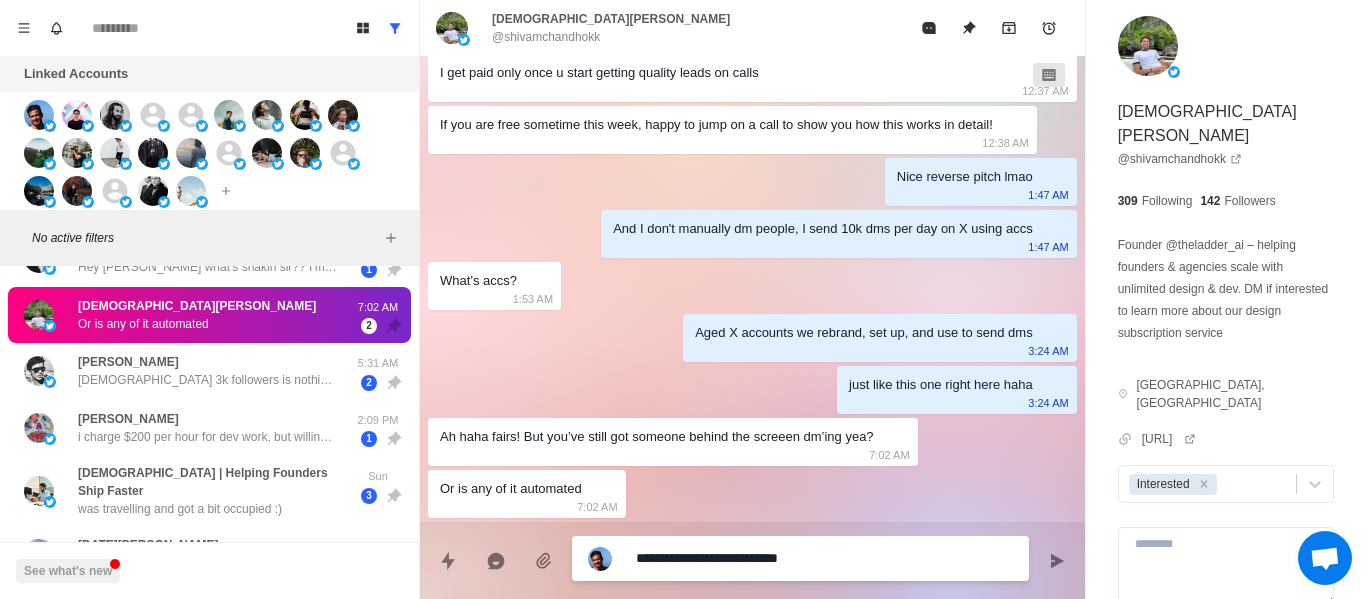 type on "*" 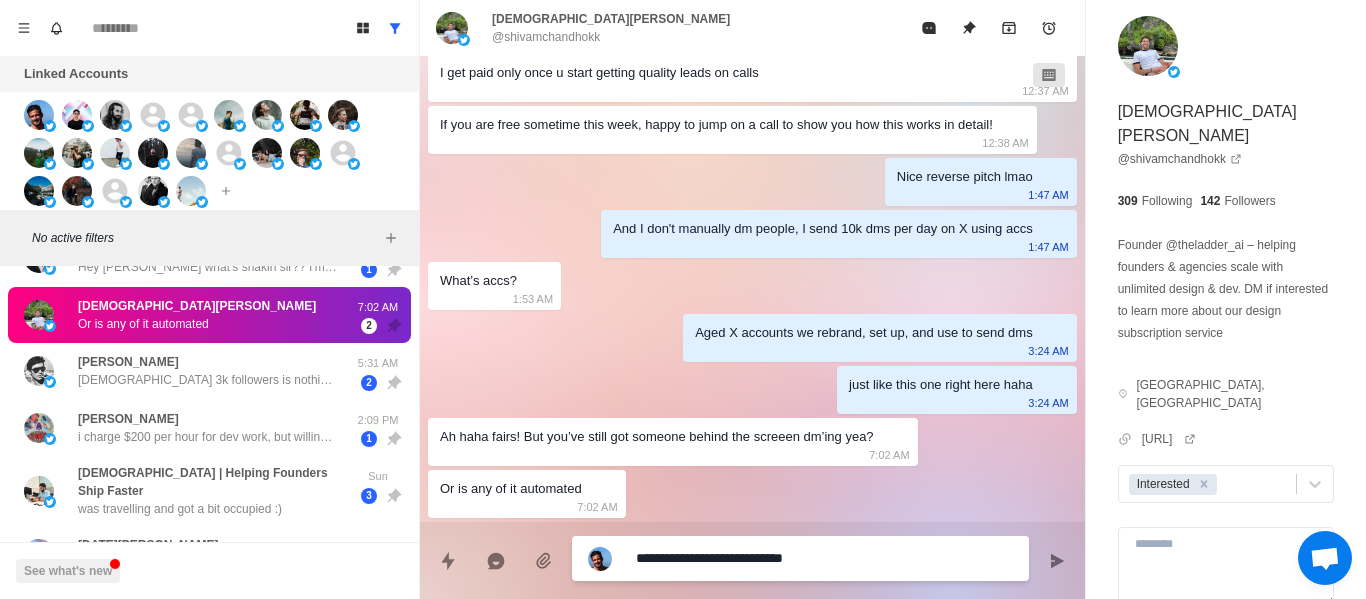 type on "*" 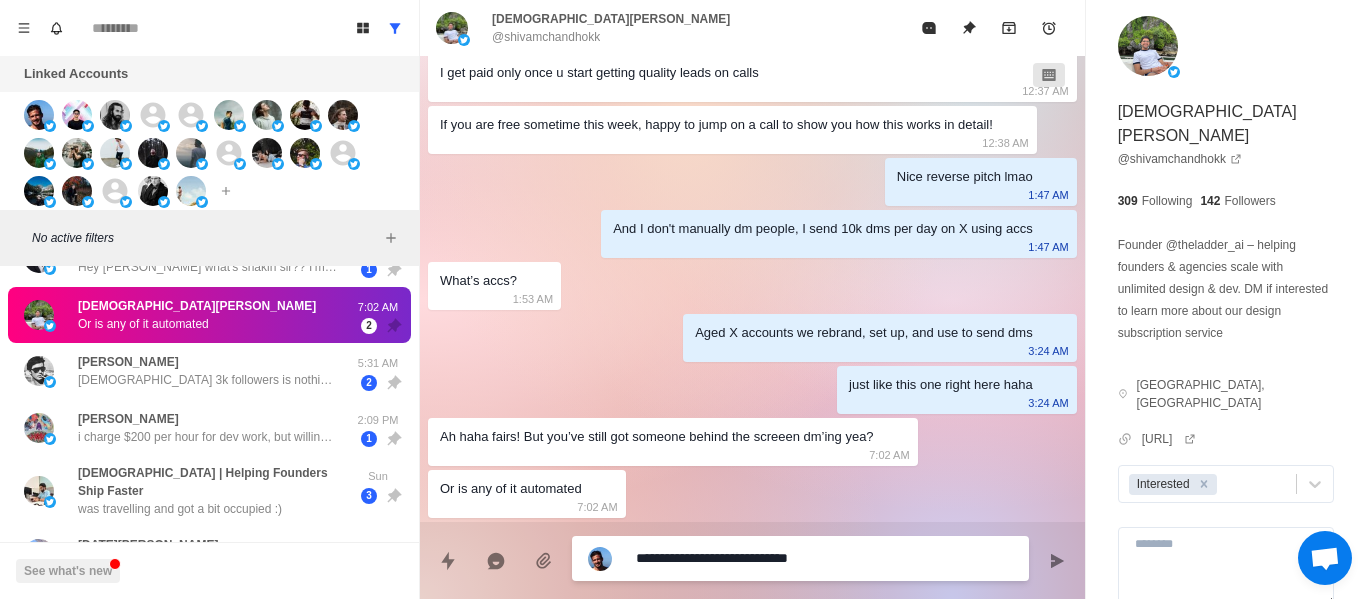 type on "*" 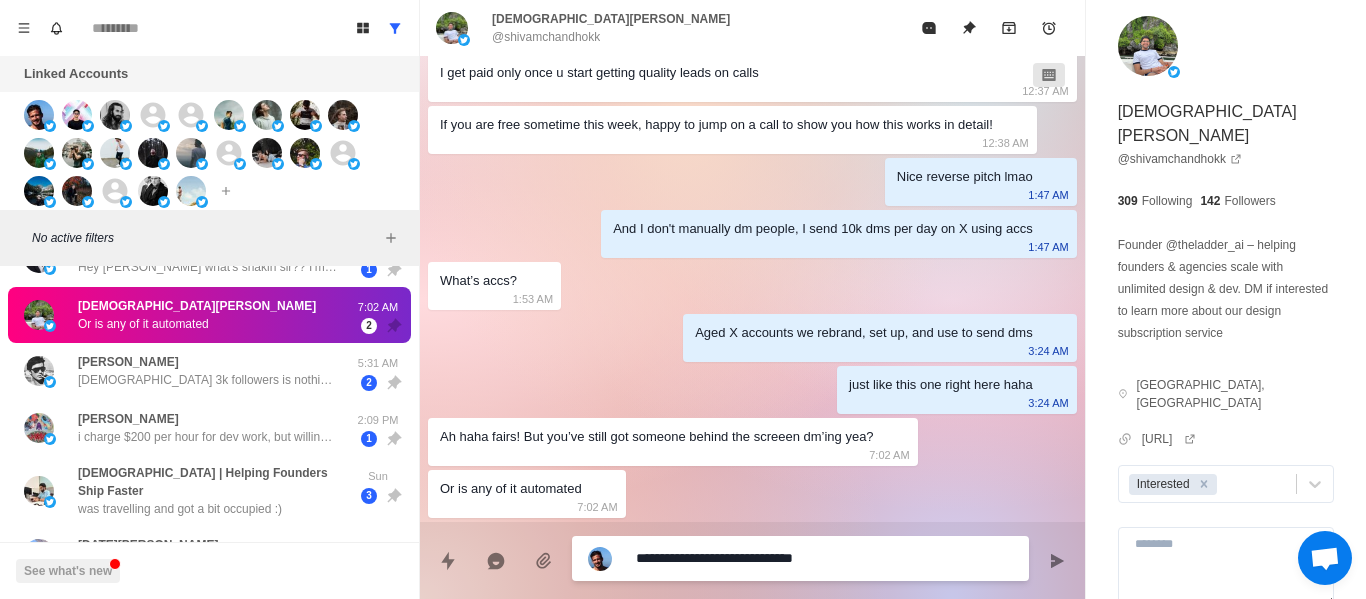type on "*" 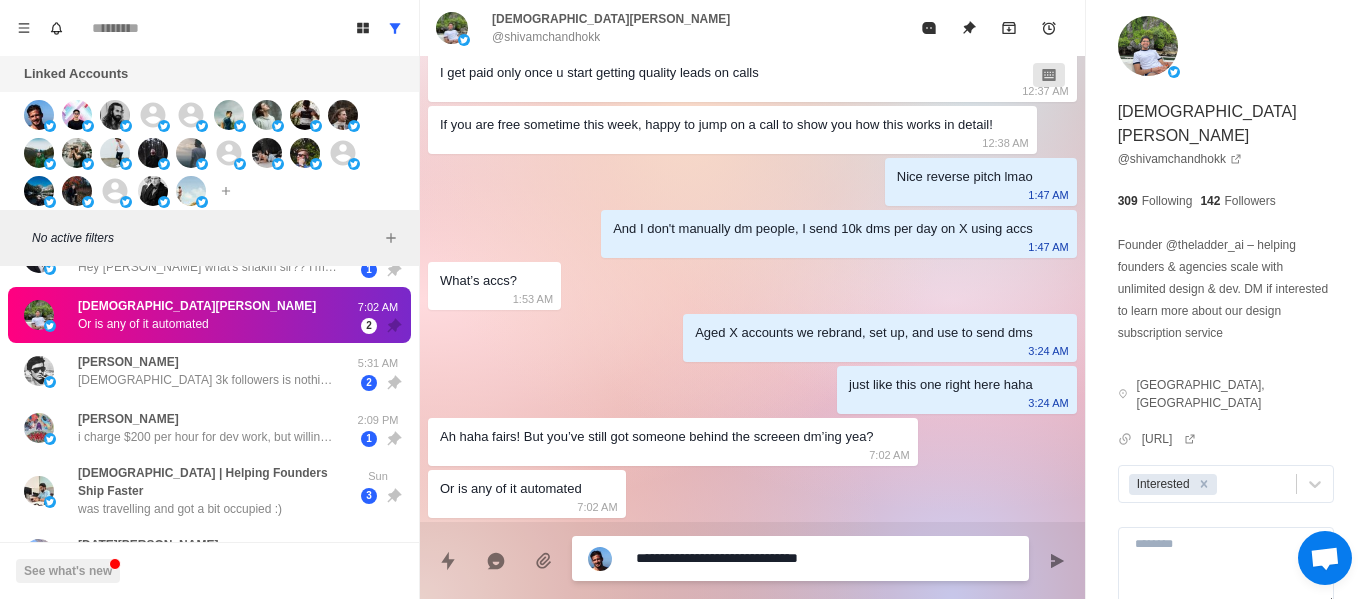 type on "*" 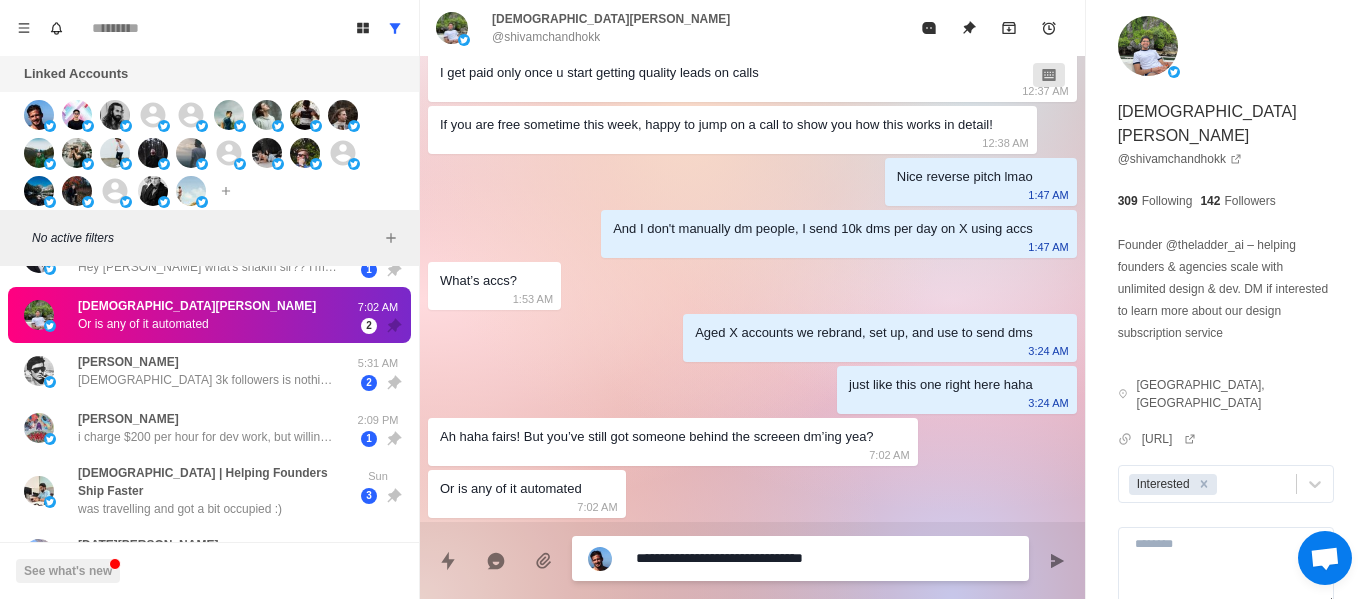 type on "*" 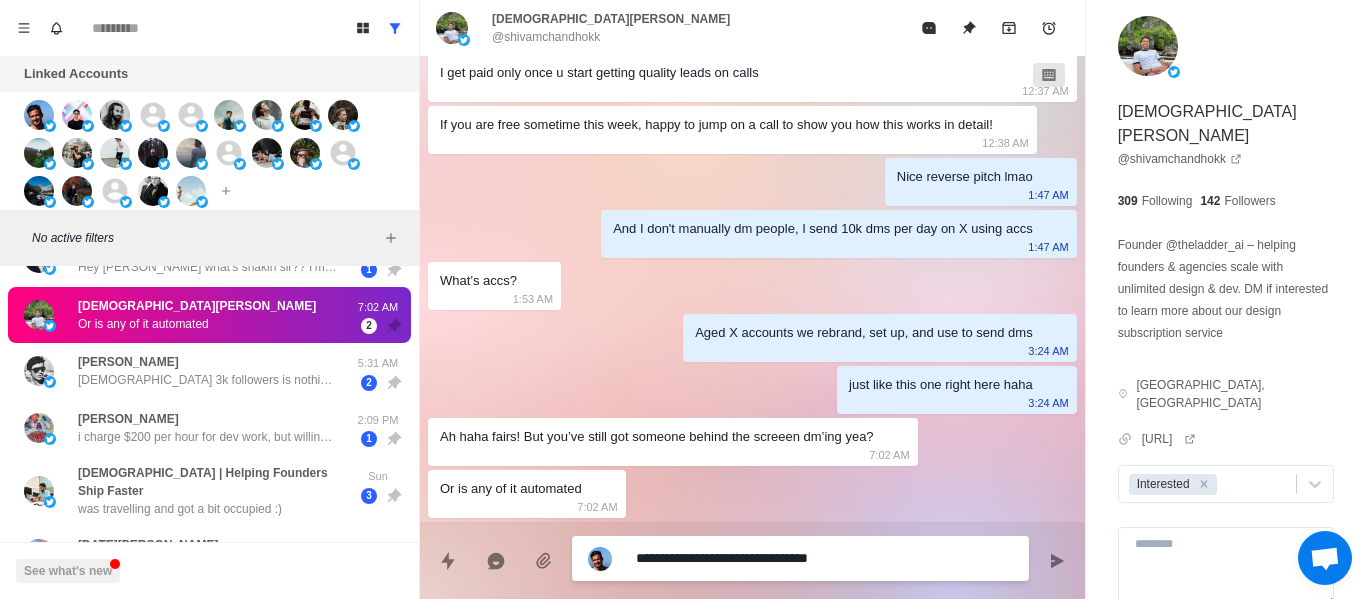 type on "*" 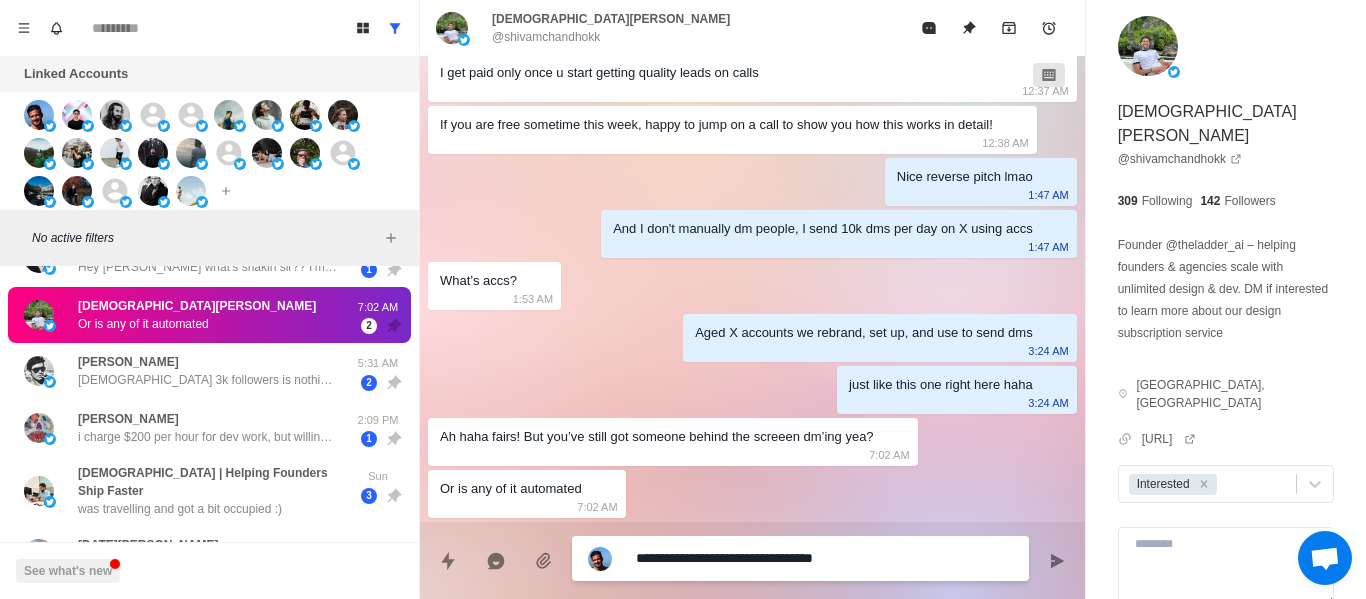 type on "**********" 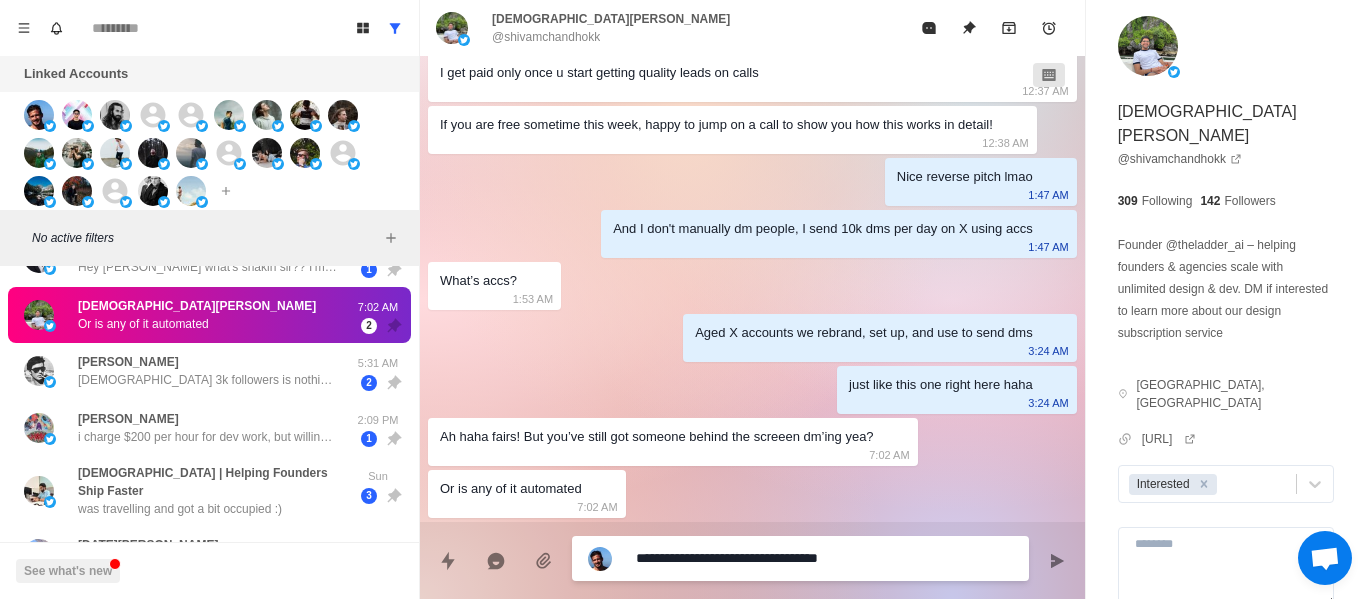 type on "*" 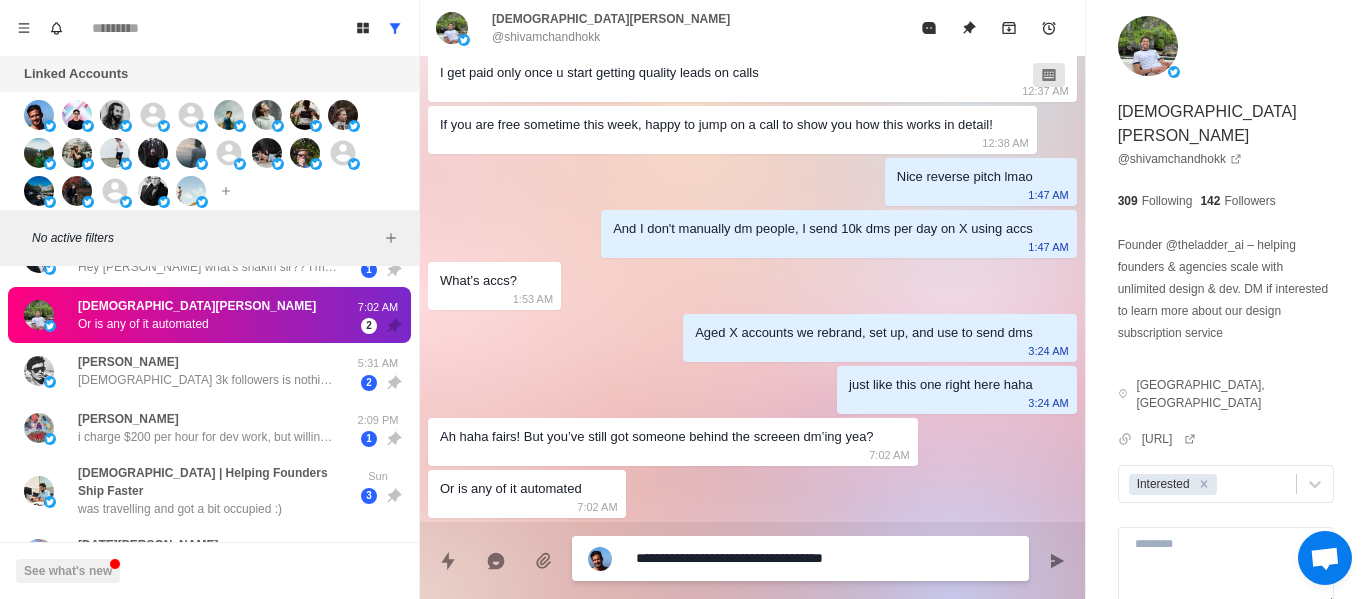 type on "*" 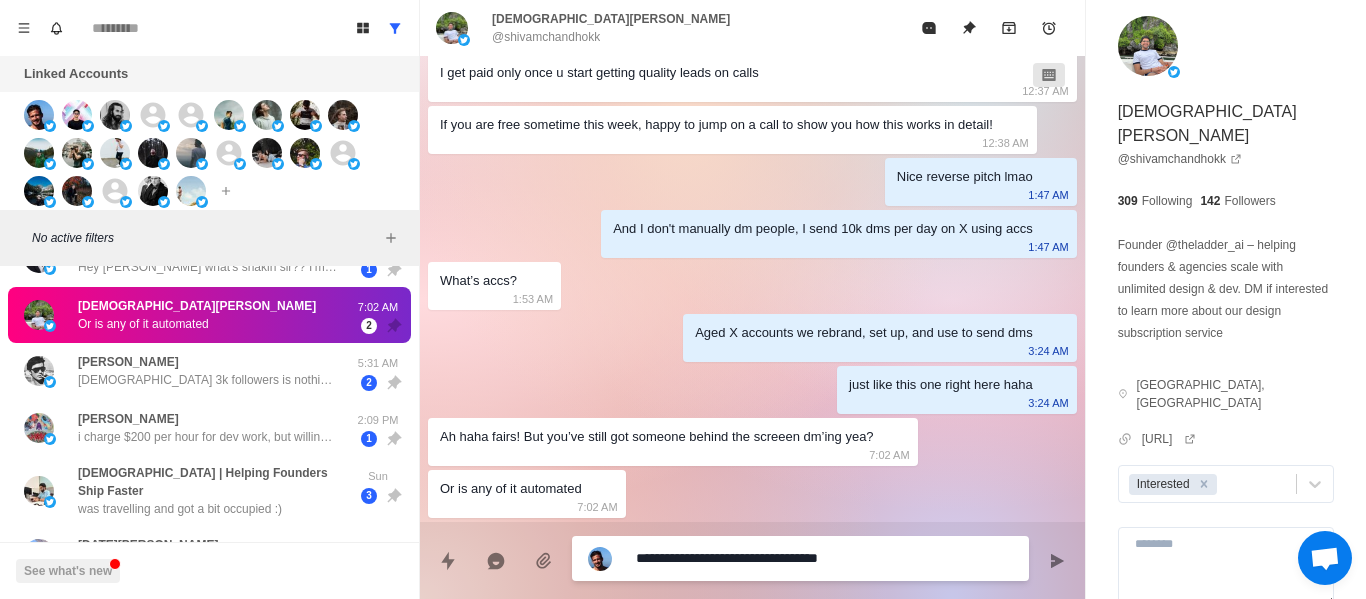 type on "*" 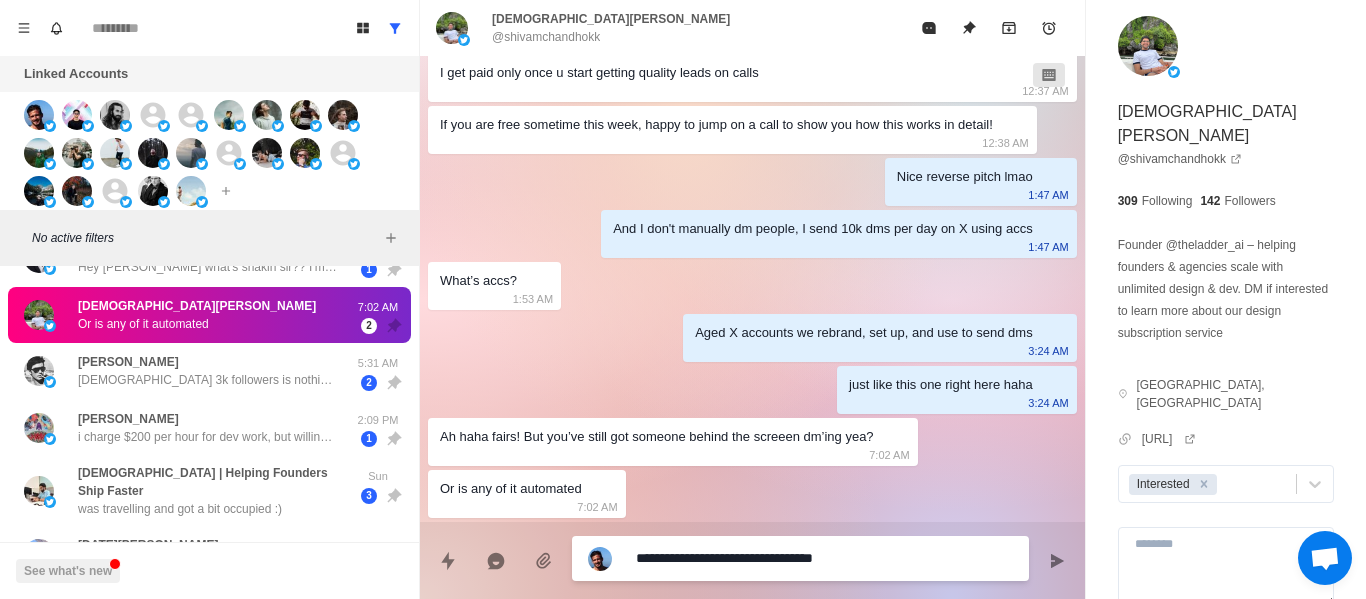 type on "*" 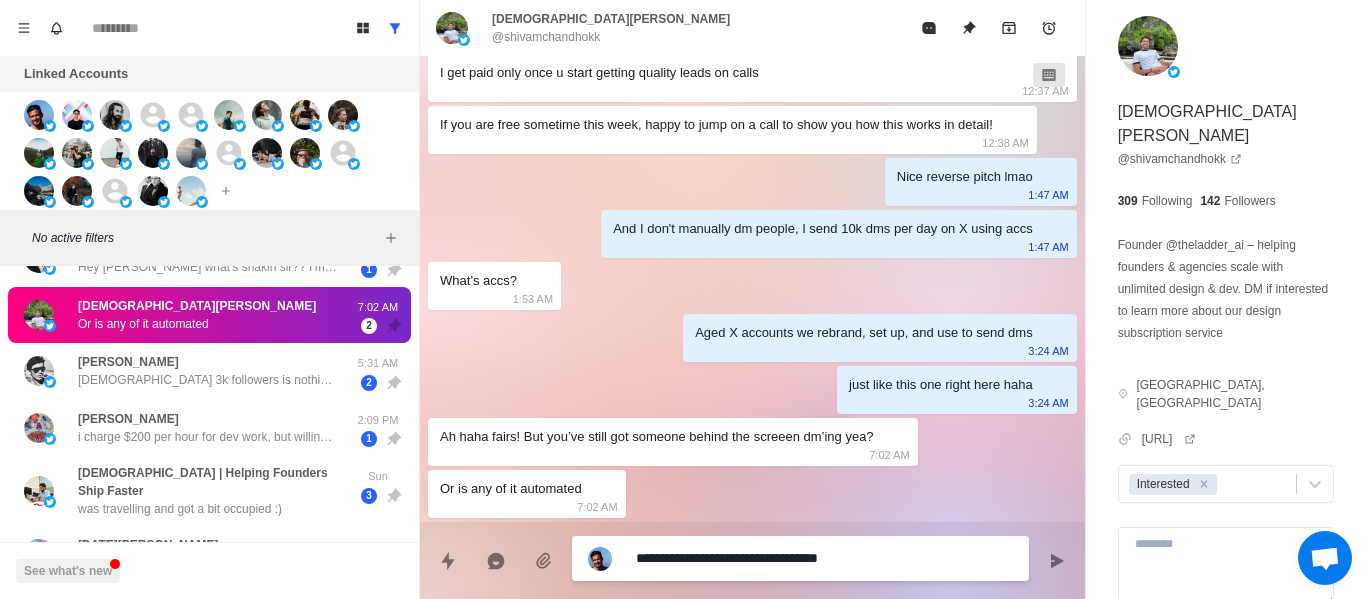 type on "*" 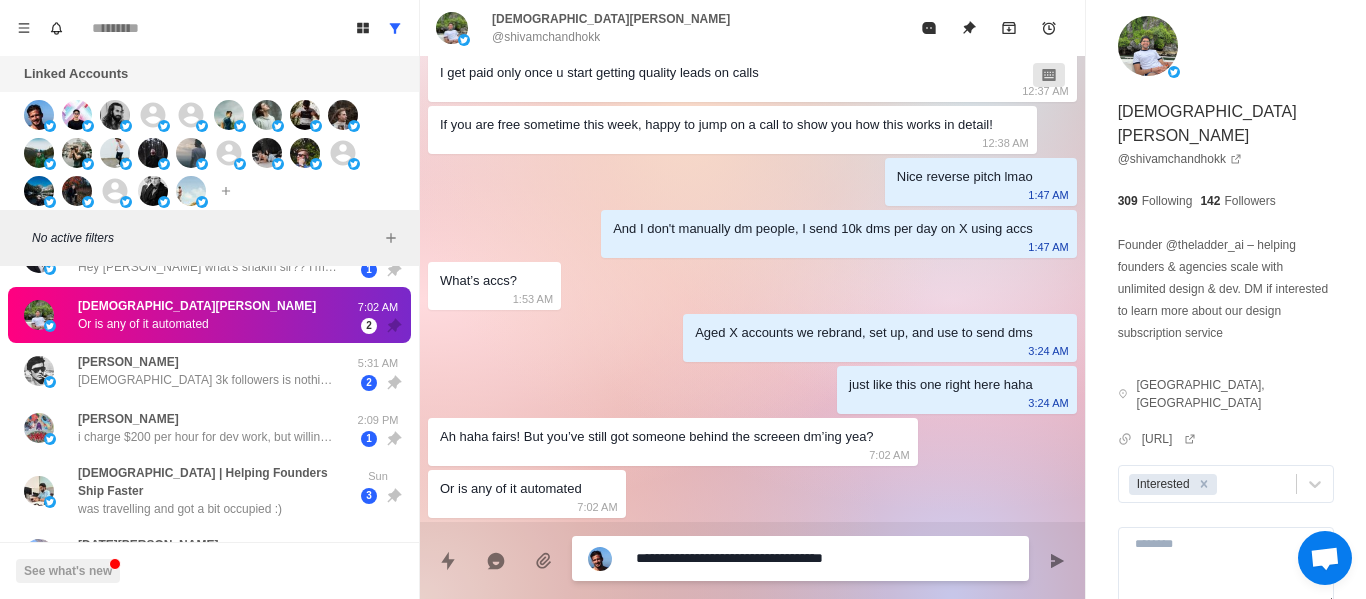 type on "*" 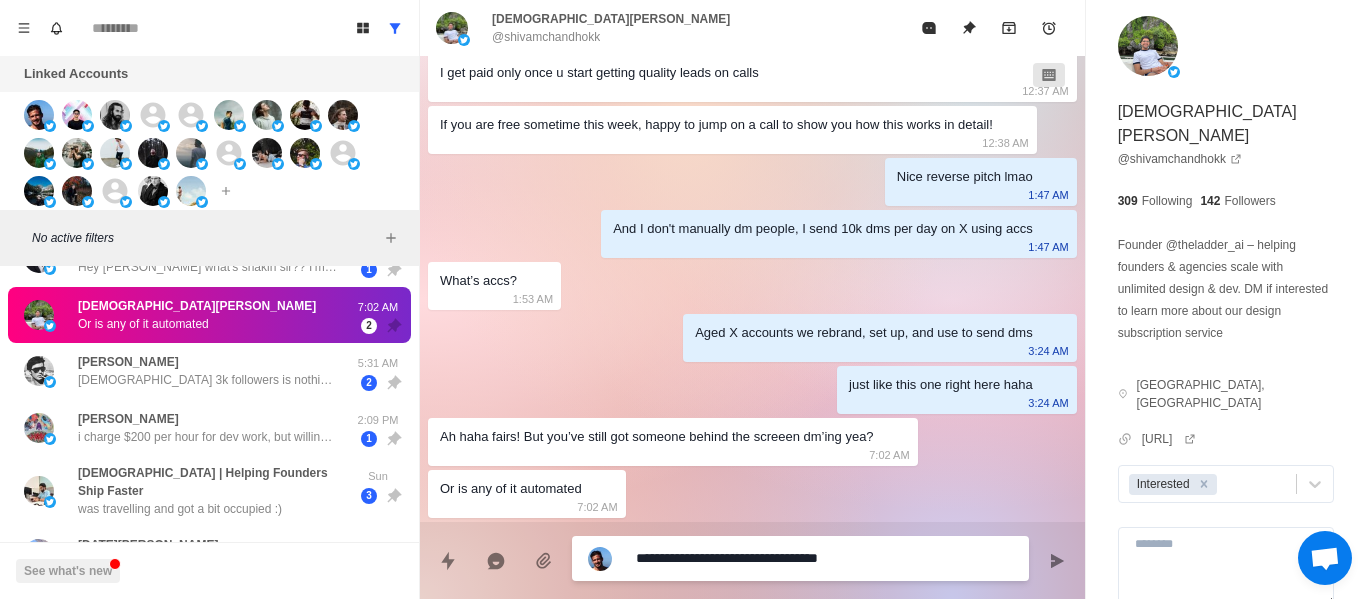 type on "*" 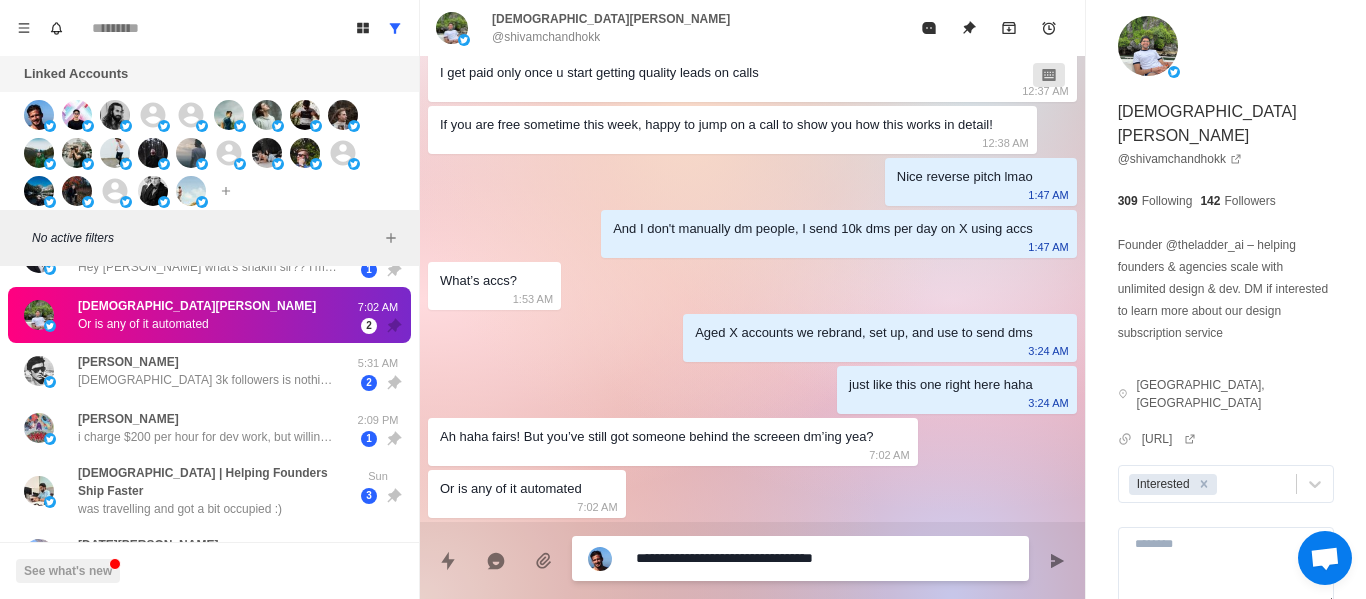 type on "*" 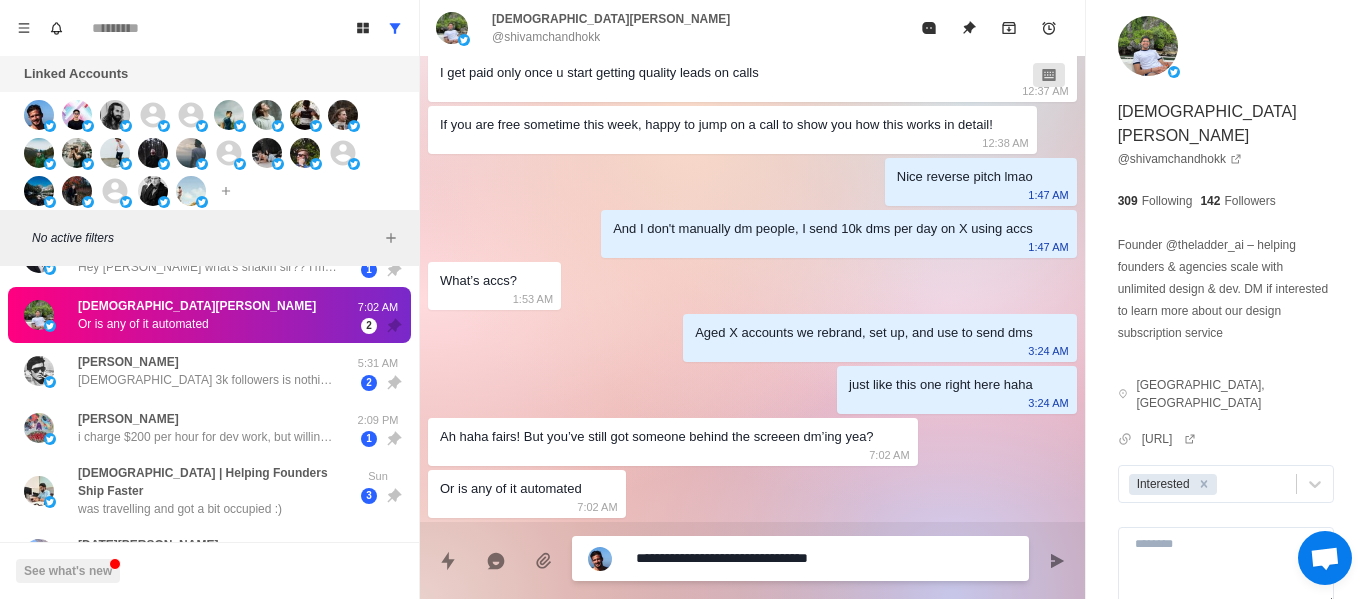 type on "*" 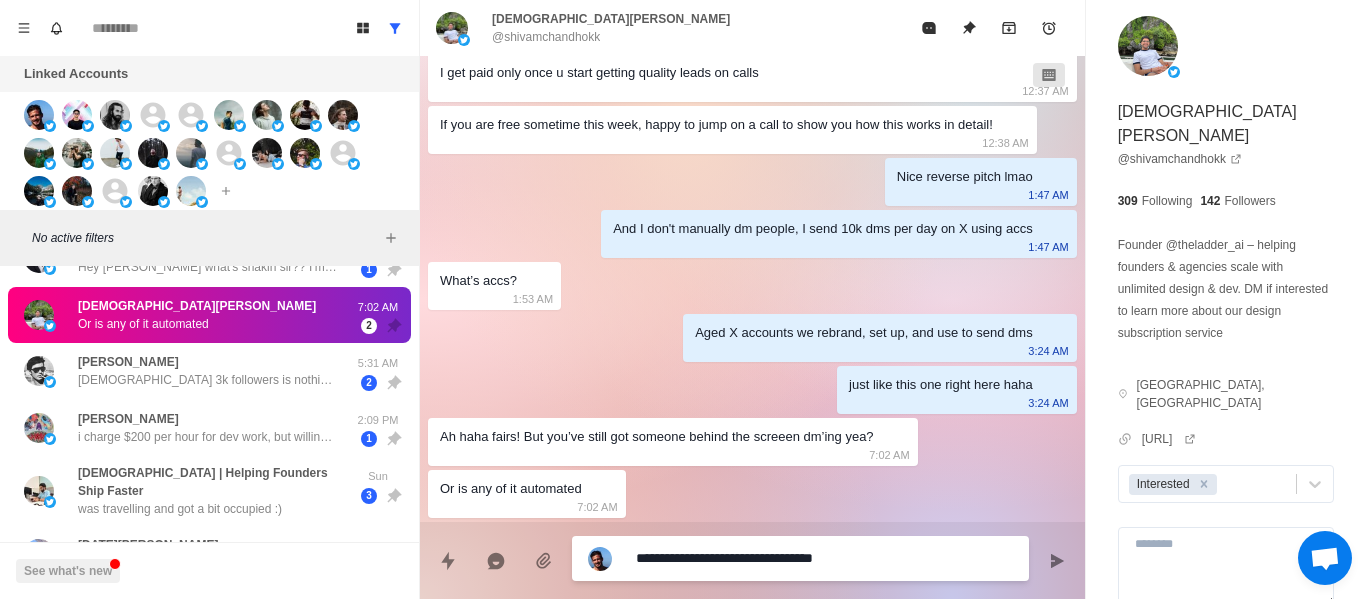 type on "*" 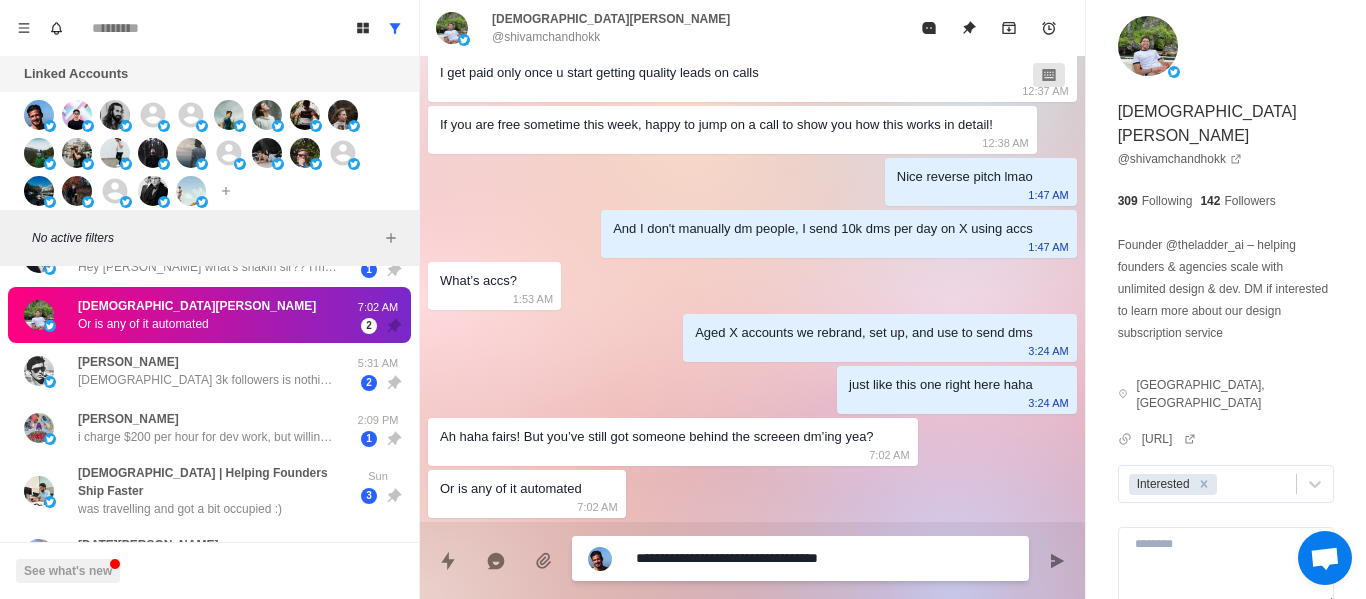 type on "*" 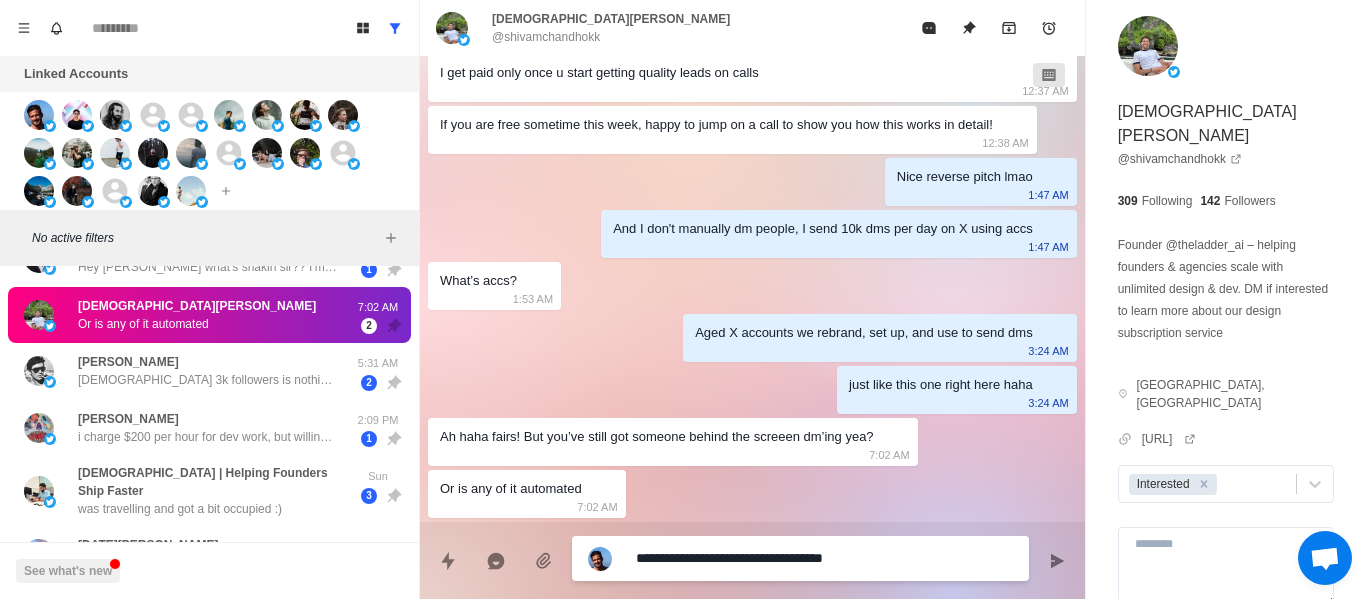 type on "*" 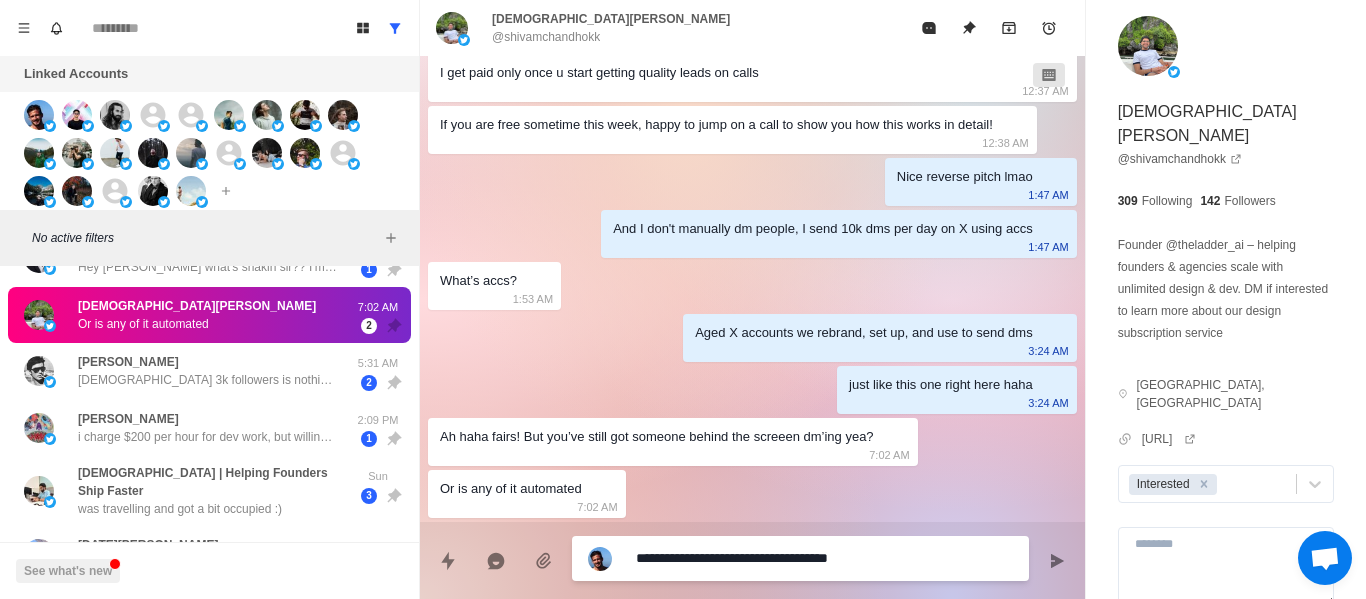 type on "*" 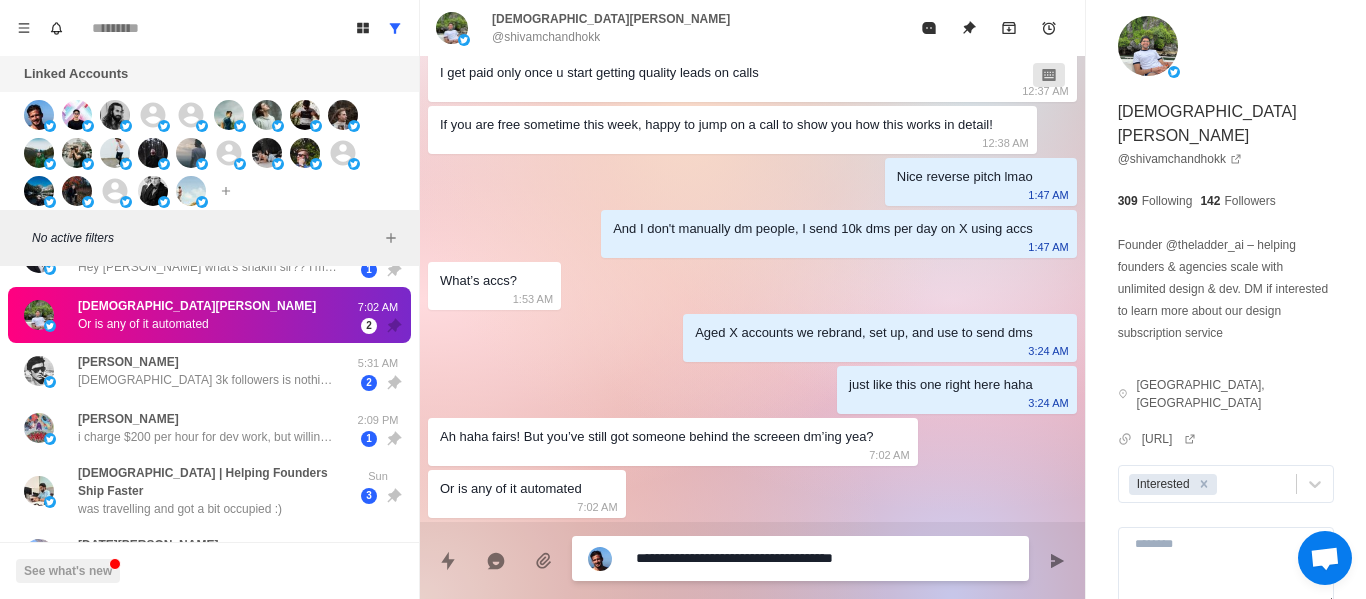 type on "*" 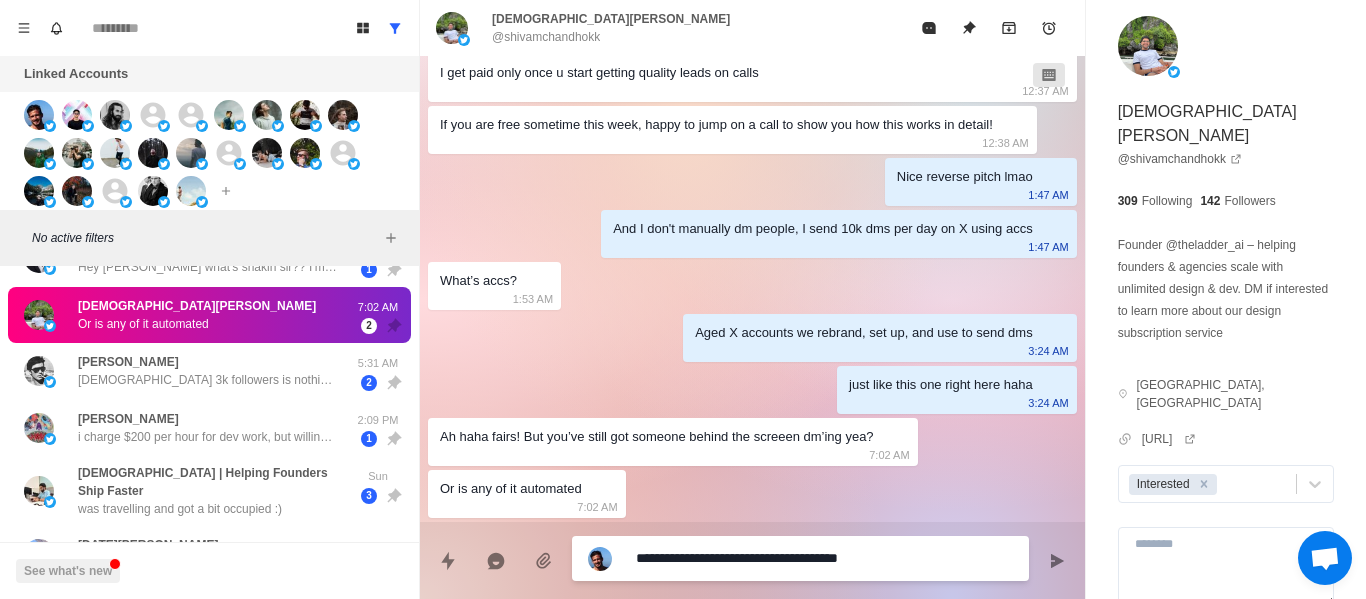 type on "*" 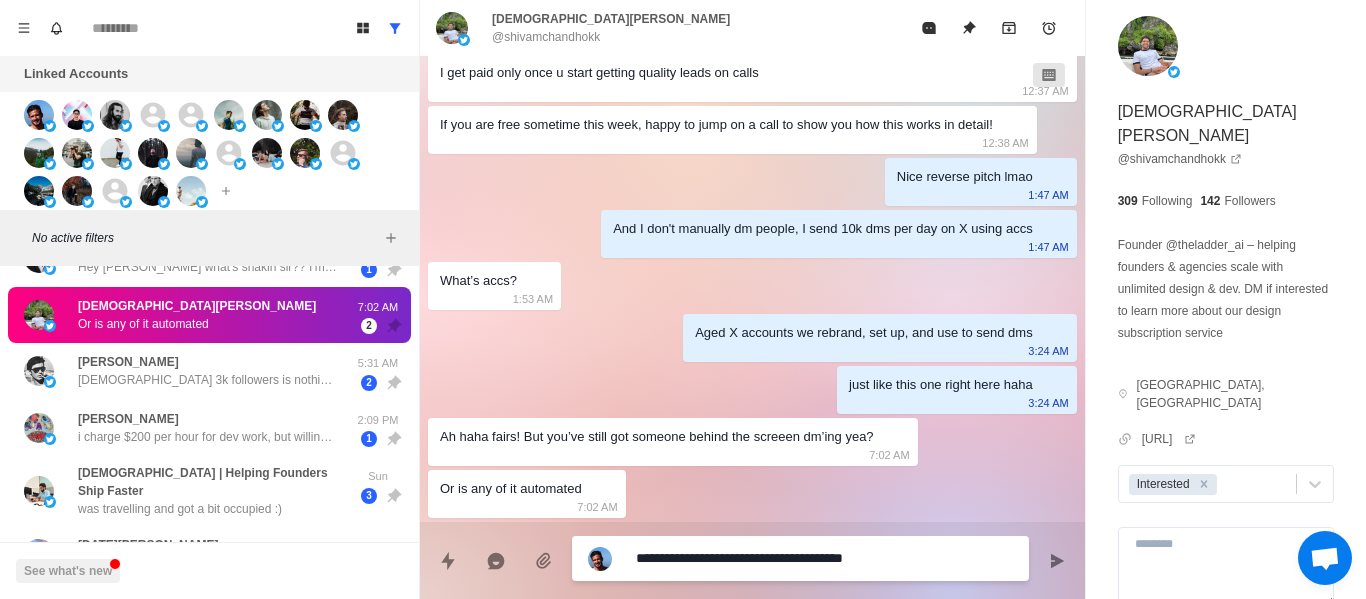 type on "*" 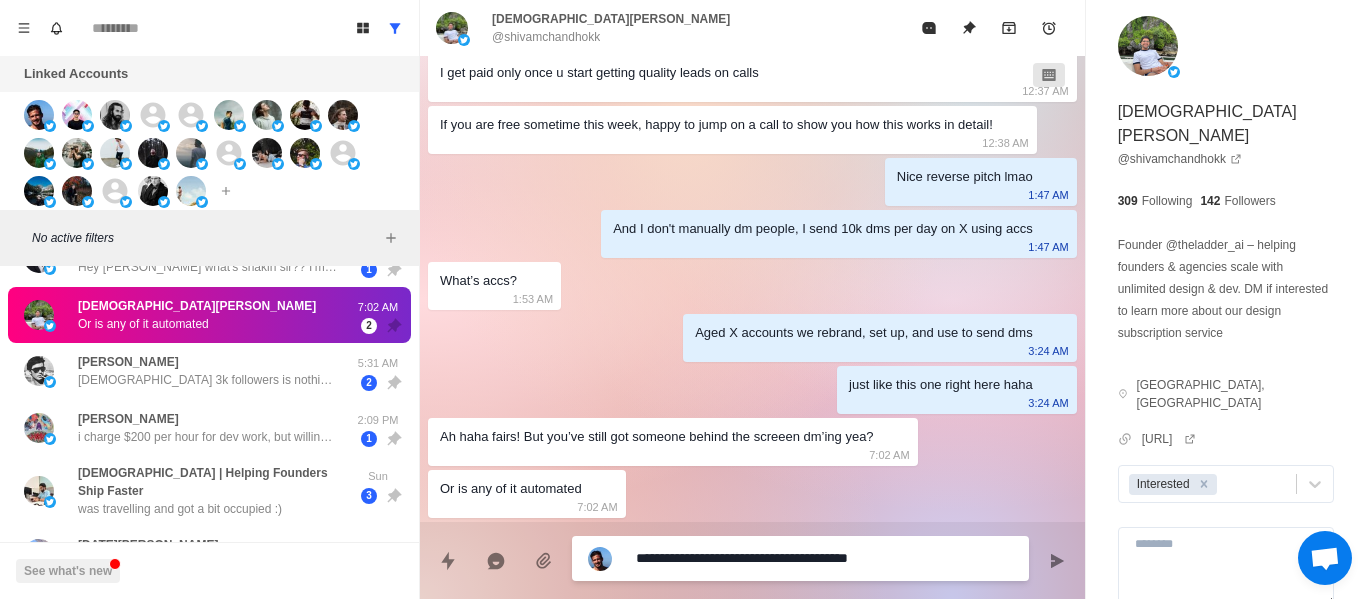 type on "*" 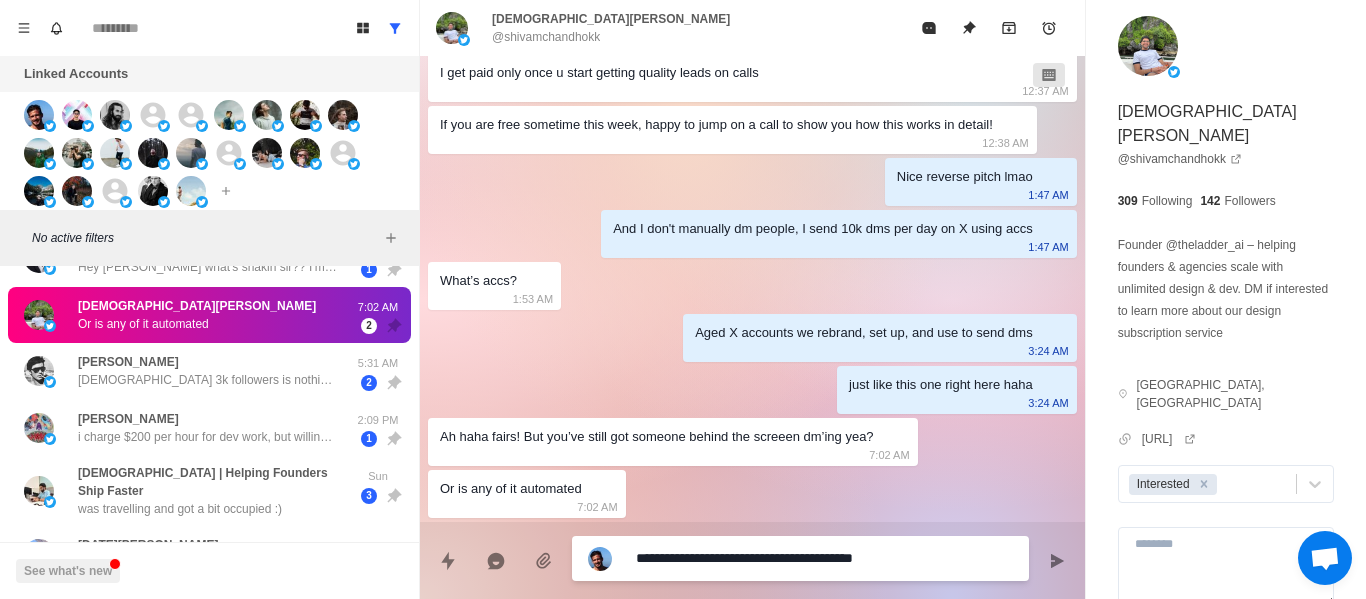 type on "**********" 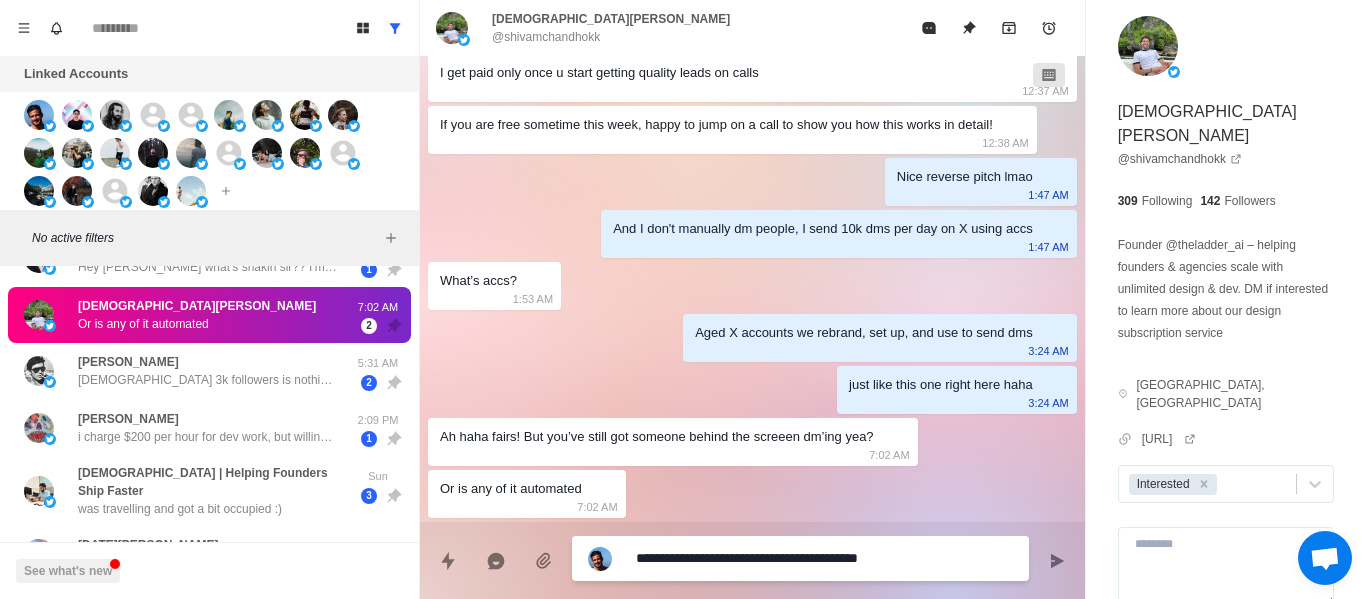type on "*" 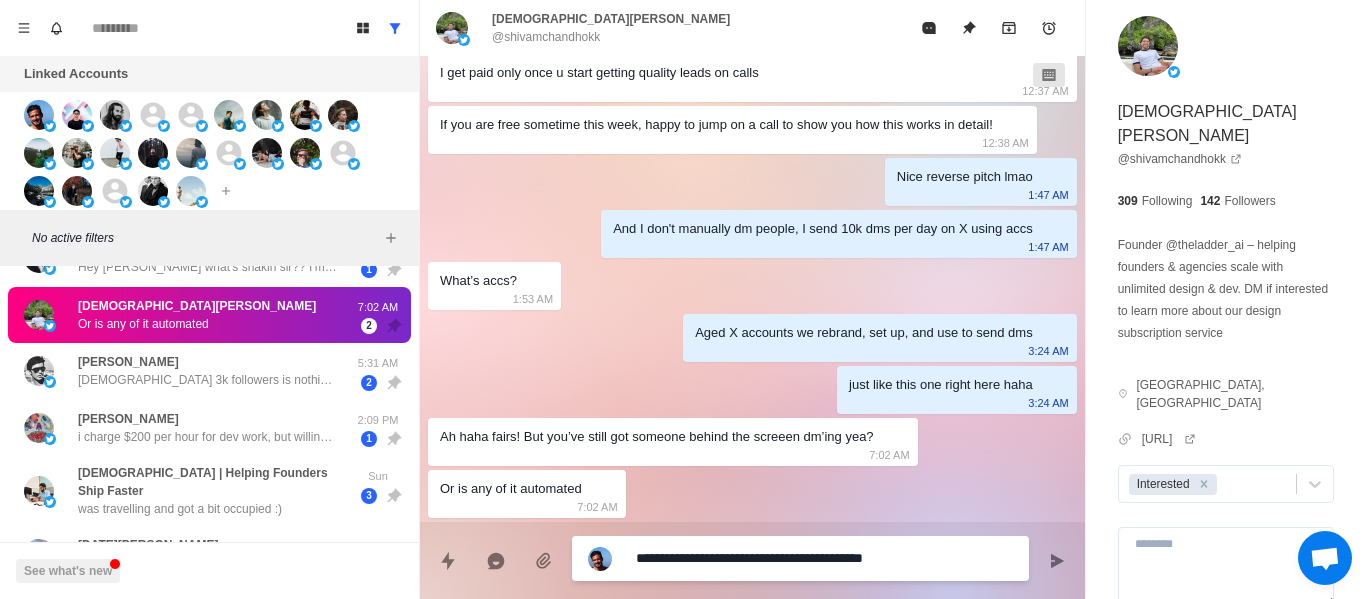 type on "*" 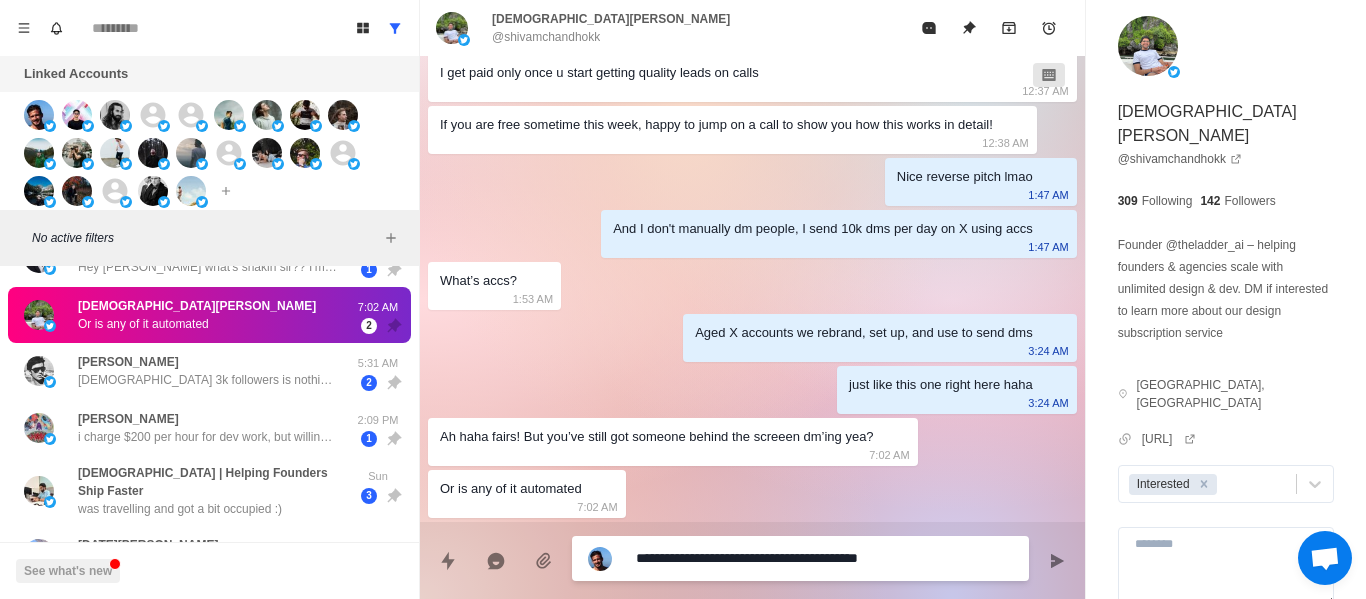 type on "*" 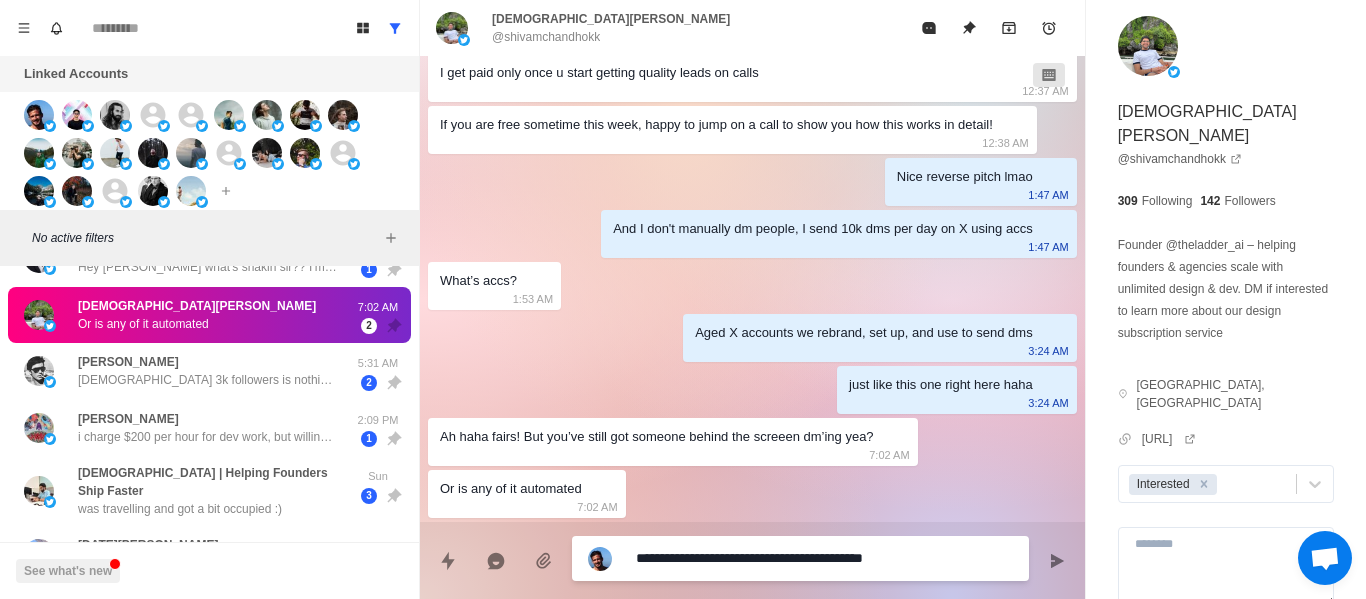 type on "*" 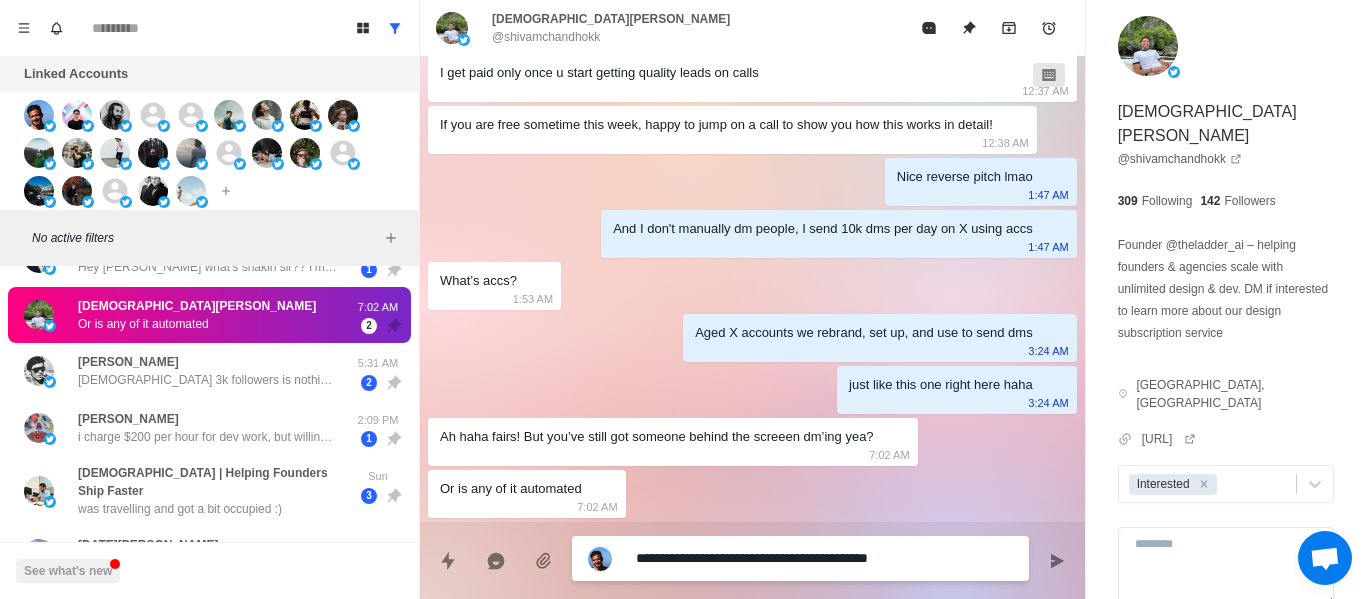 type on "*" 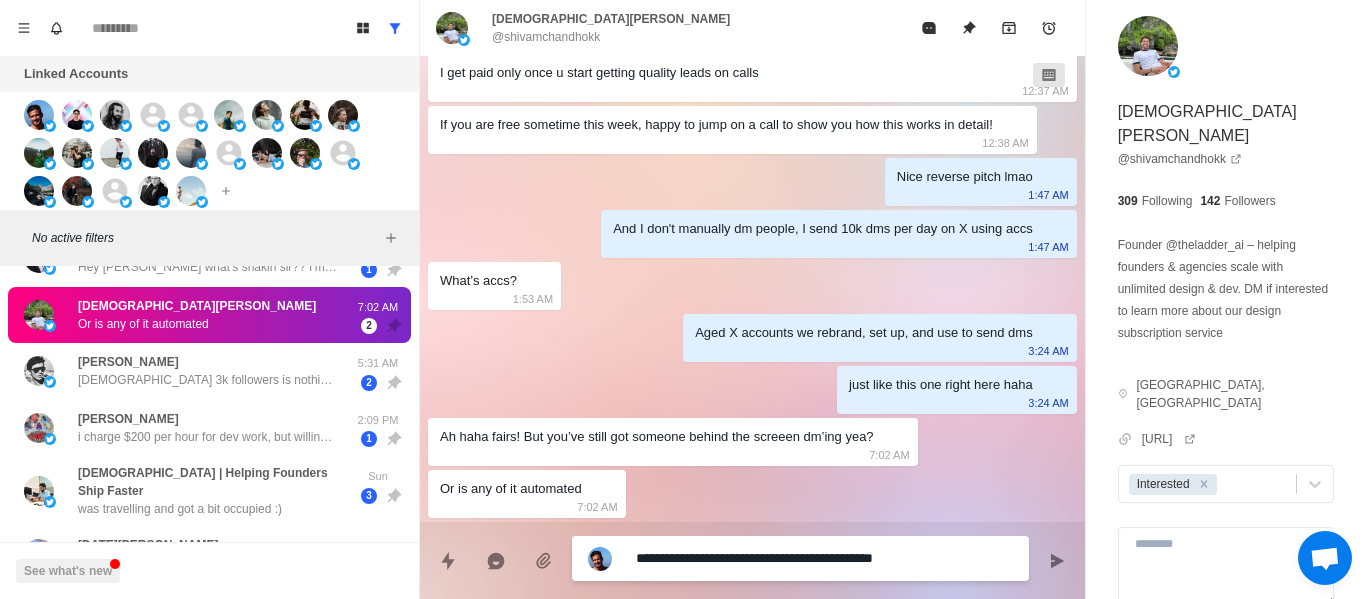 type on "*" 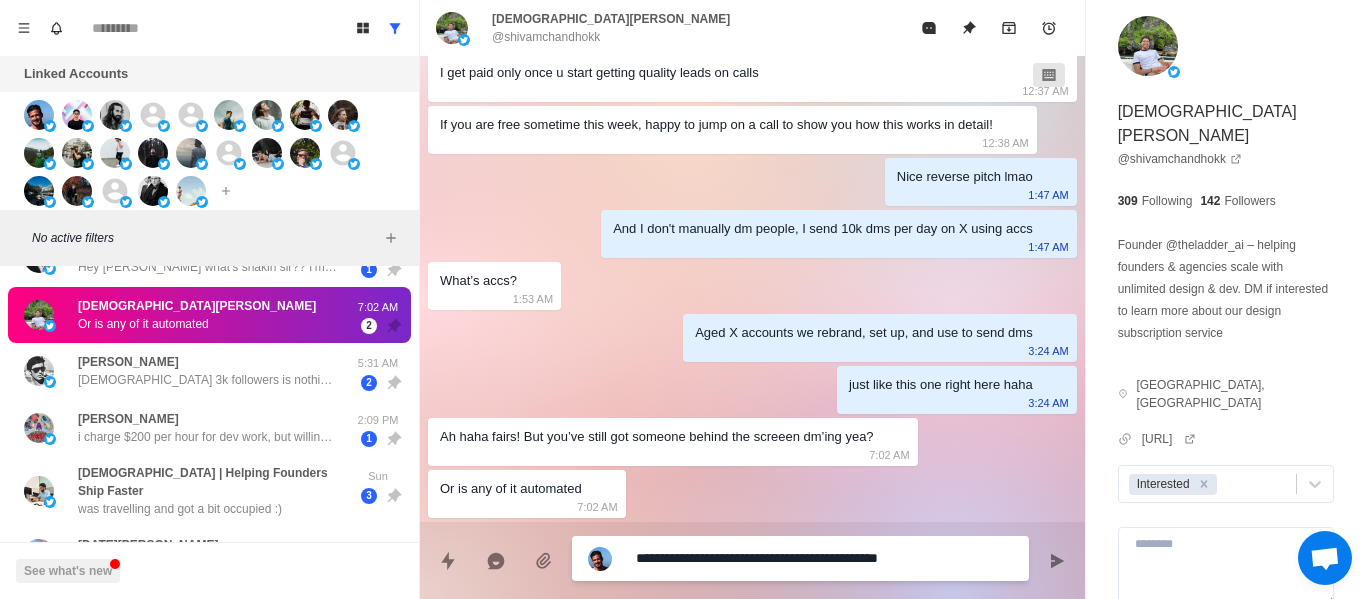 type on "*" 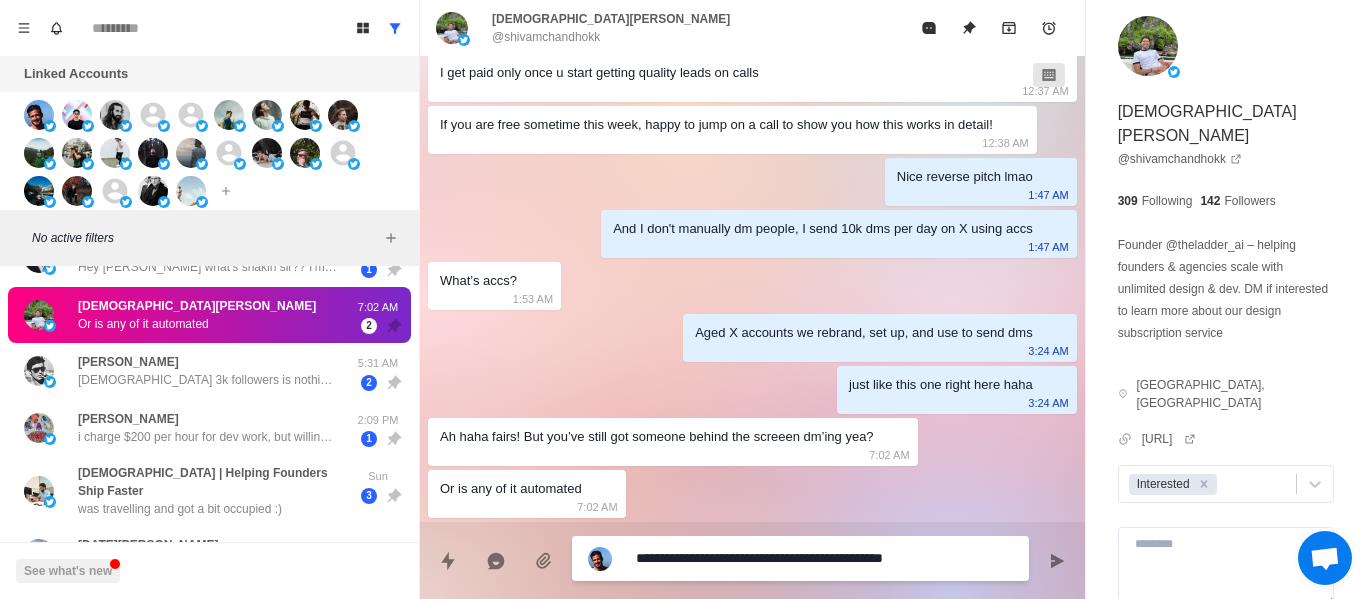type on "*" 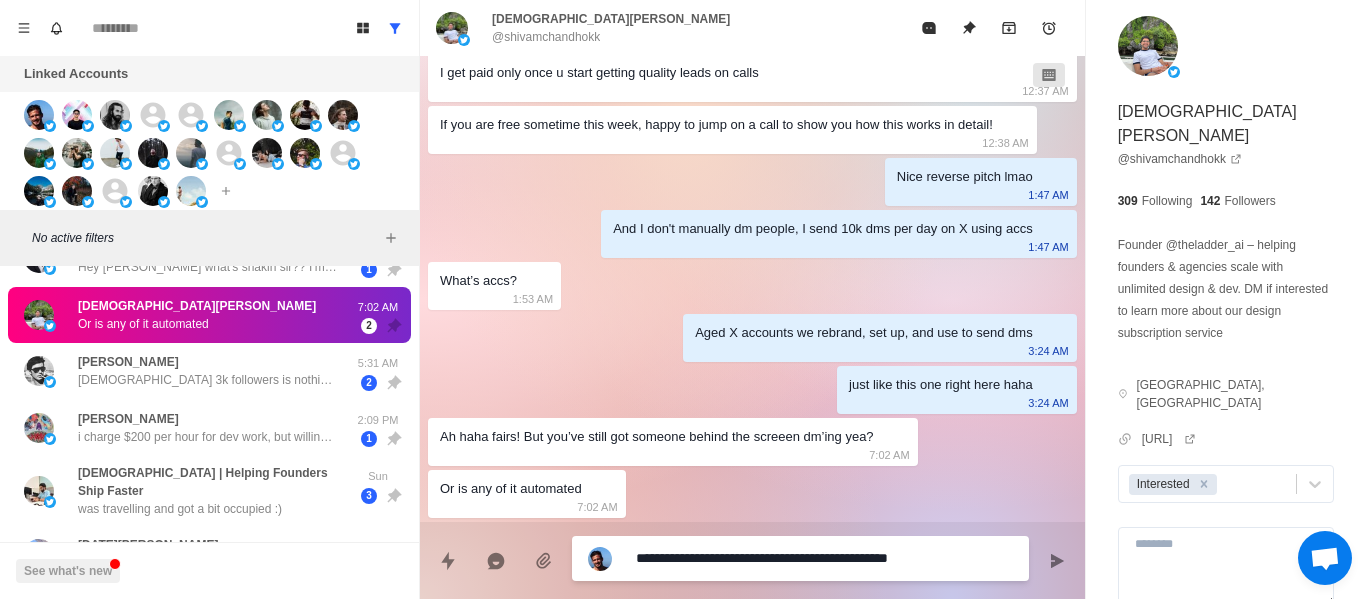 type on "*" 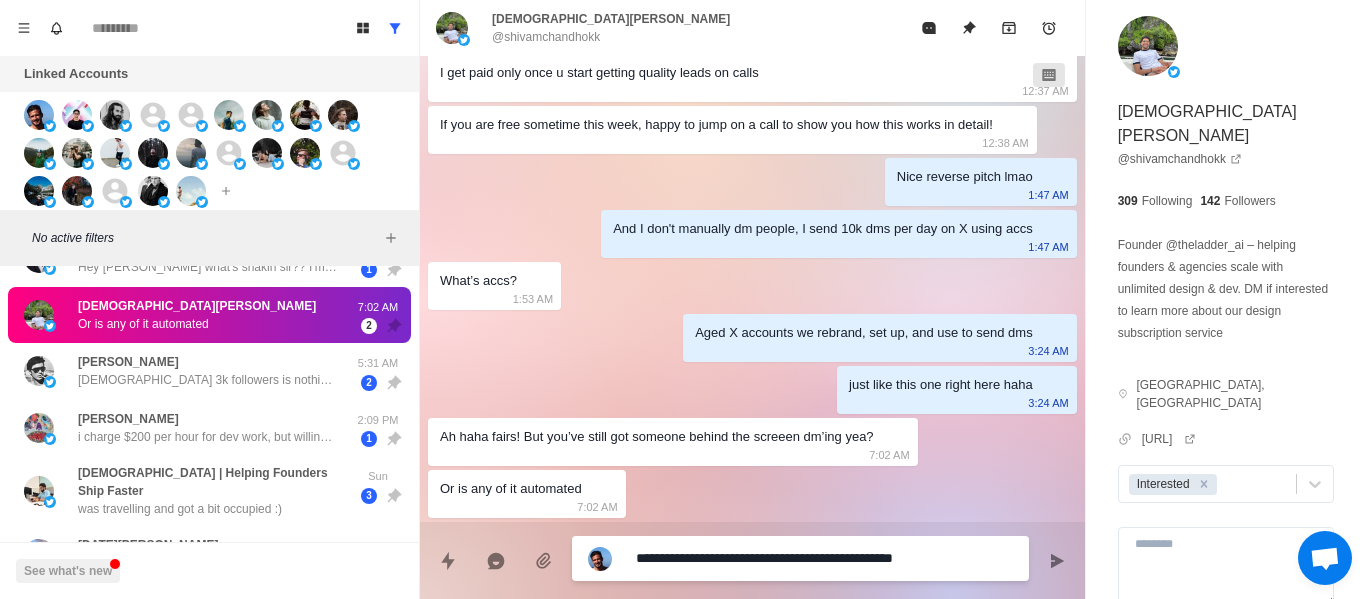 type on "*" 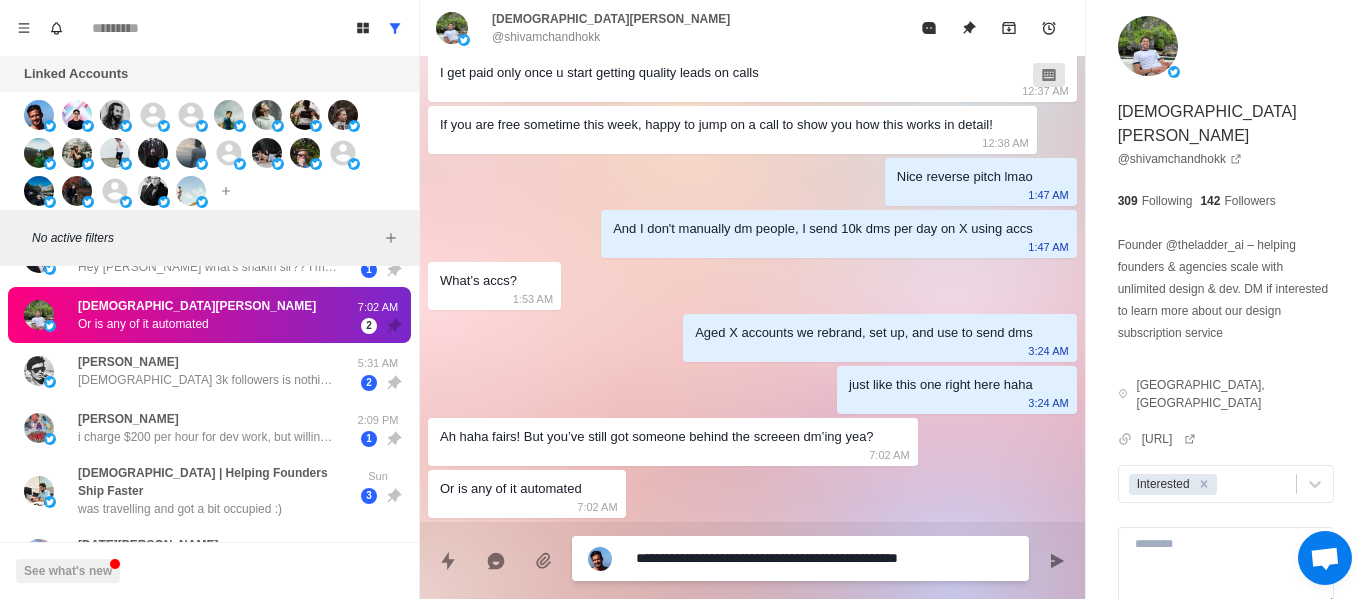 type on "*" 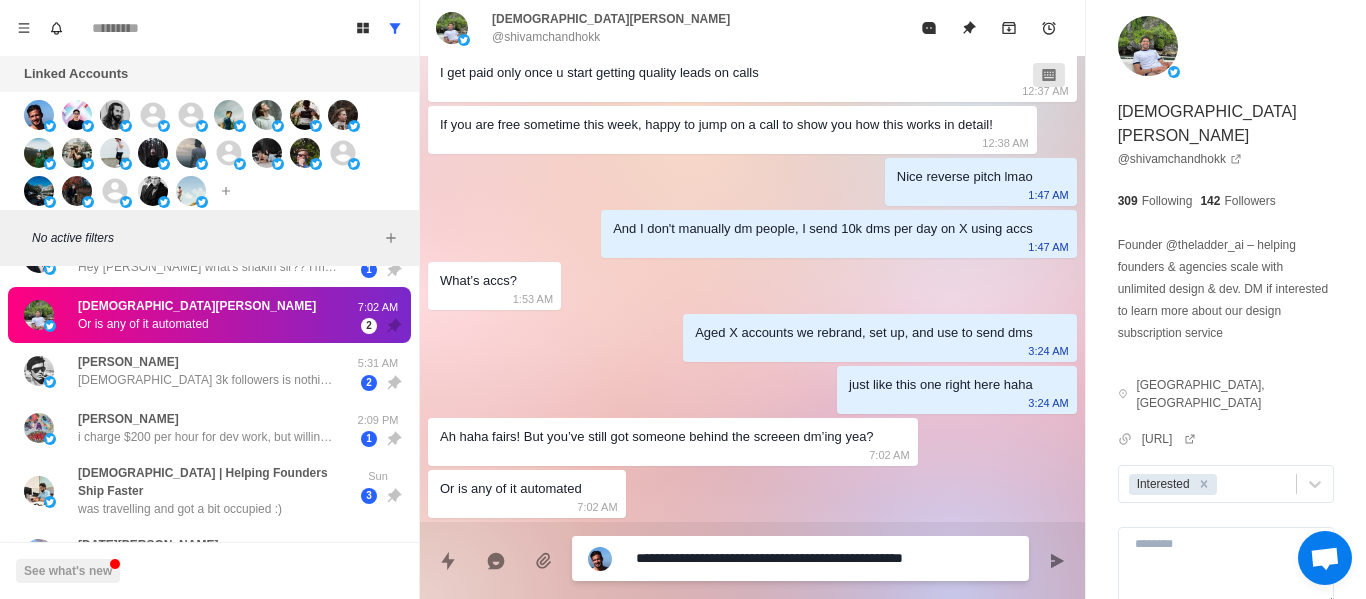 type on "*" 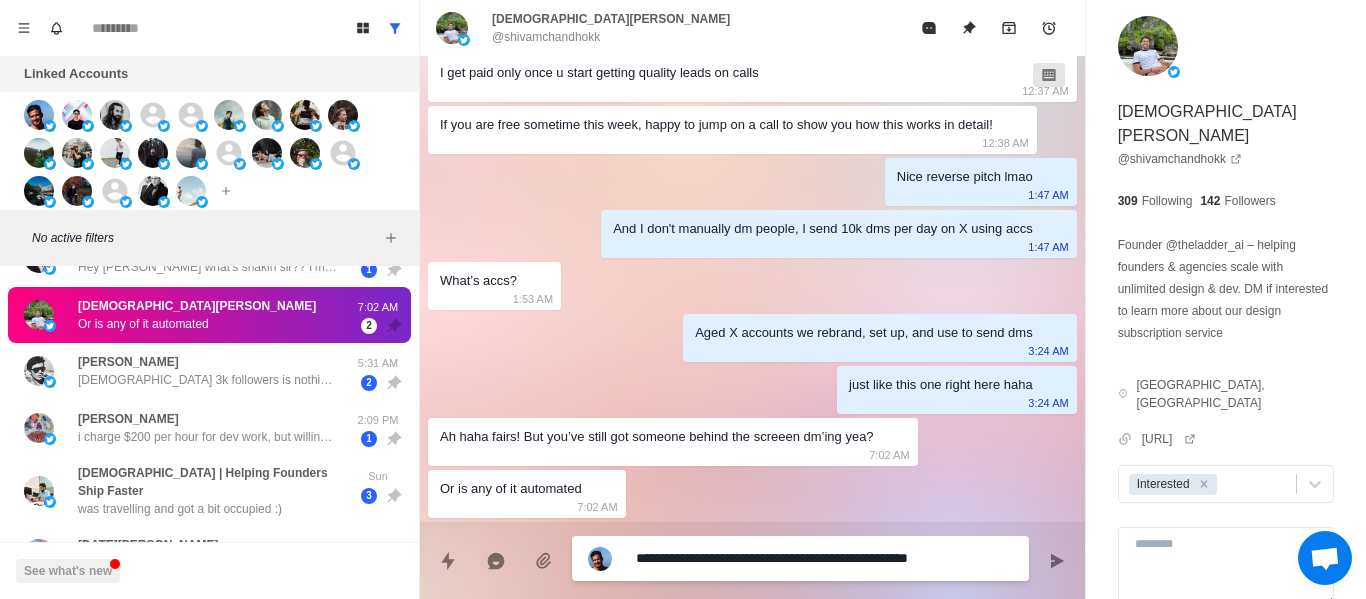 type on "*" 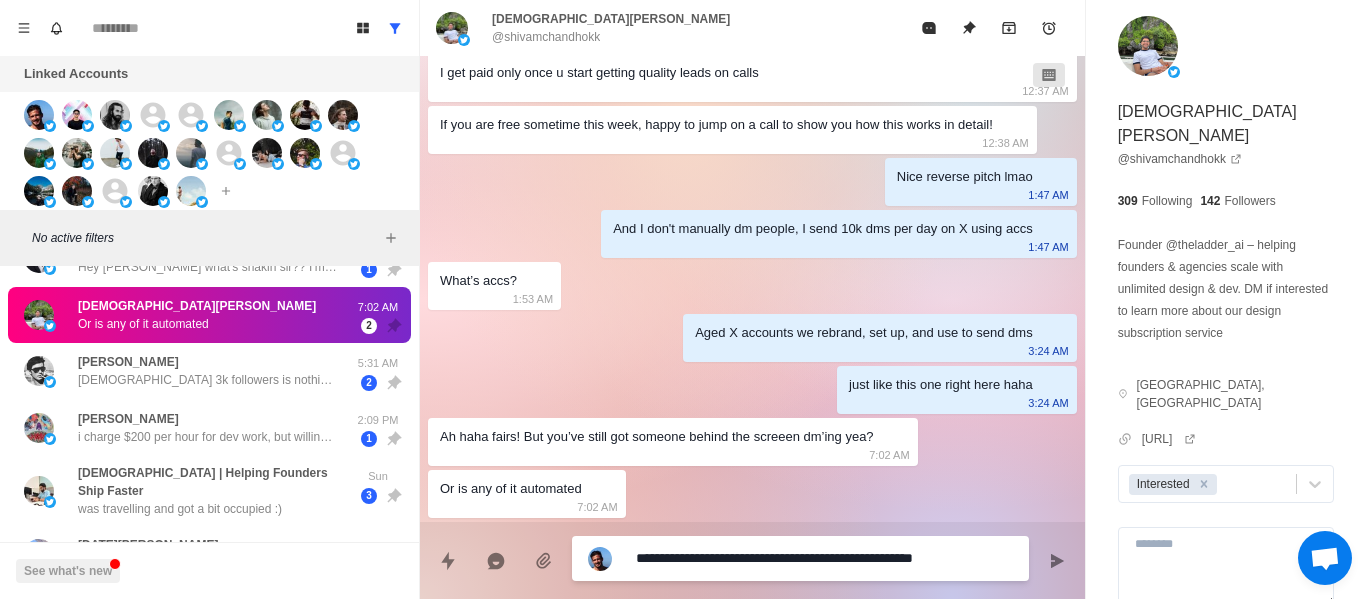 type on "*" 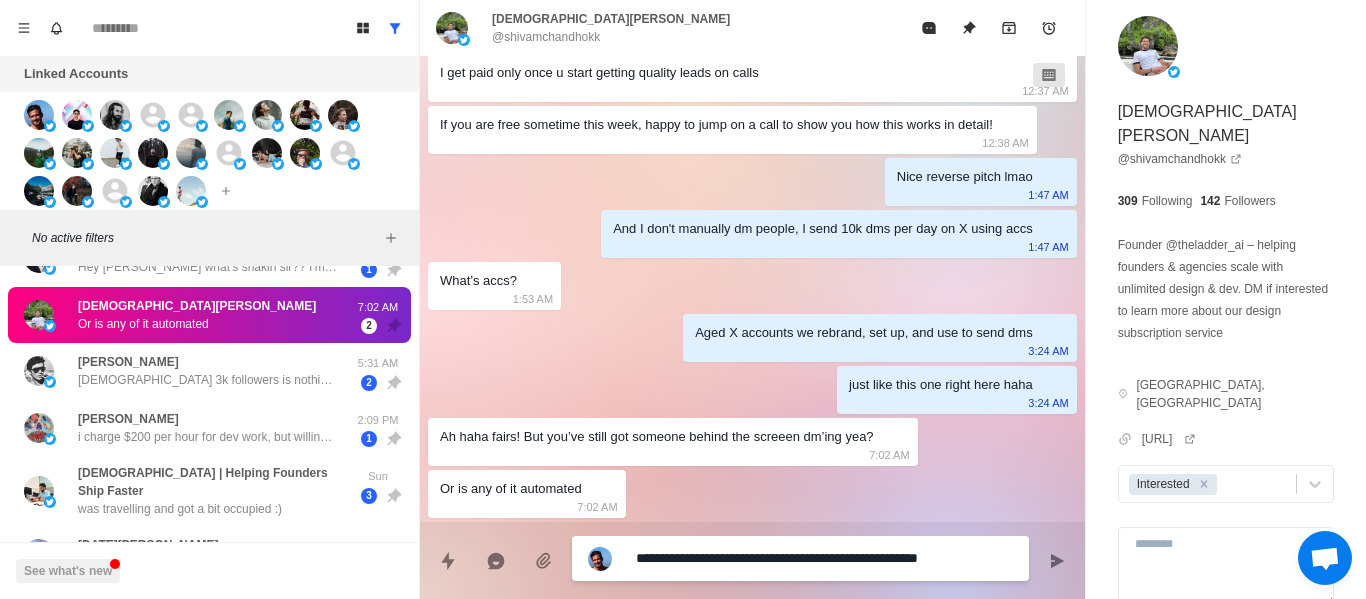 type on "*" 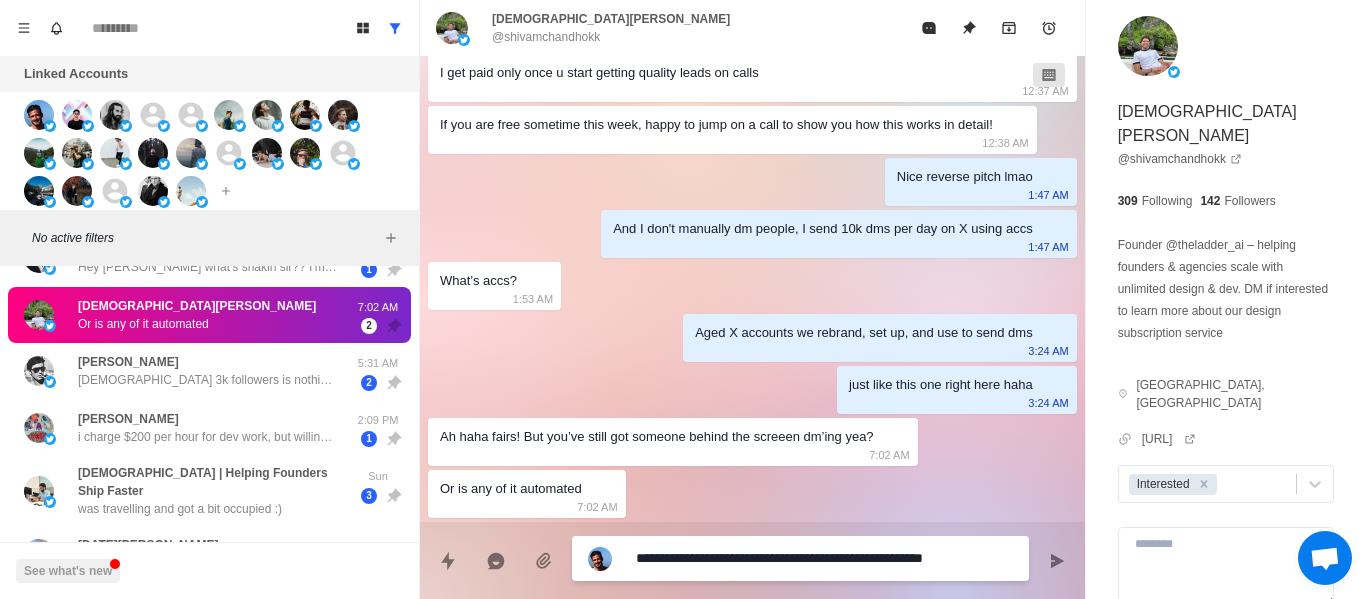 type on "*" 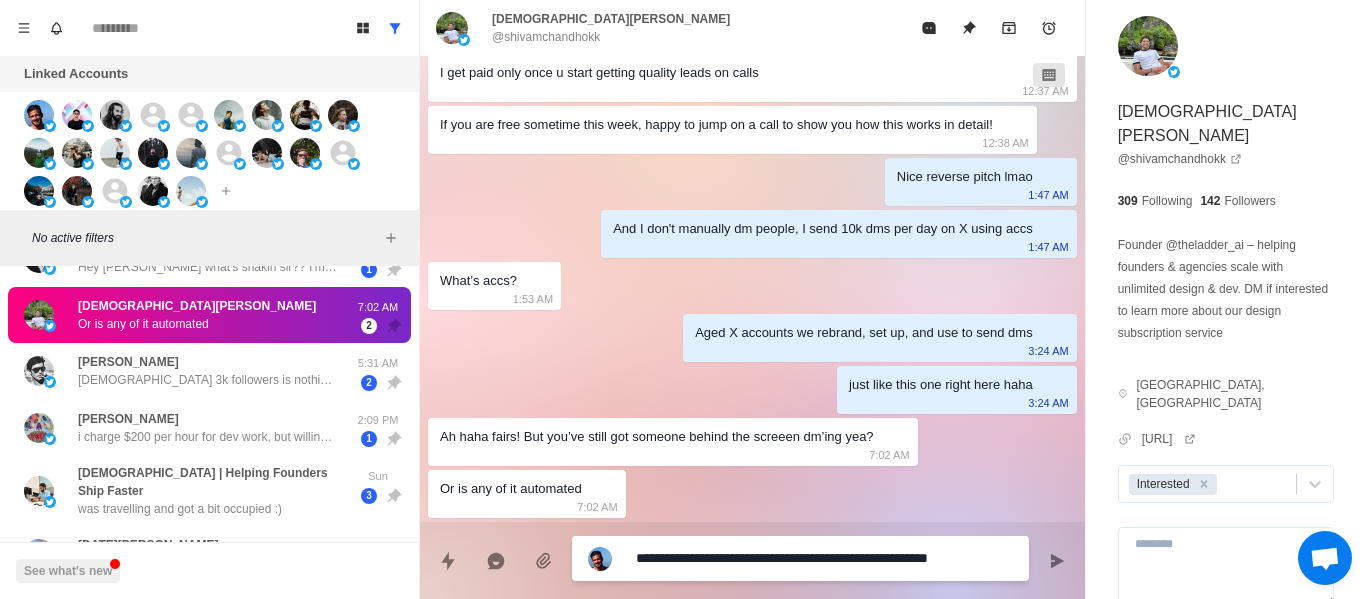 type on "*" 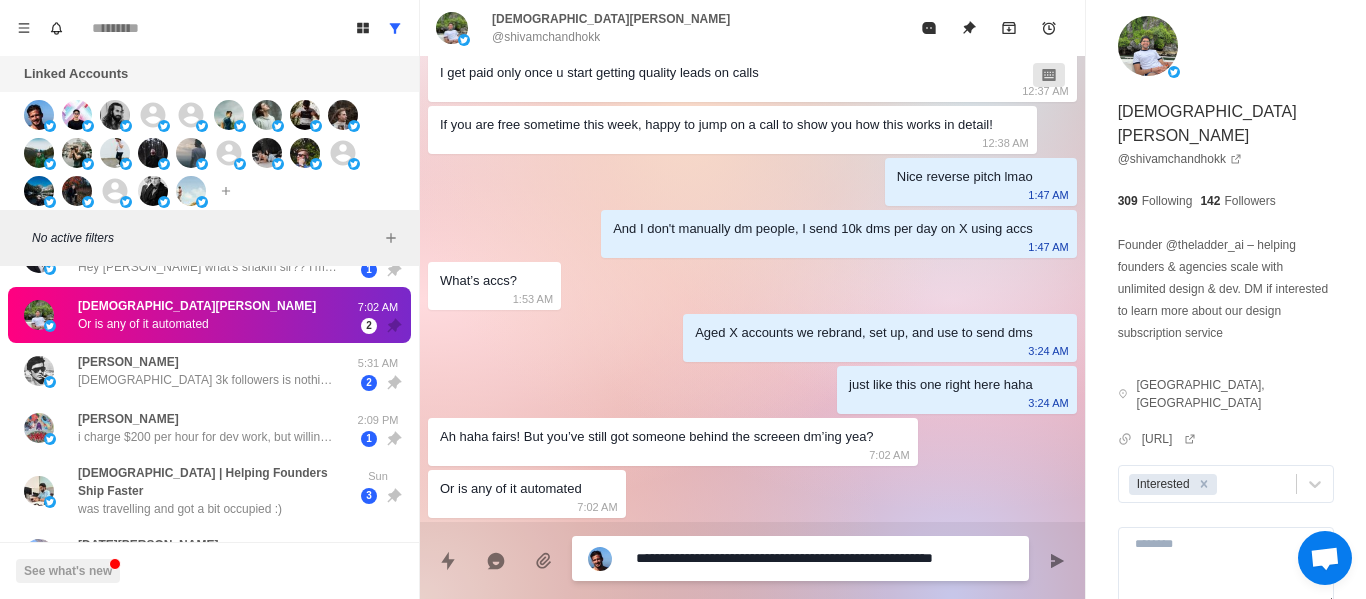 type on "*" 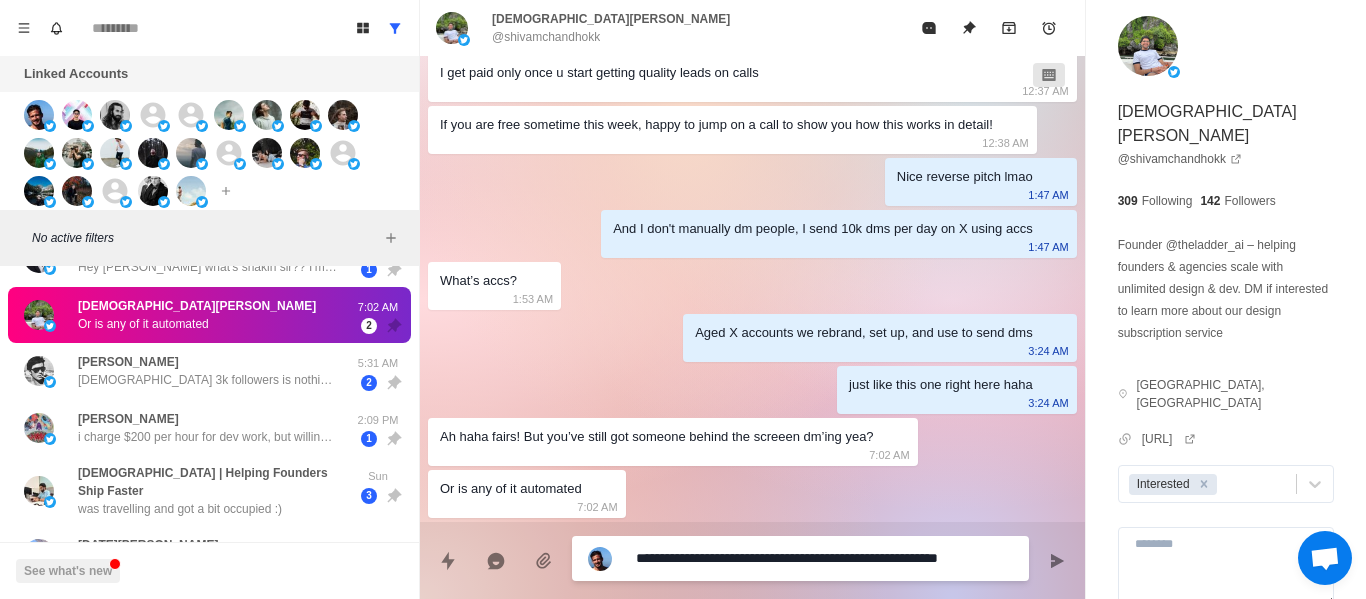 type on "*" 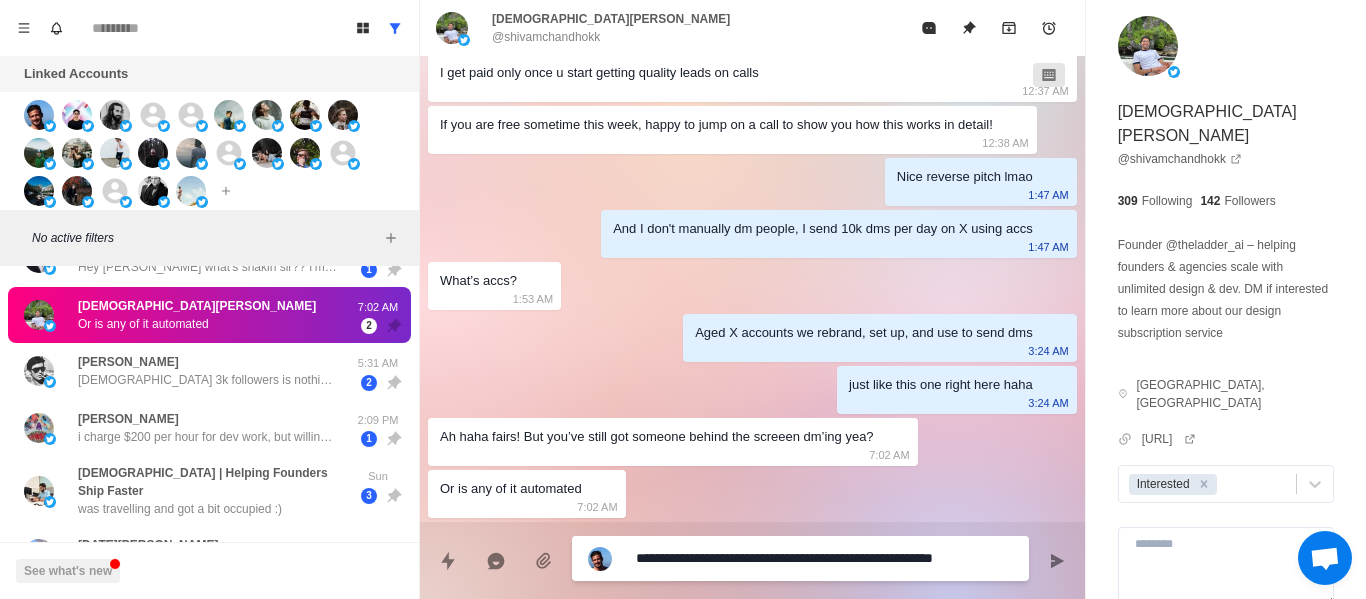 type on "*" 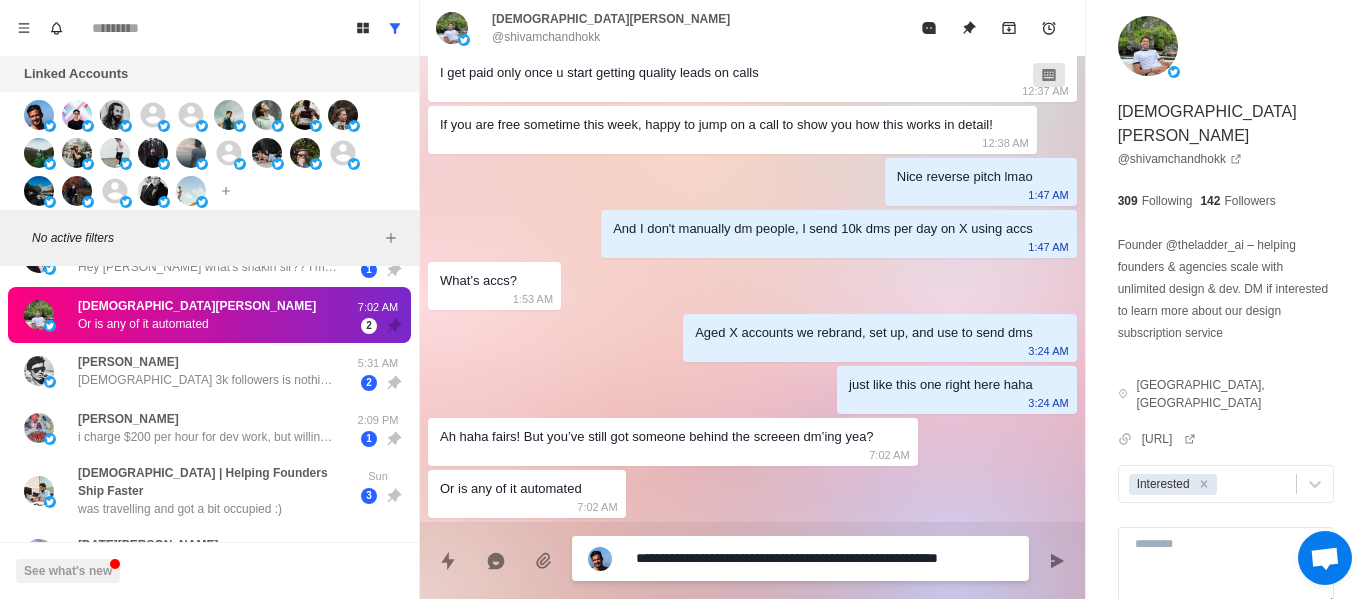 type on "*" 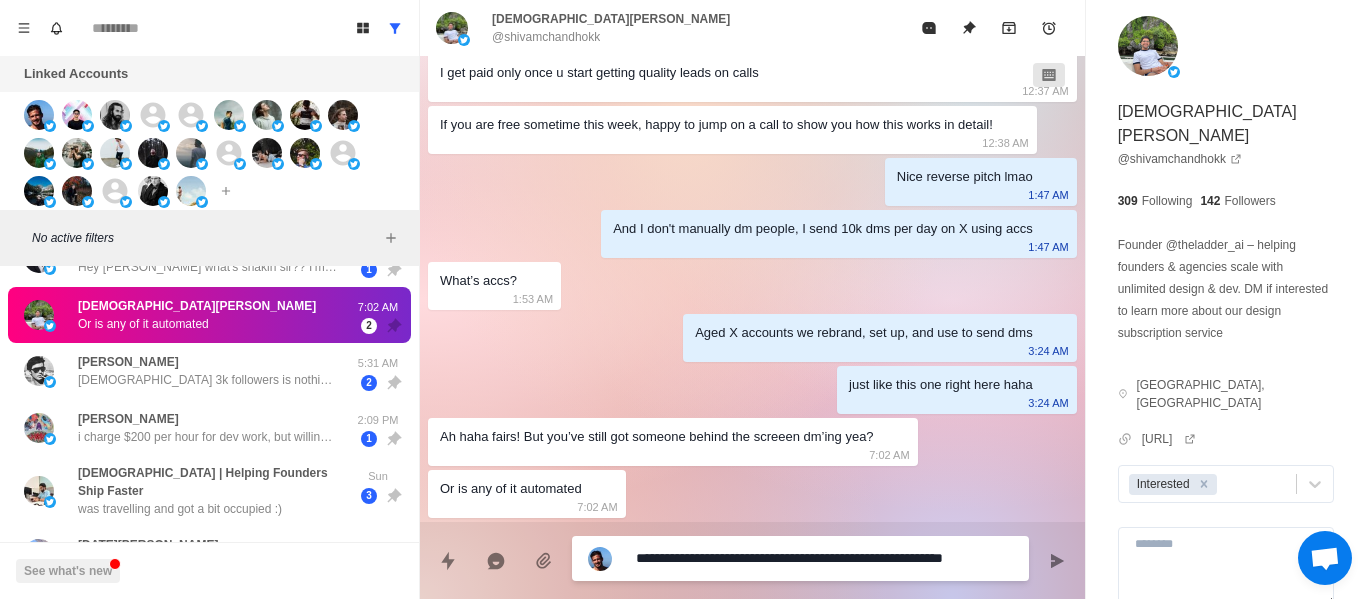 type on "*" 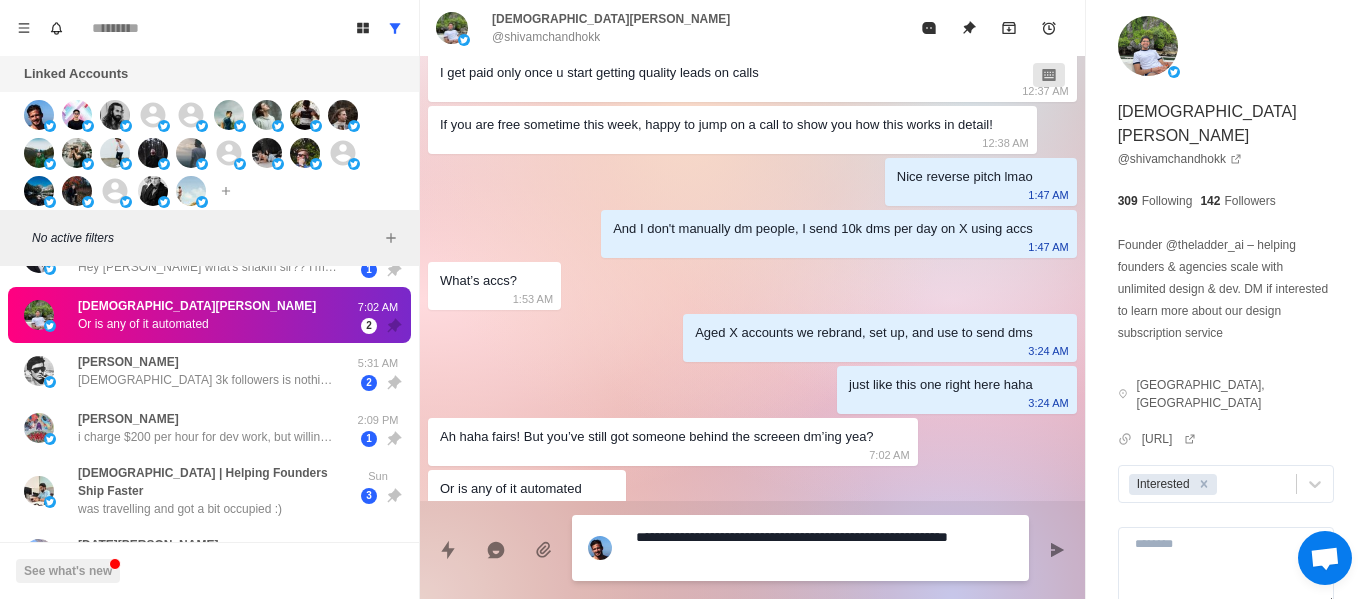 type on "*" 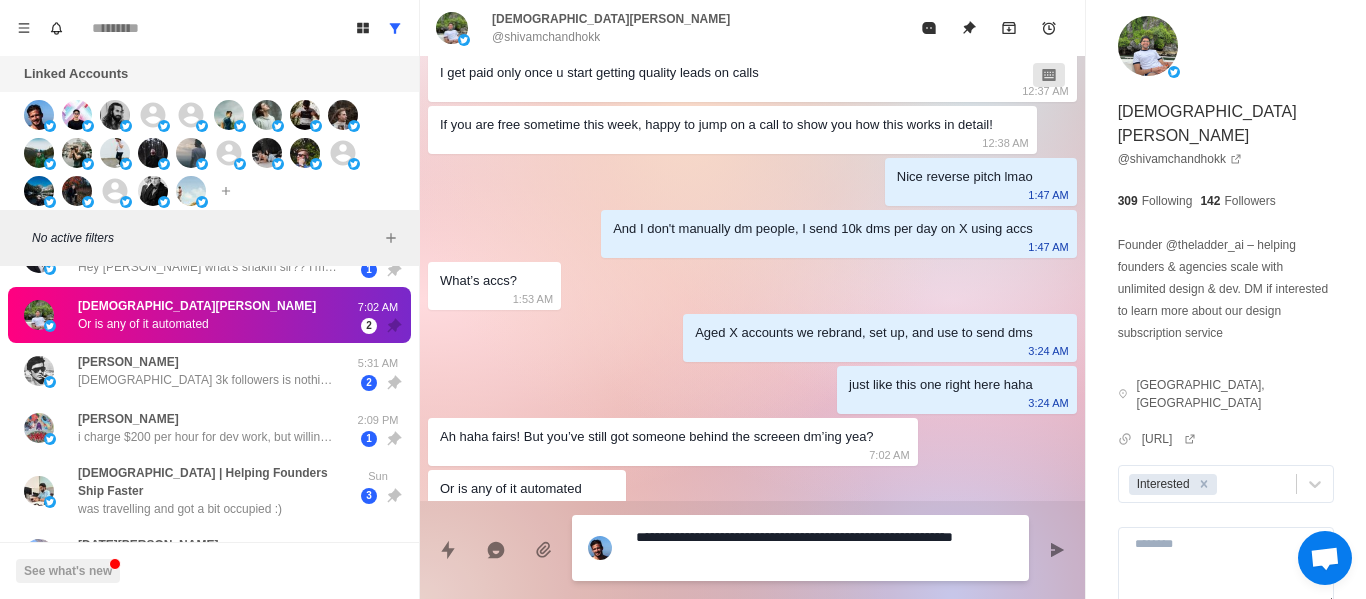 type on "*" 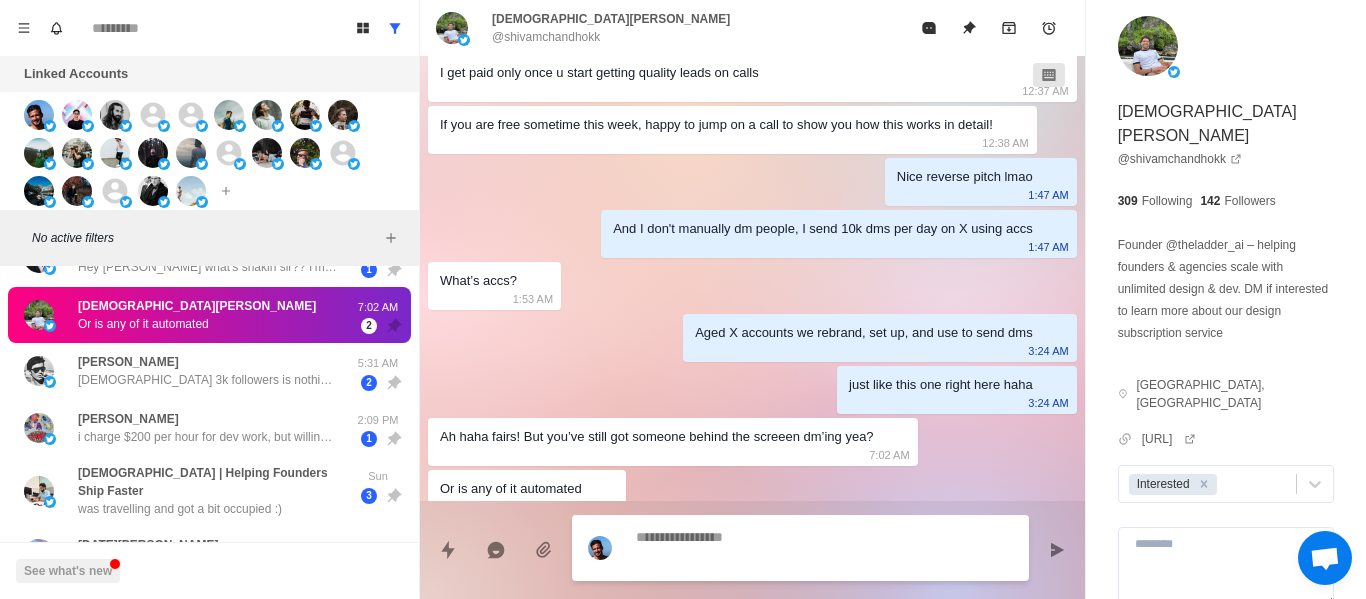 scroll, scrollTop: 1446, scrollLeft: 0, axis: vertical 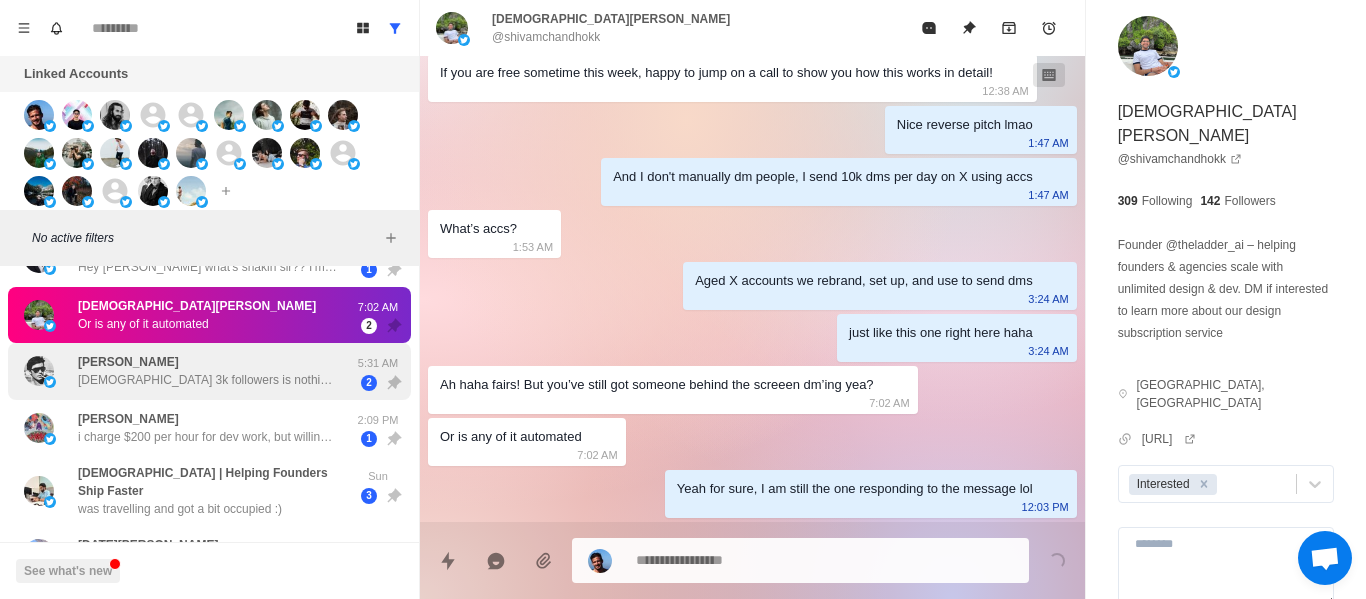 click on "[PERSON_NAME][DEMOGRAPHIC_DATA] 3k followers is nothing tbh" at bounding box center [208, 371] 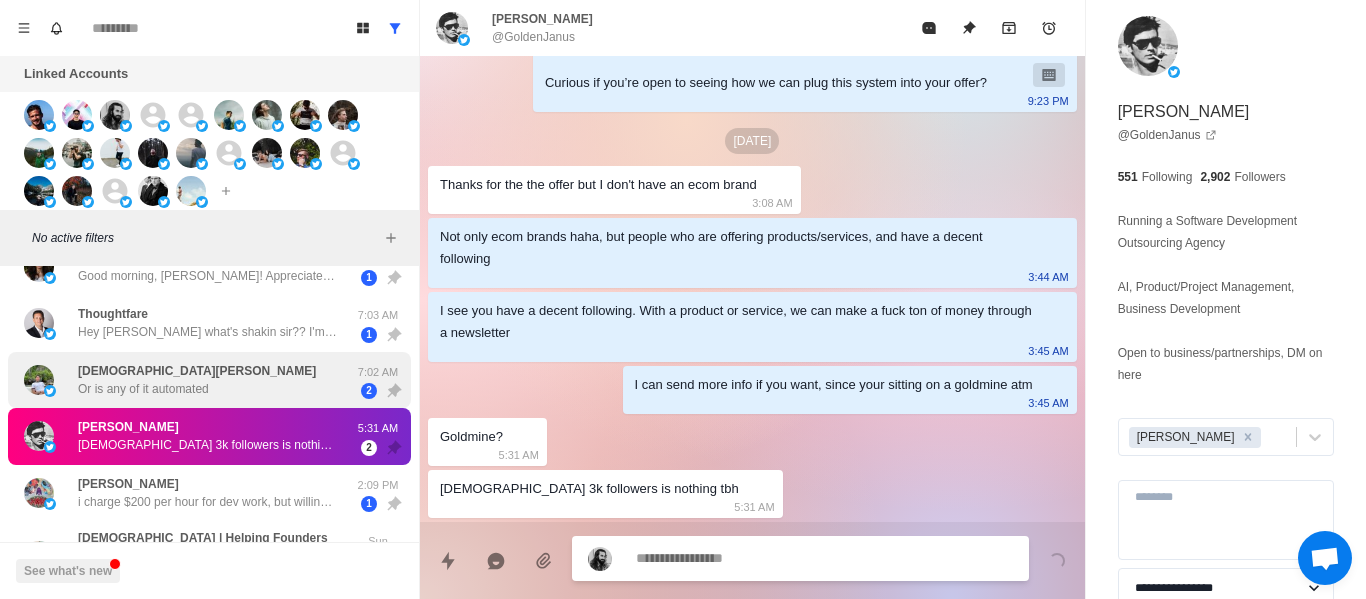 scroll, scrollTop: 0, scrollLeft: 0, axis: both 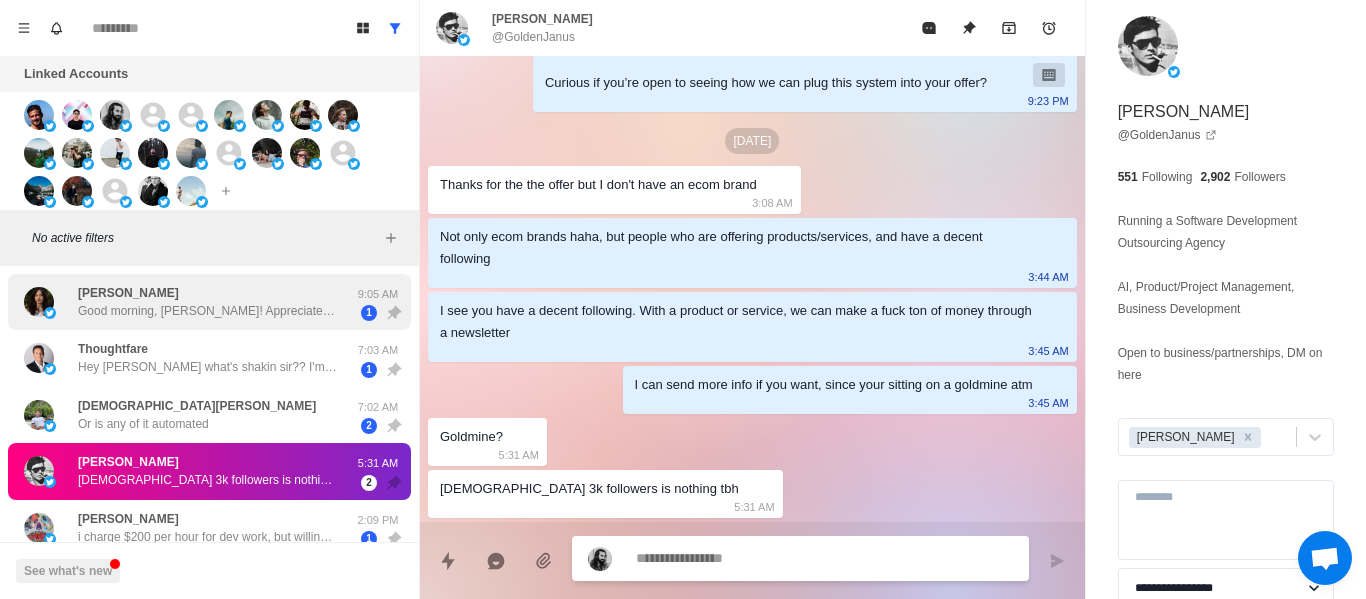 click on "[PERSON_NAME] Good morning, [PERSON_NAME]! Appreciate the follow-up, definitely not buried, I just have had the [MEDICAL_DATA] haha. Let me get some details together and I will send them your way later [DATE]!" at bounding box center (208, 302) 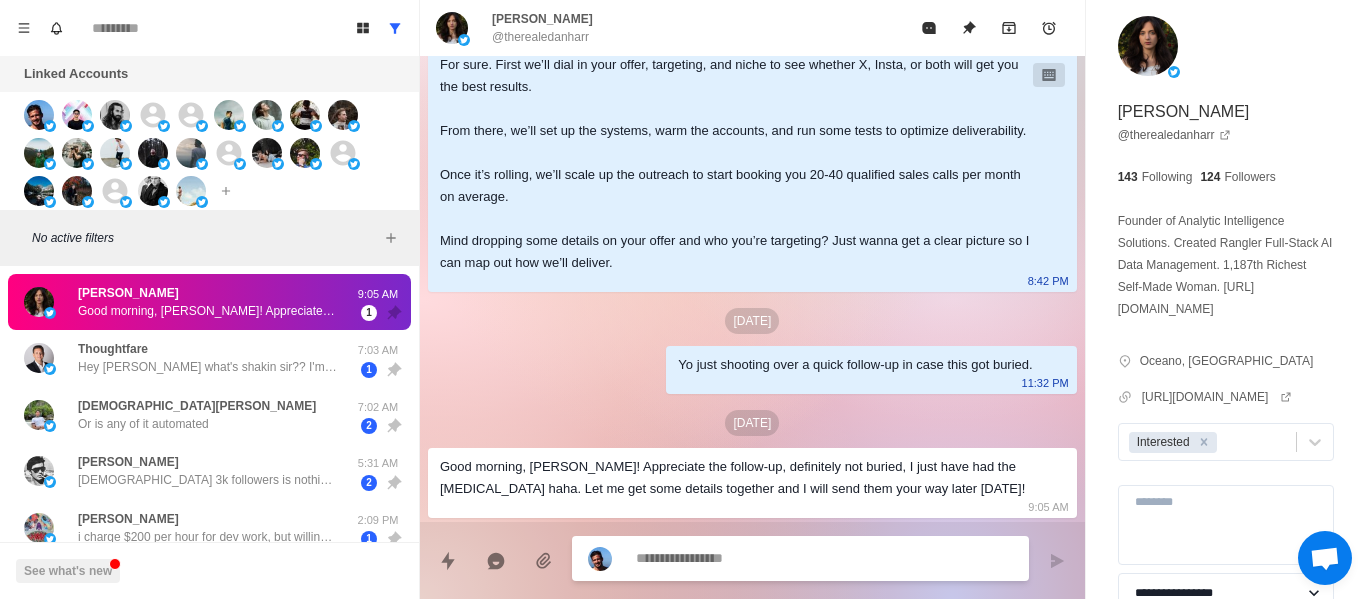 click on "Good morning, [PERSON_NAME]! Appreciate the follow-up, definitely not buried, I just have had the [MEDICAL_DATA] haha. Let me get some details together and I will send them your way later [DATE]!" at bounding box center (208, 311) 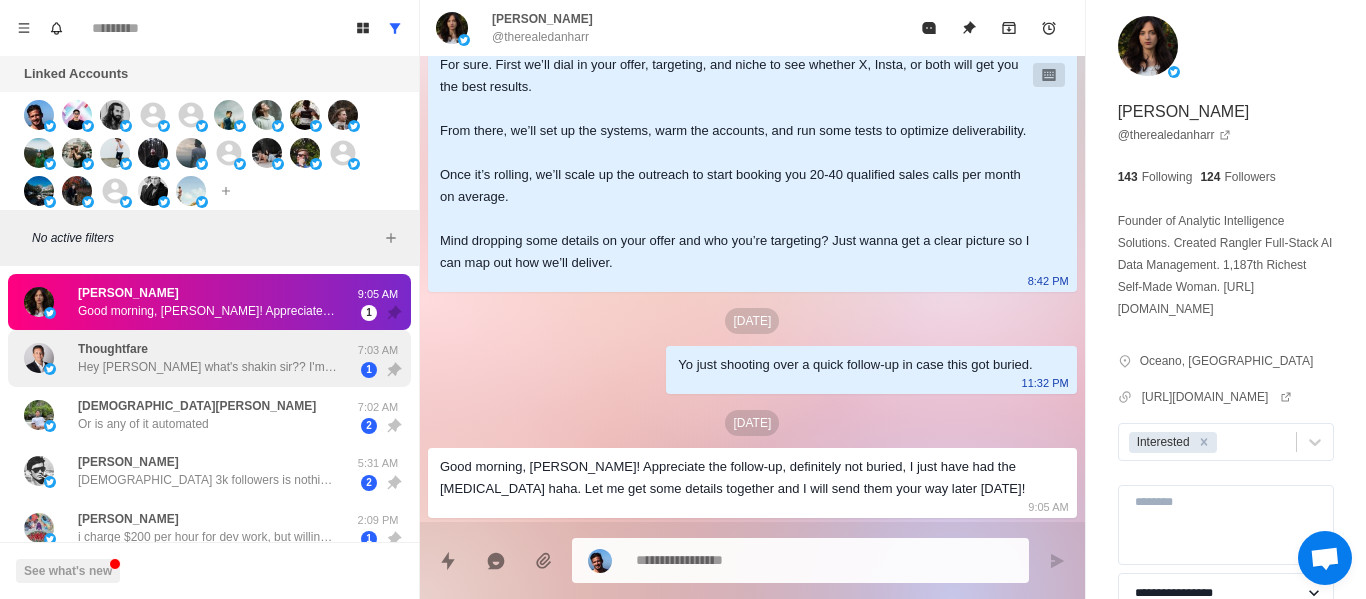 click on "Thoughtfare Hey [PERSON_NAME] what's shakin sir??  I'm doing great over here and just started up a new role so it's been a bit busy this month wrapping my arms around that.  What's been keeping you busy so far?  Anything new and exciting?" at bounding box center [208, 358] 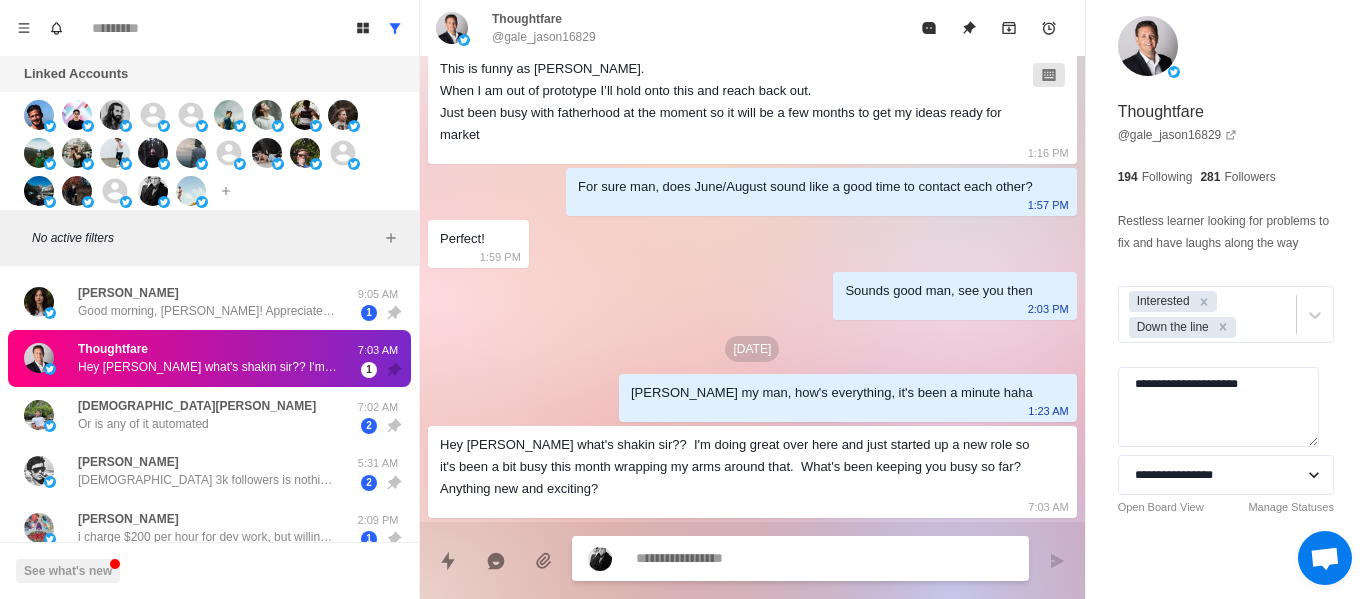 scroll, scrollTop: 240, scrollLeft: 0, axis: vertical 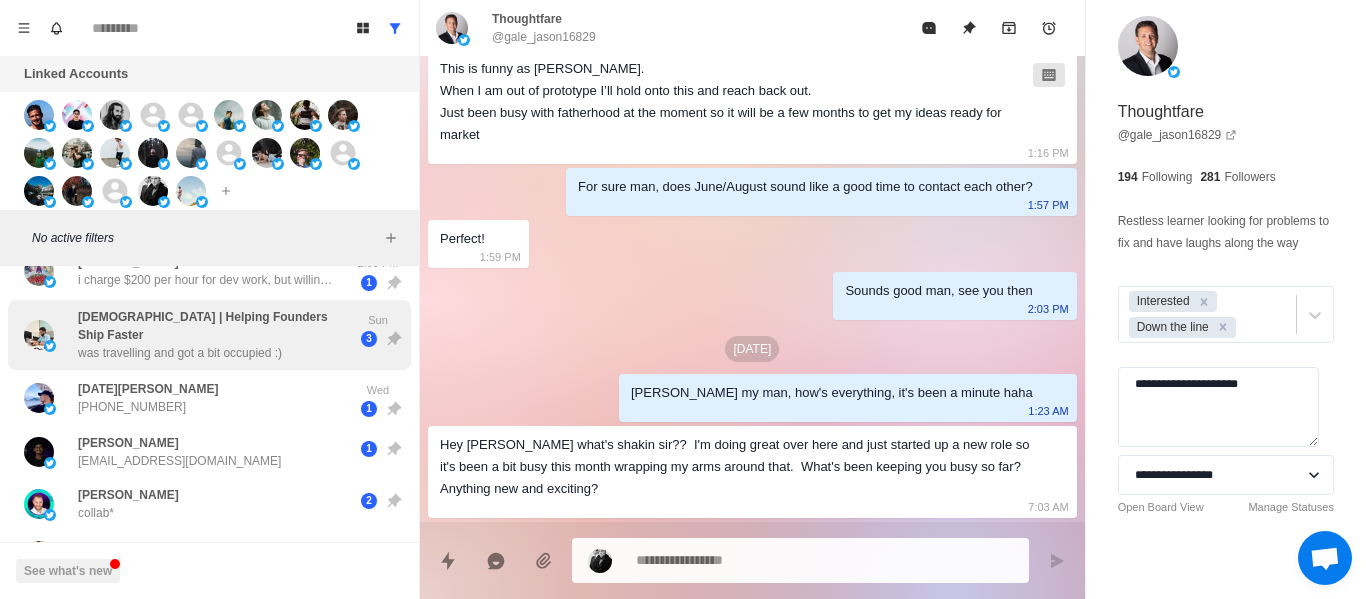 click on "was travelling and got a bit occupied :)" at bounding box center (180, 353) 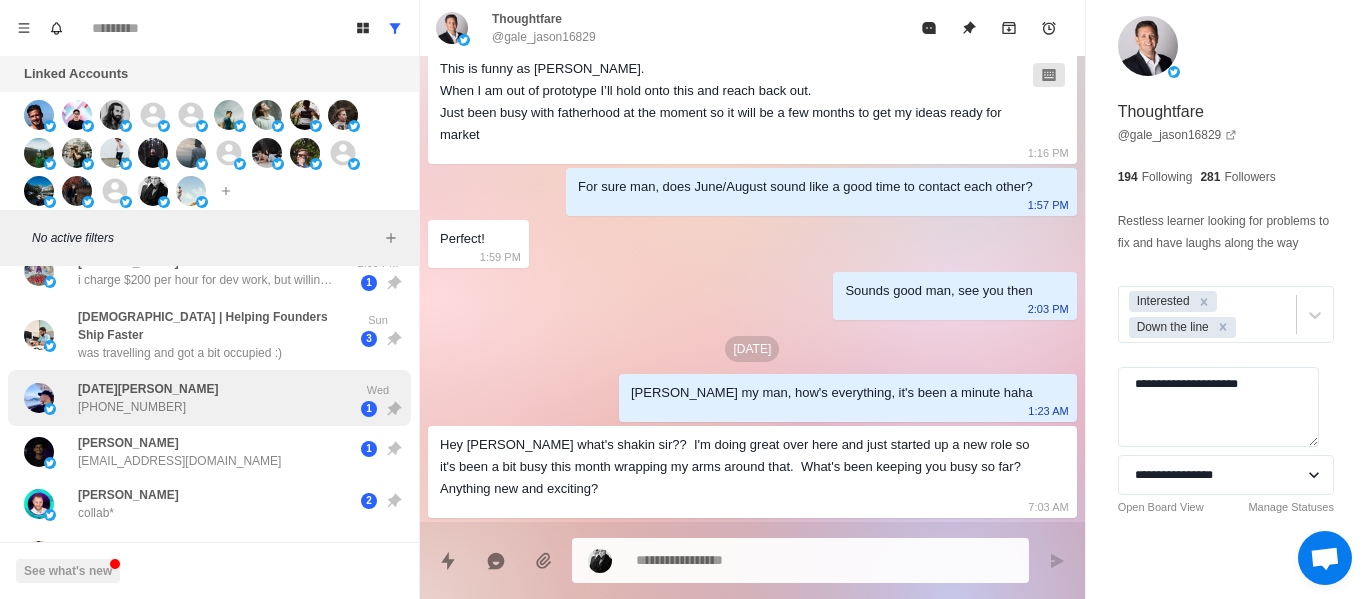 scroll, scrollTop: 0, scrollLeft: 0, axis: both 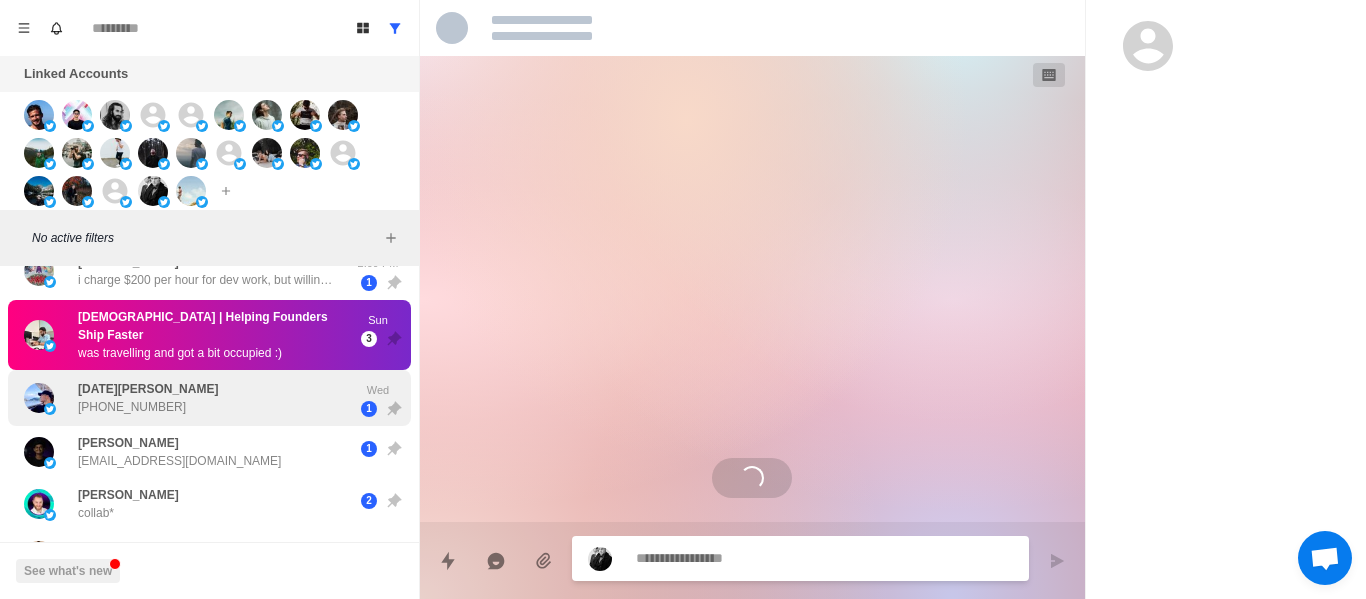 click on "[DATE][PERSON_NAME] [PHONE_NUMBER]" at bounding box center (188, 398) 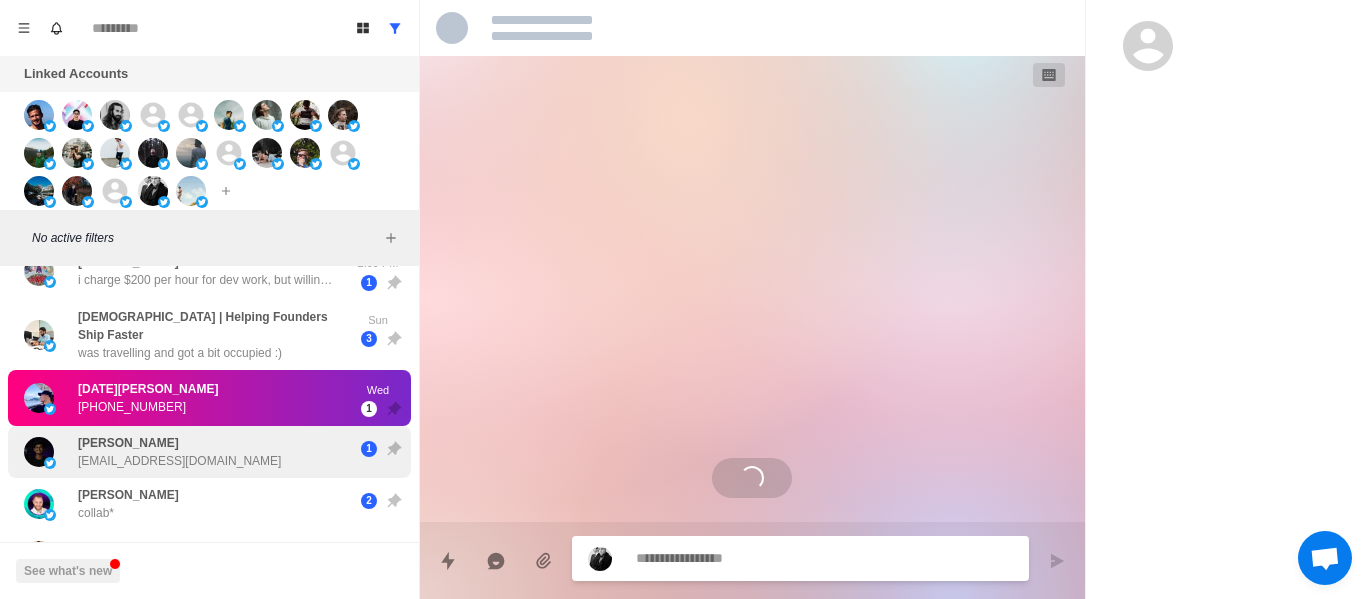 click on "[EMAIL_ADDRESS][DOMAIN_NAME]" at bounding box center (179, 461) 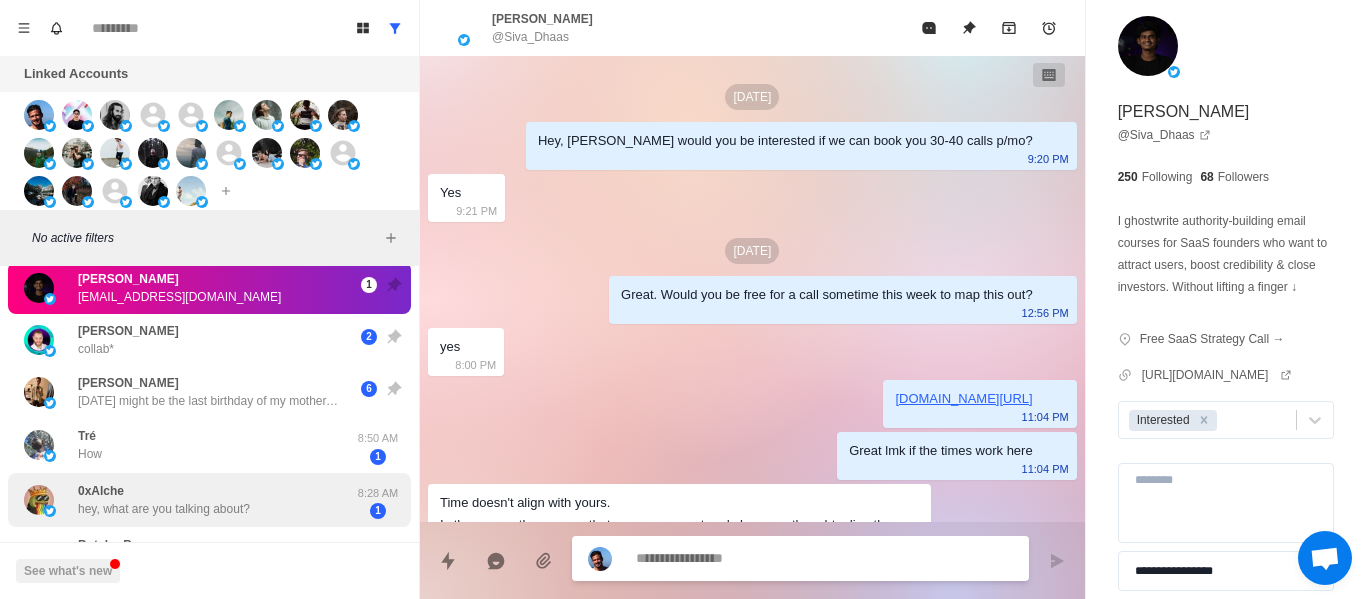 scroll, scrollTop: 553, scrollLeft: 0, axis: vertical 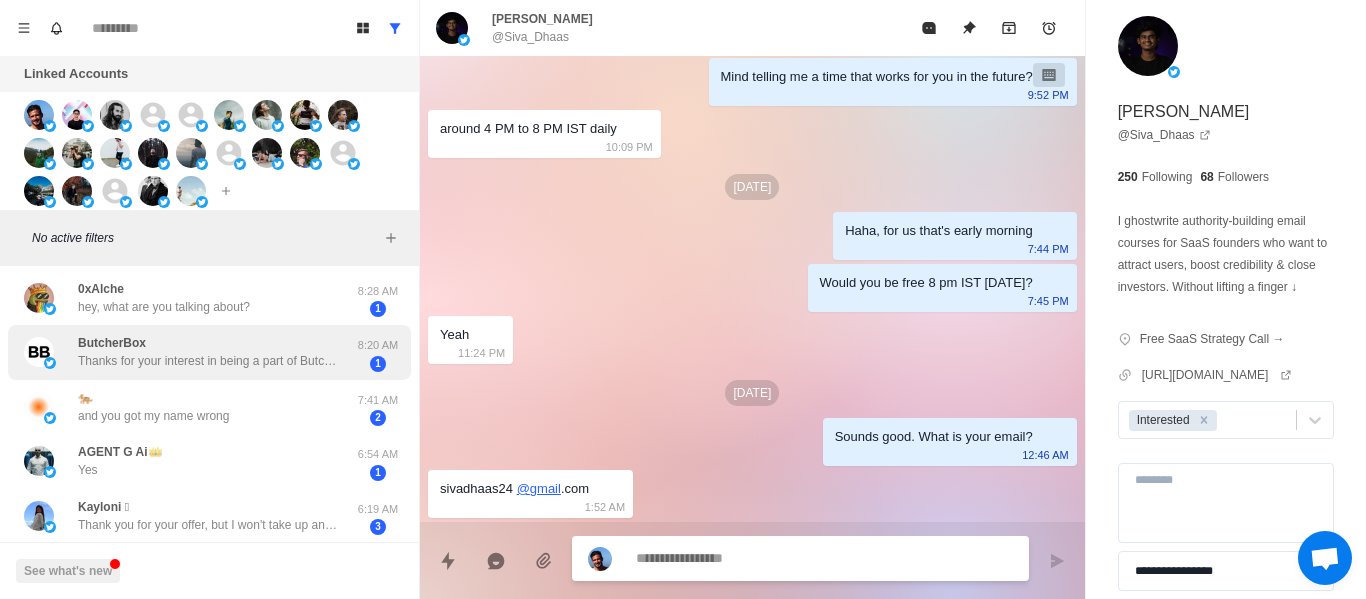 click on "Thanks for your interest in being a part of ButcherBox Partnerships. Visit [URL][DOMAIN_NAME] to learn more and submit your information for review! Through the link provided above, you should see an email address near the bottom if you have other partnership opportunities you'd like to discuss, you can reach out to that team at [EMAIL_ADDRESS][DOMAIN_NAME]. If it's a fit, the team will reach back out! -Kat" at bounding box center (208, 361) 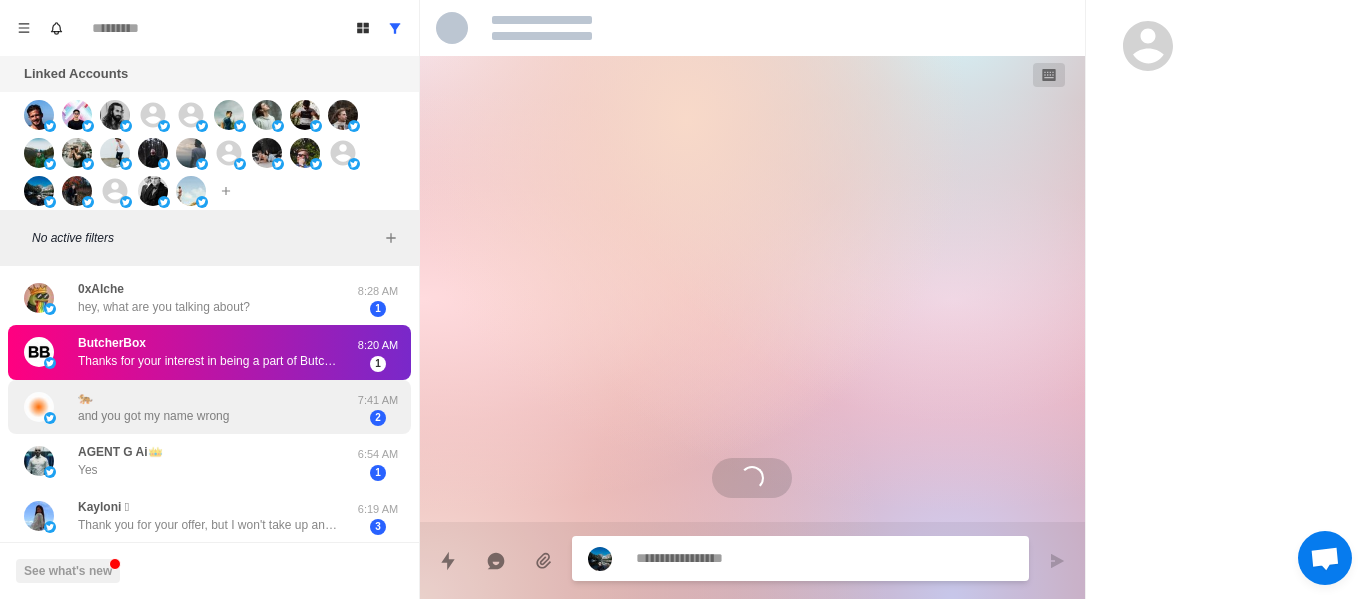 scroll, scrollTop: 0, scrollLeft: 0, axis: both 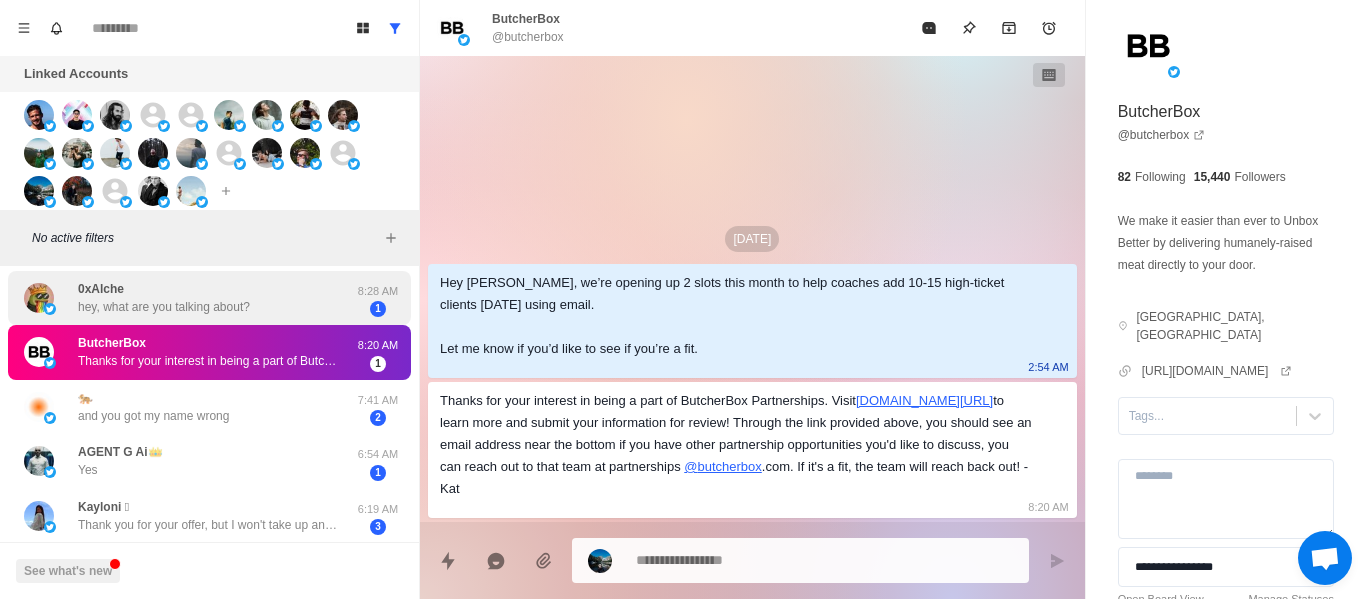 click on "hey, what are you talking about?" at bounding box center [164, 307] 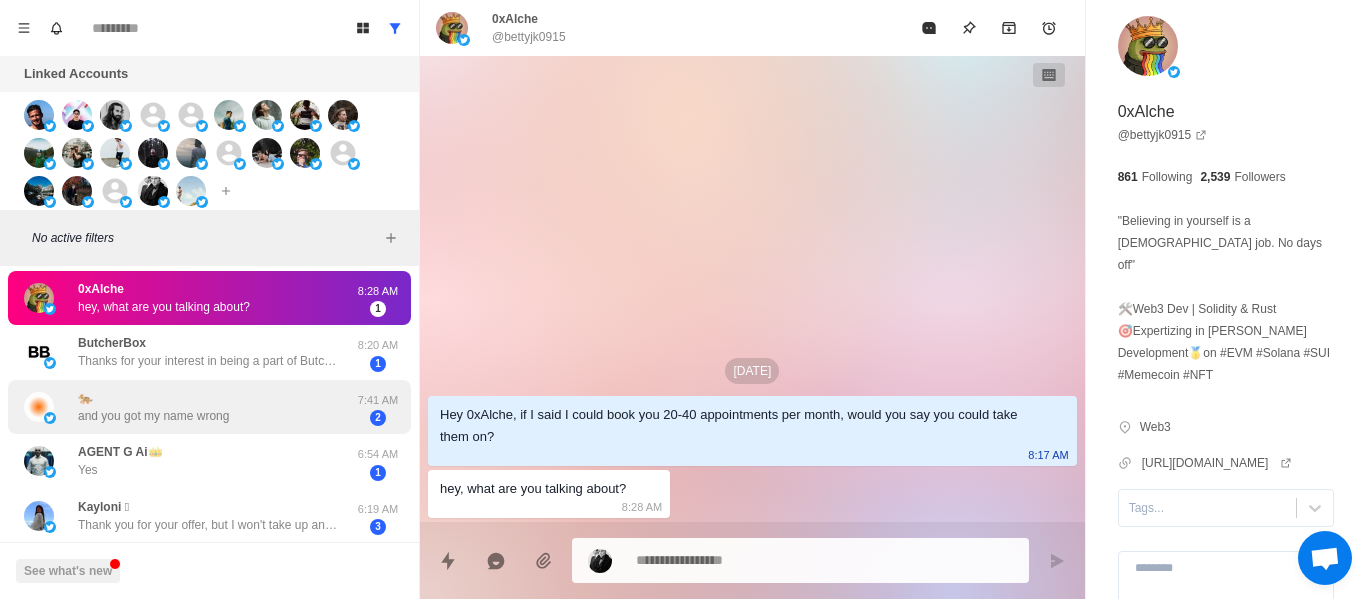click on "and you got my name wrong" at bounding box center (153, 416) 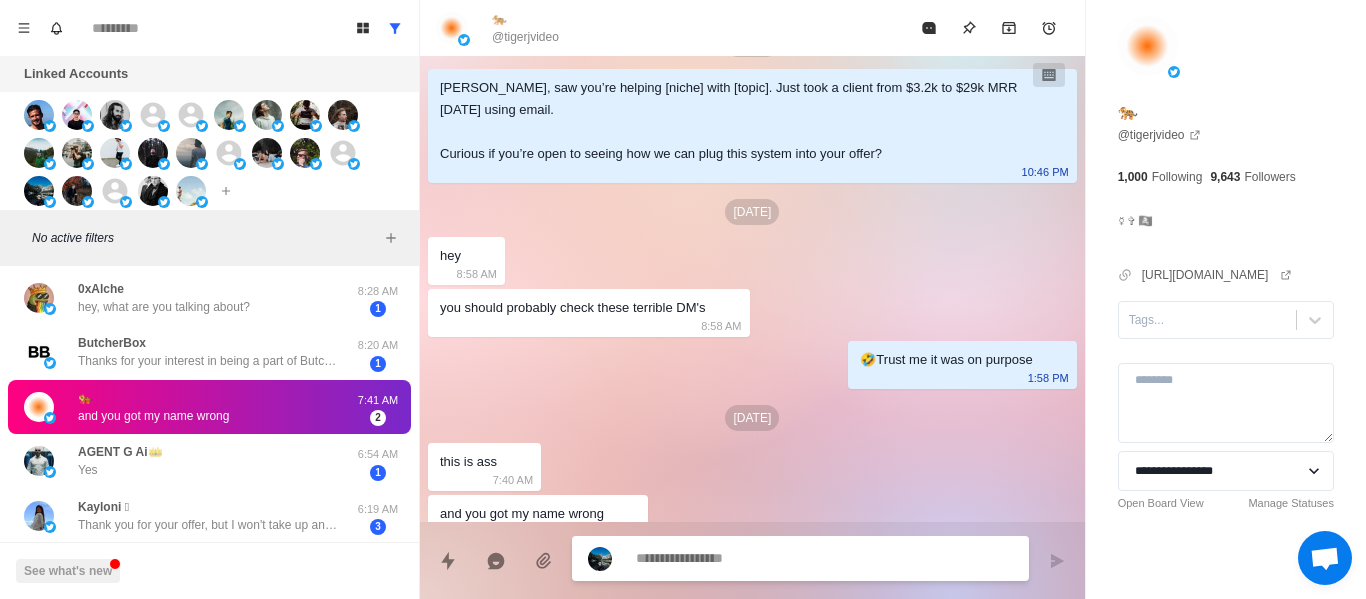 scroll, scrollTop: 224, scrollLeft: 0, axis: vertical 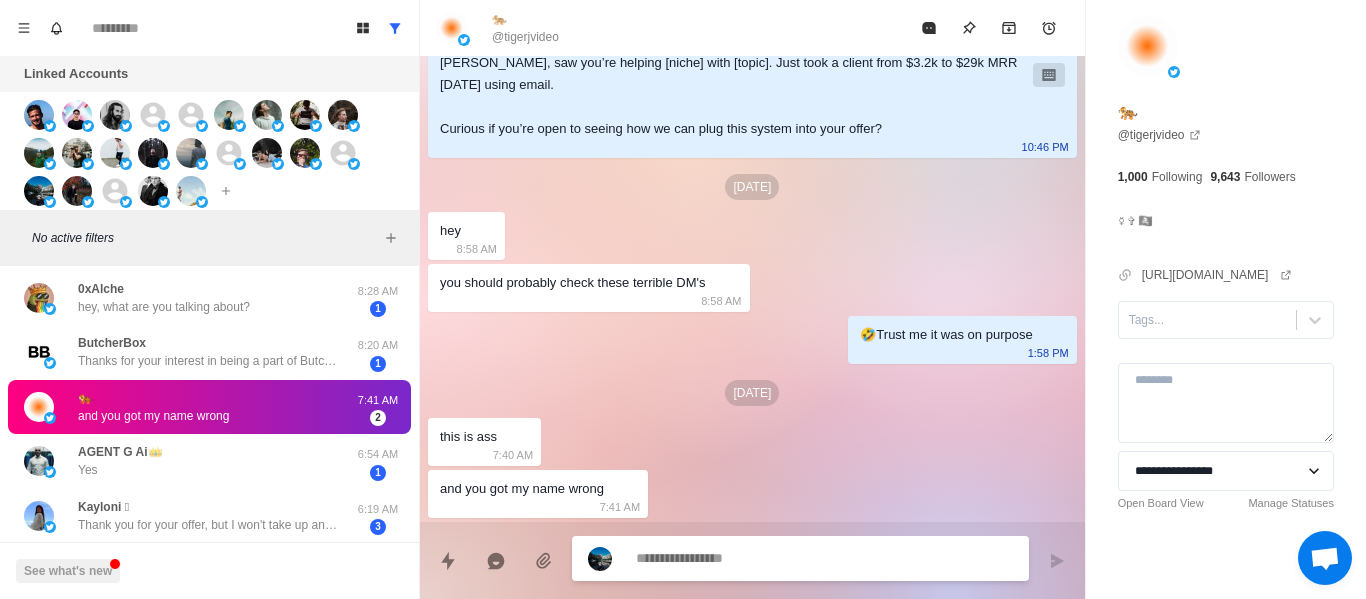 click at bounding box center [824, 558] 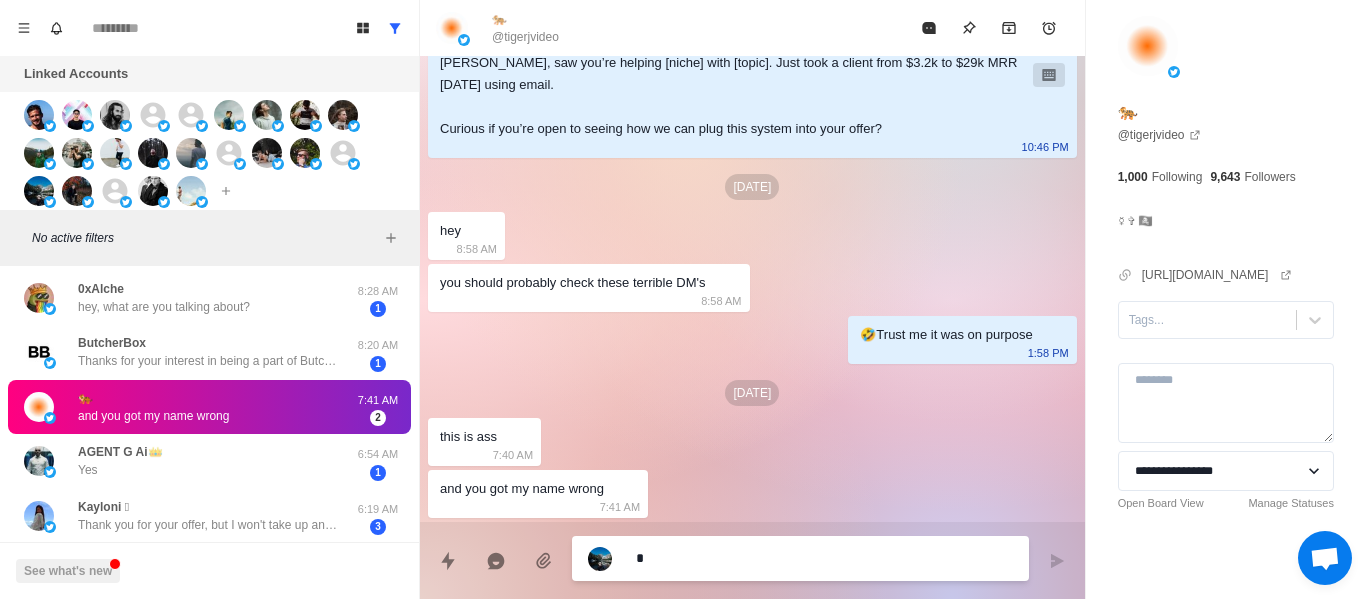 type on "*" 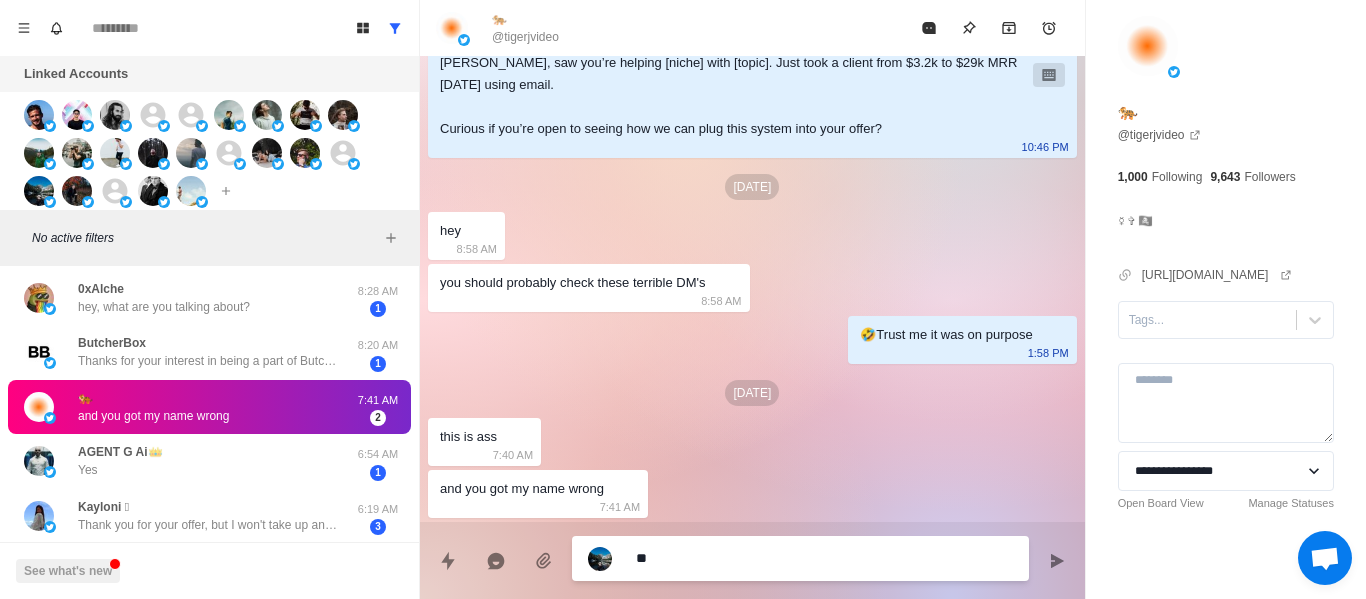 type on "*" 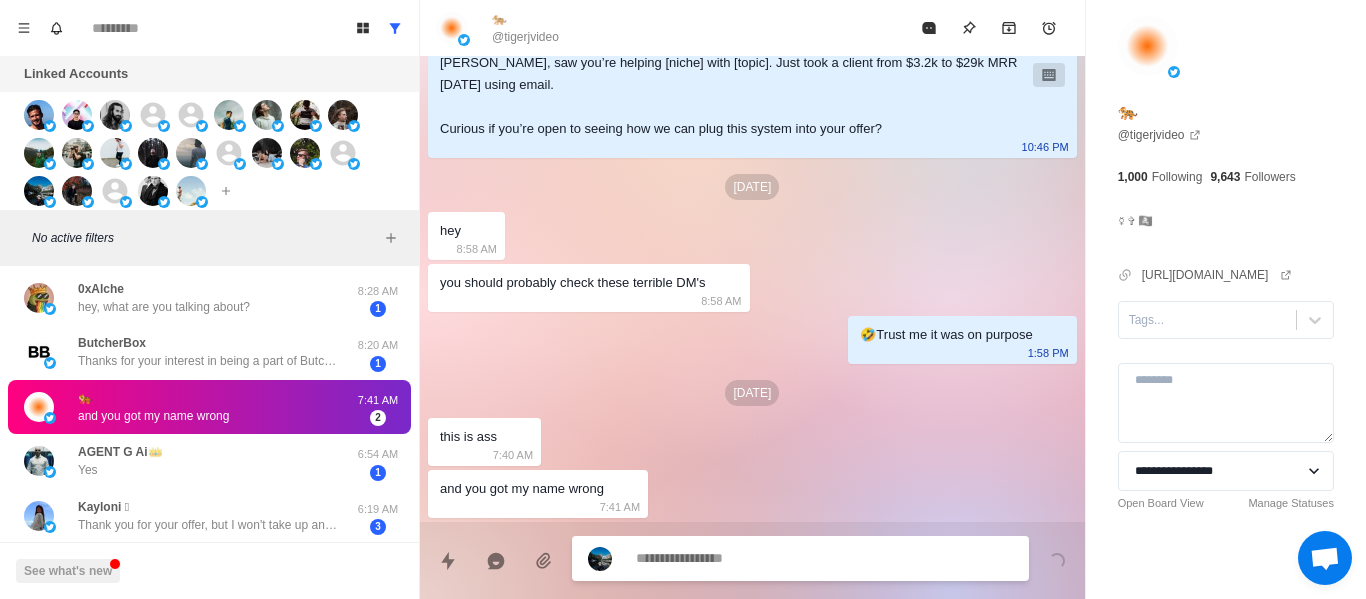 scroll, scrollTop: 276, scrollLeft: 0, axis: vertical 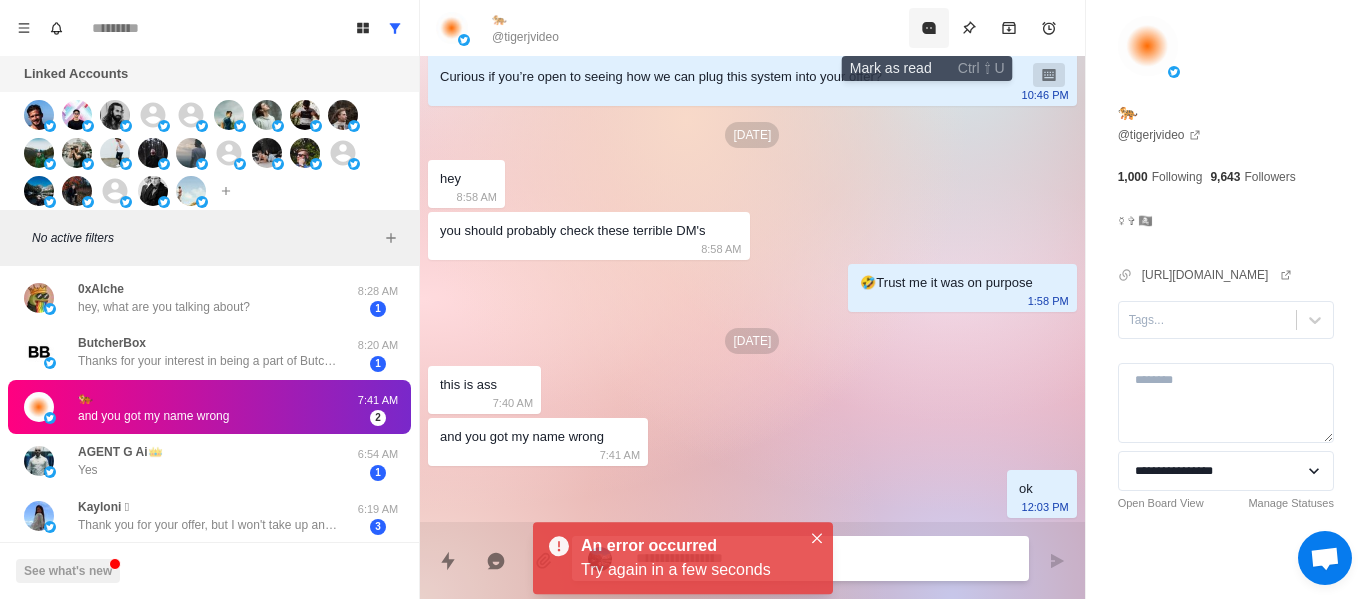 click at bounding box center (929, 28) 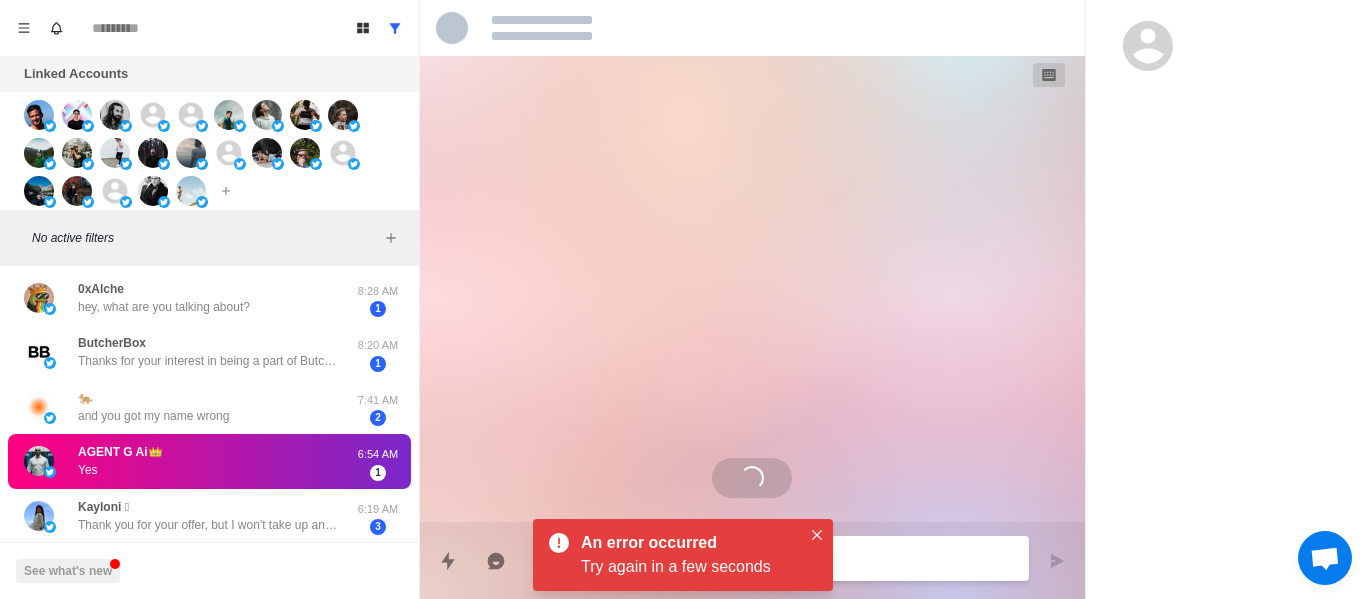 scroll, scrollTop: 0, scrollLeft: 0, axis: both 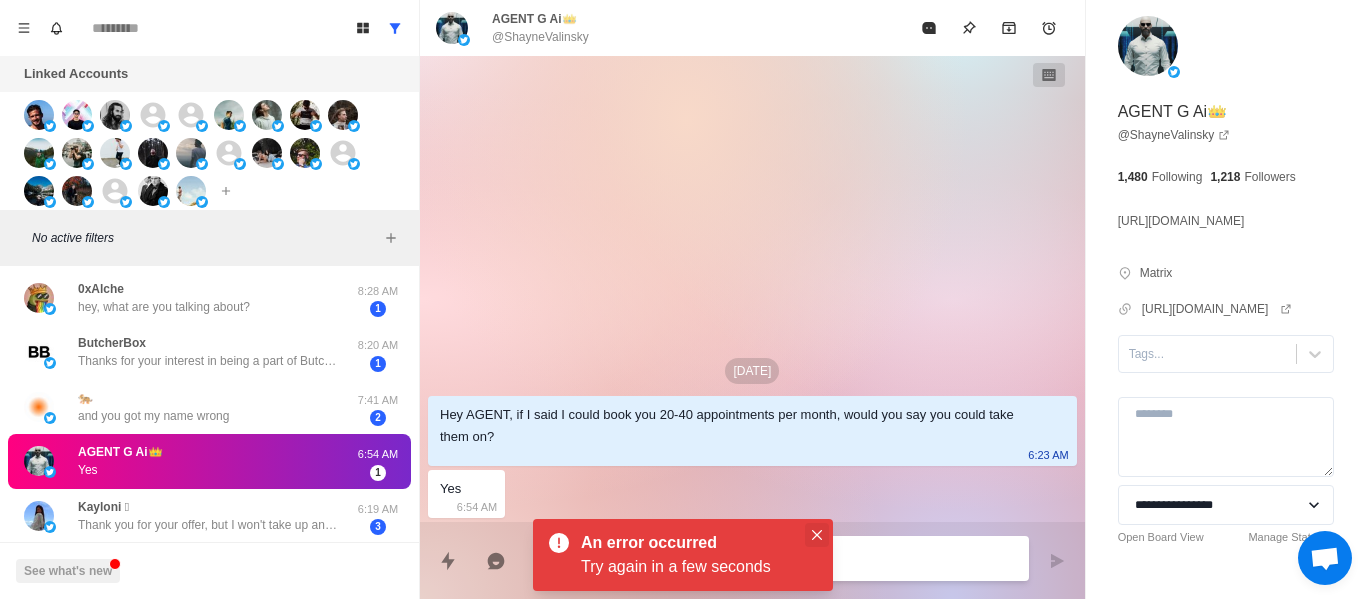 click at bounding box center (817, 535) 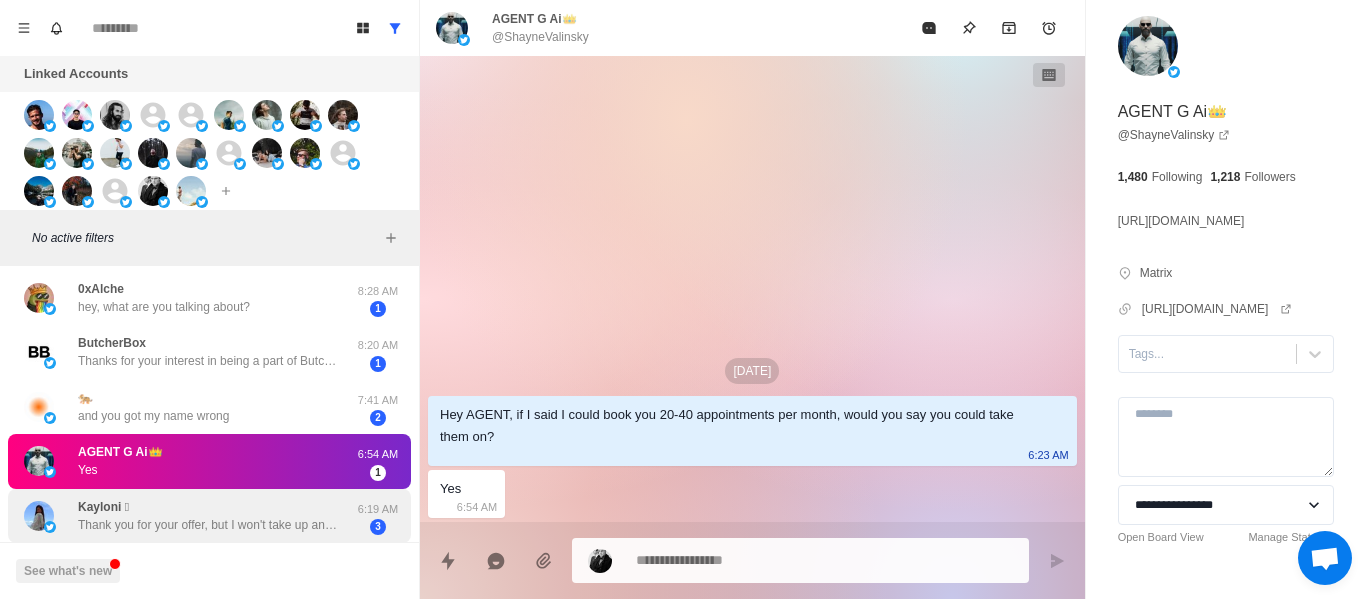 click on "Thank you for your offer, but I won't take up anymore of your time. Take care" at bounding box center (208, 525) 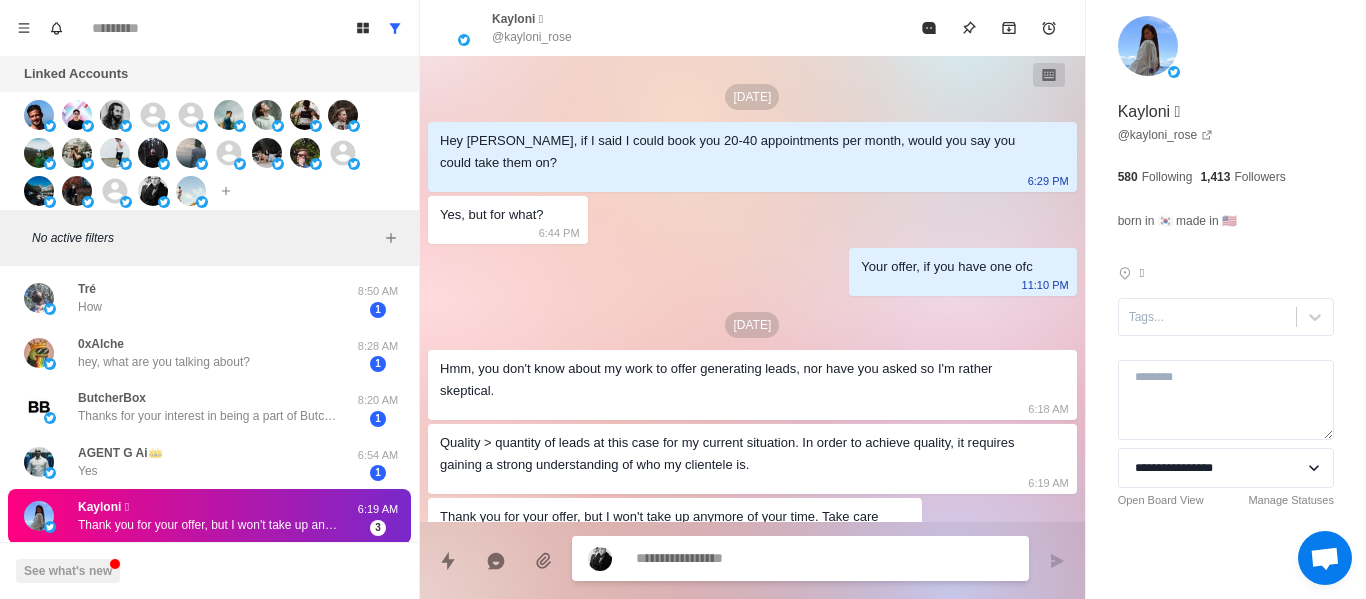 scroll, scrollTop: 513, scrollLeft: 0, axis: vertical 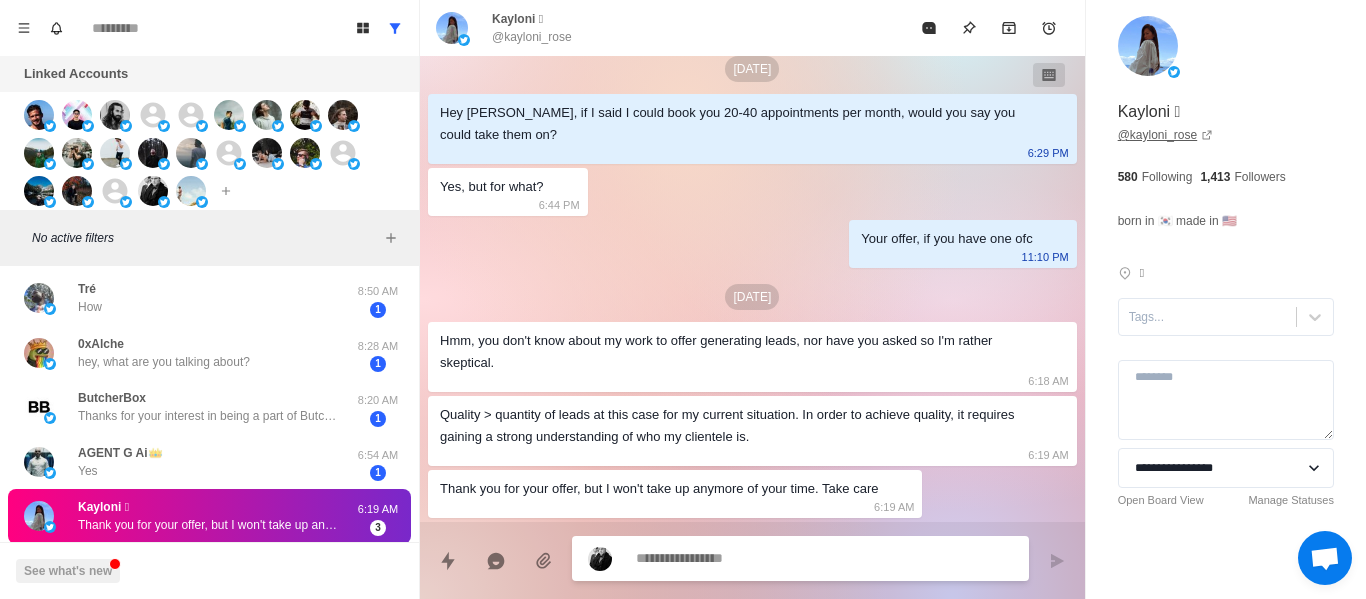 click on "@ kayloni_rose" at bounding box center (1166, 135) 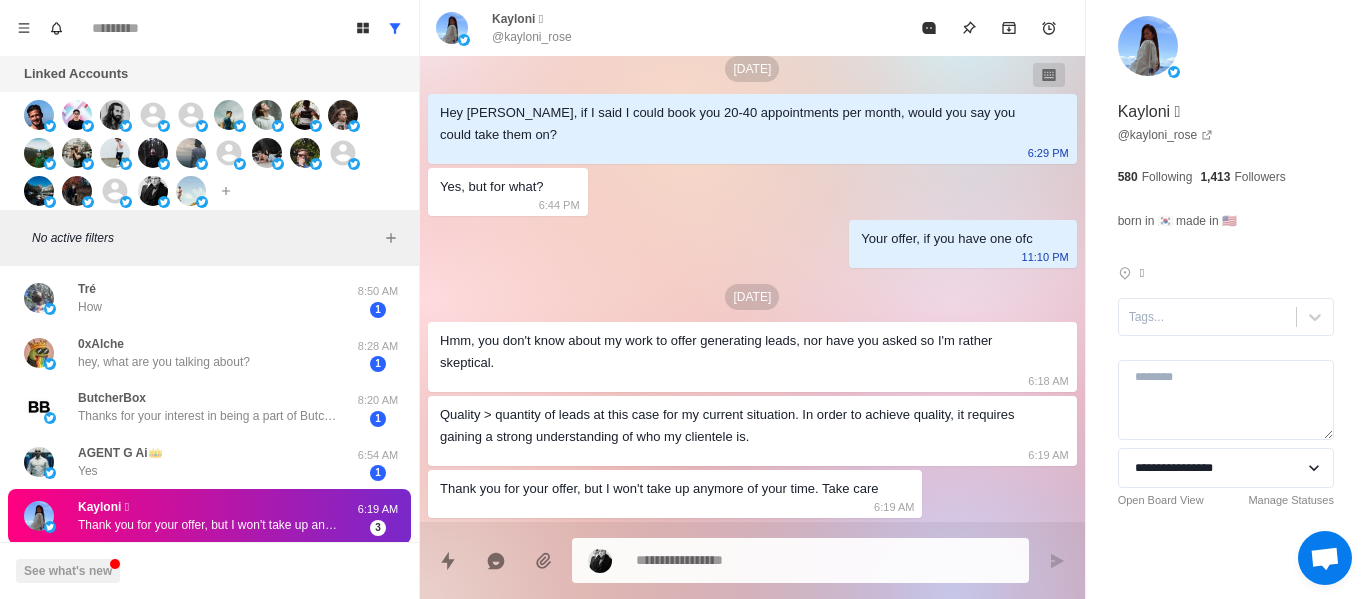 click at bounding box center [824, 560] 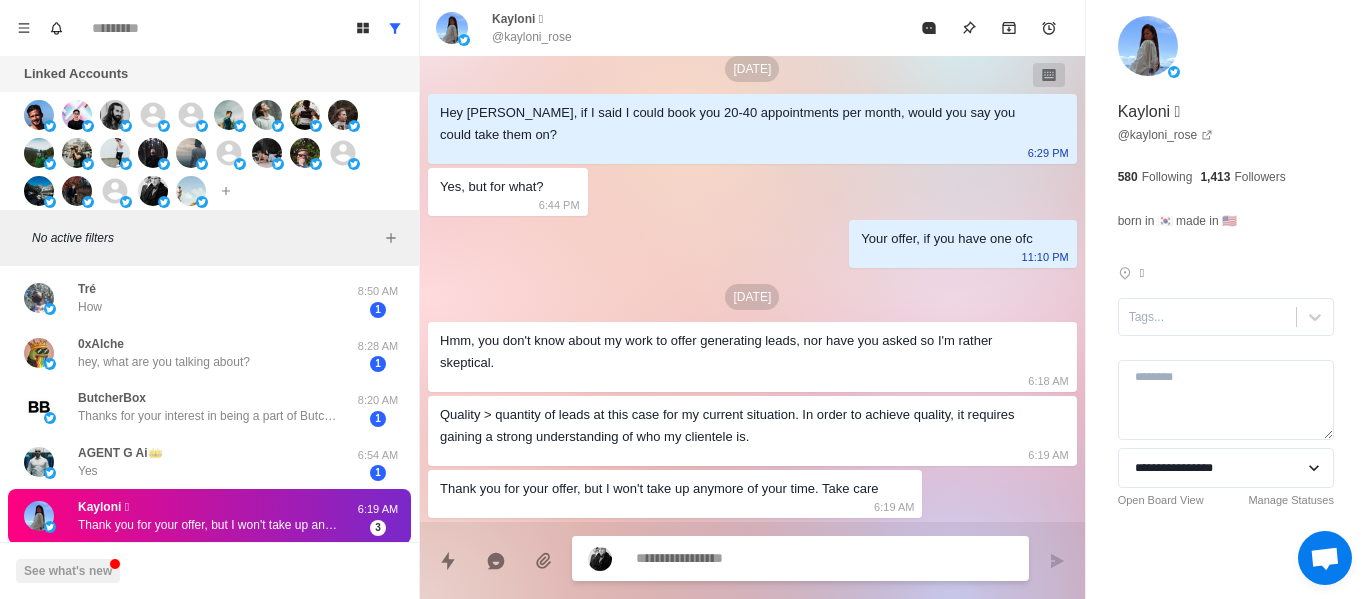 type on "*" 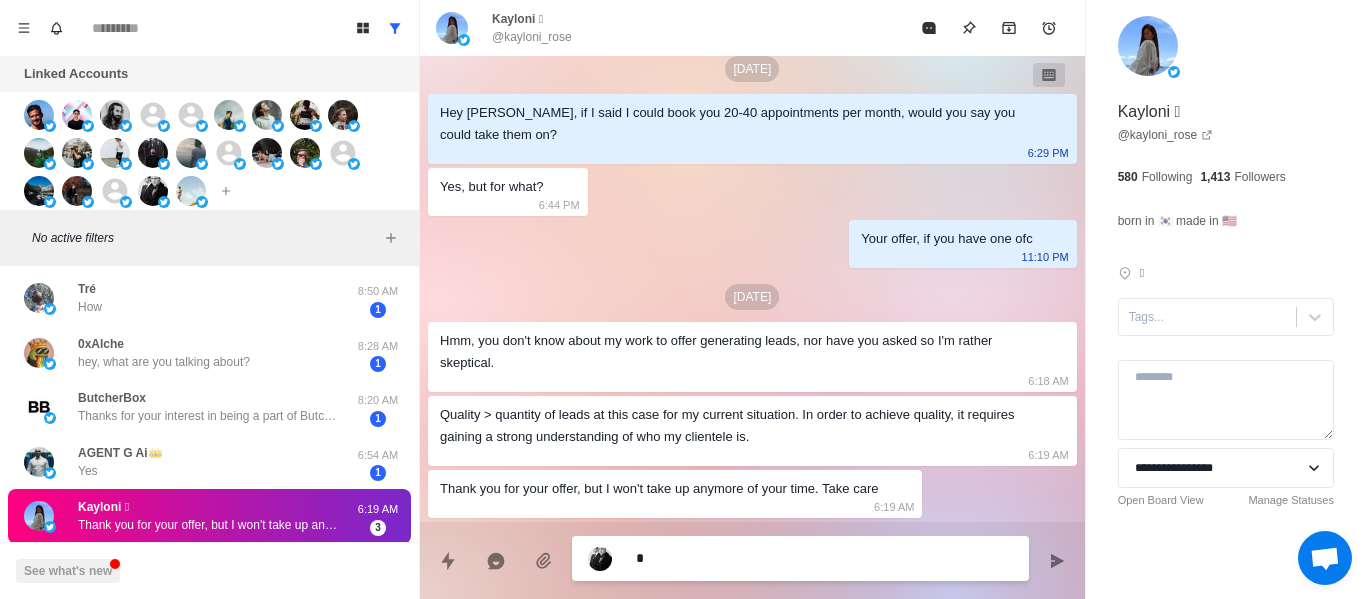 type on "*" 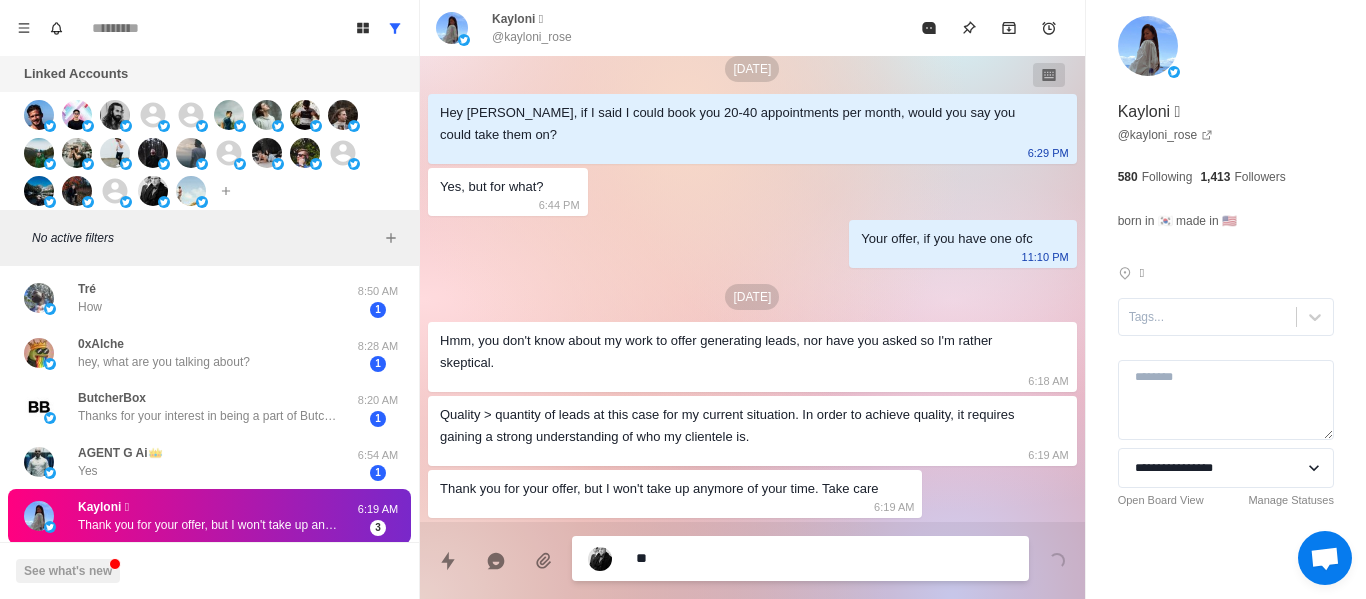 type on "*" 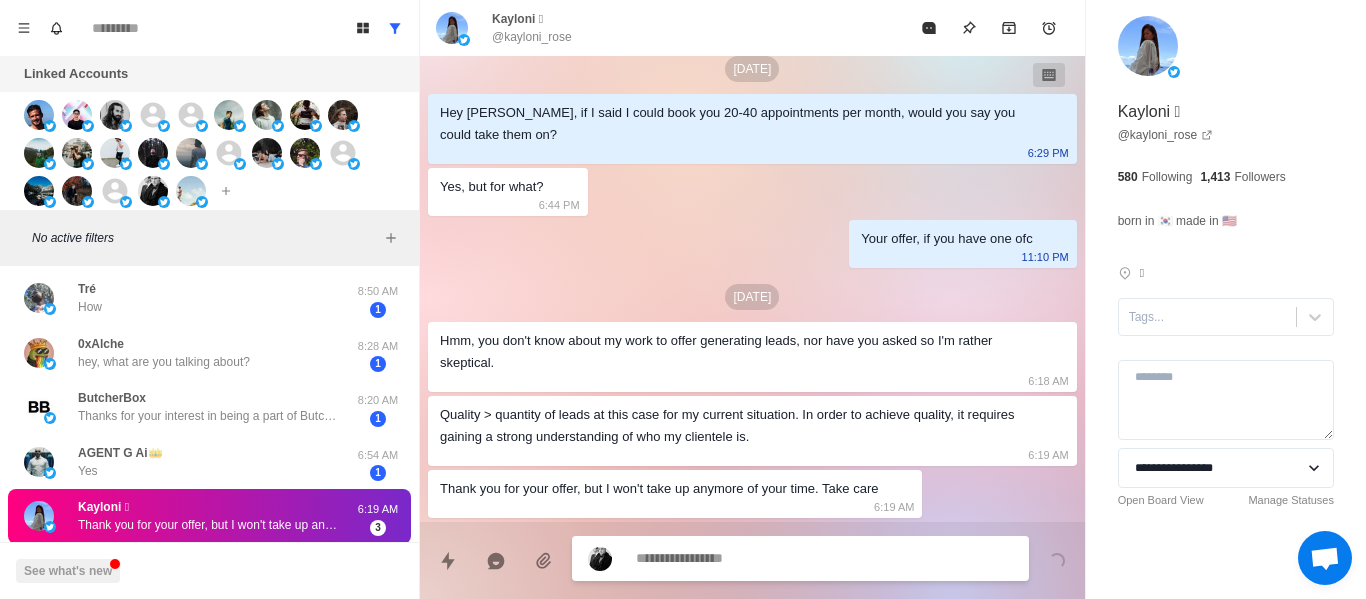 scroll, scrollTop: 80, scrollLeft: 0, axis: vertical 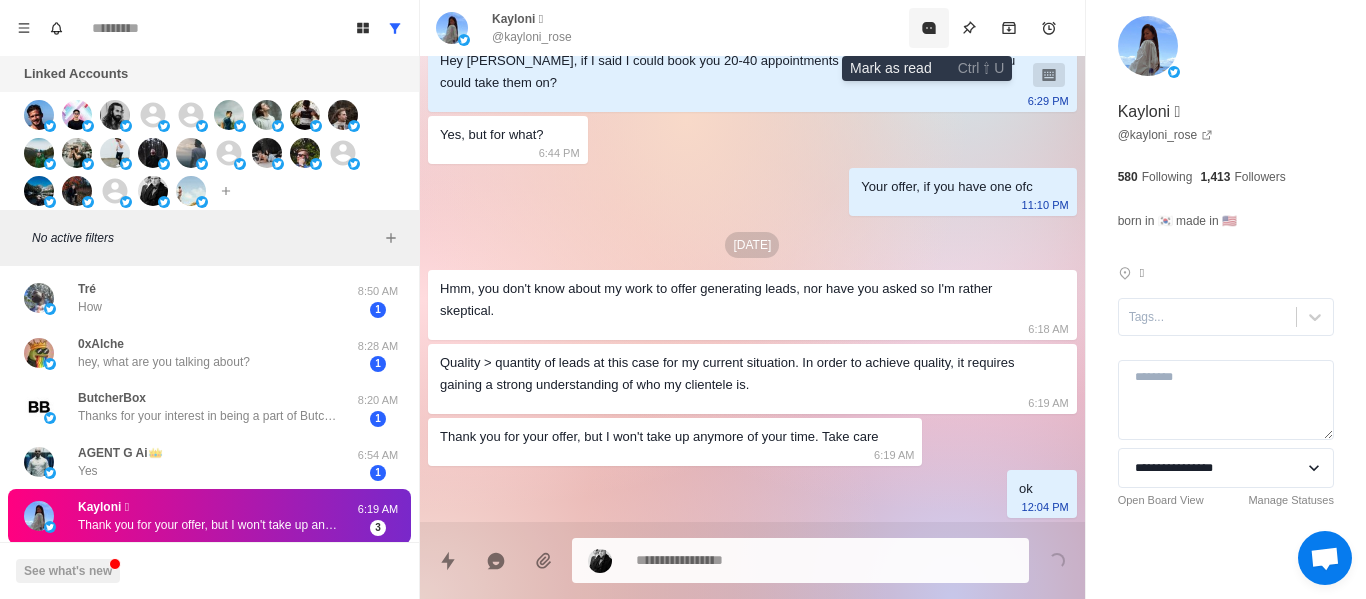 click 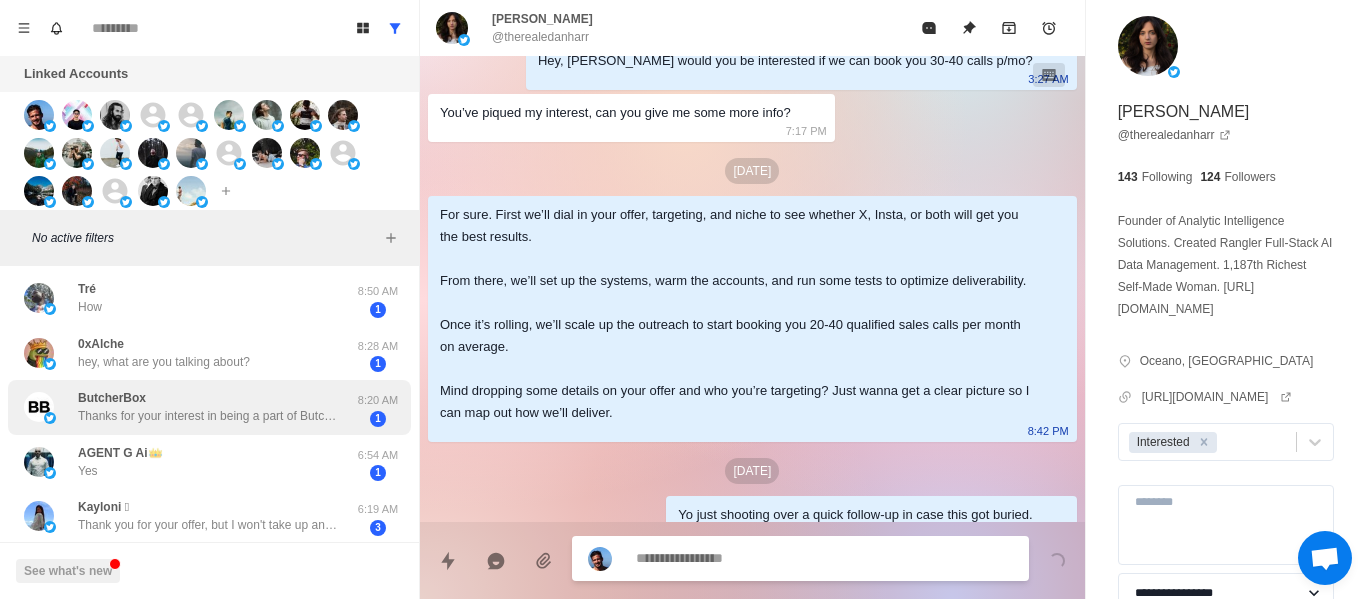 scroll, scrollTop: 252, scrollLeft: 0, axis: vertical 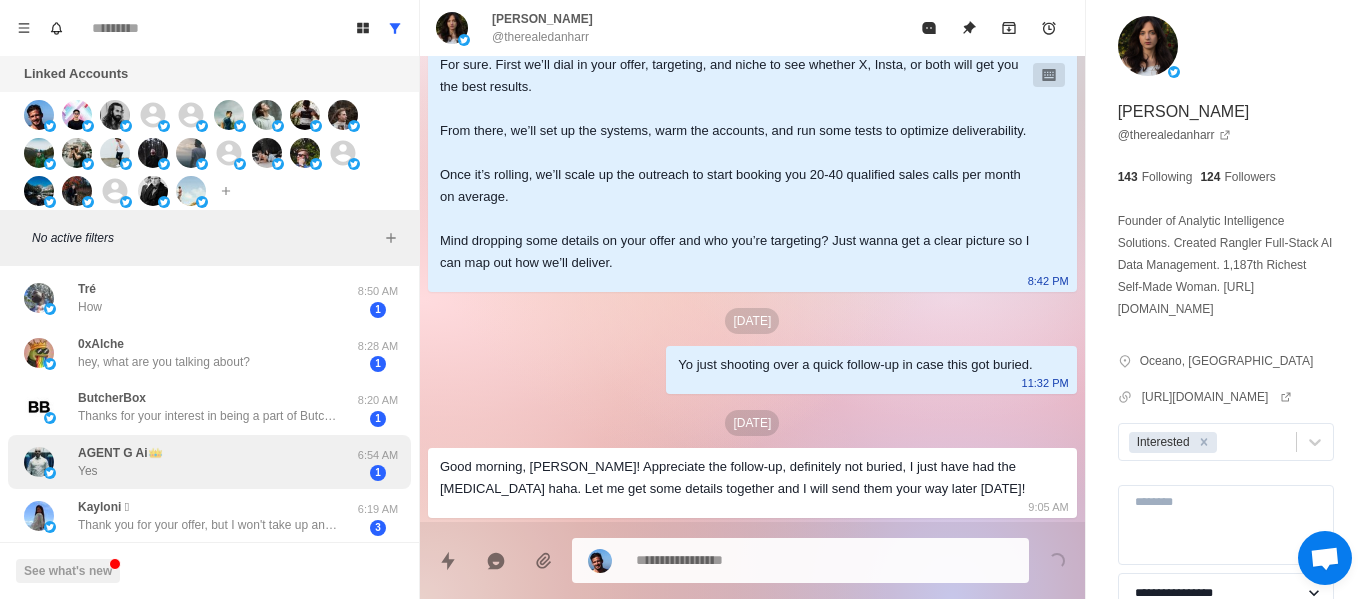 click on "AGENT G Ai👑" at bounding box center (120, 453) 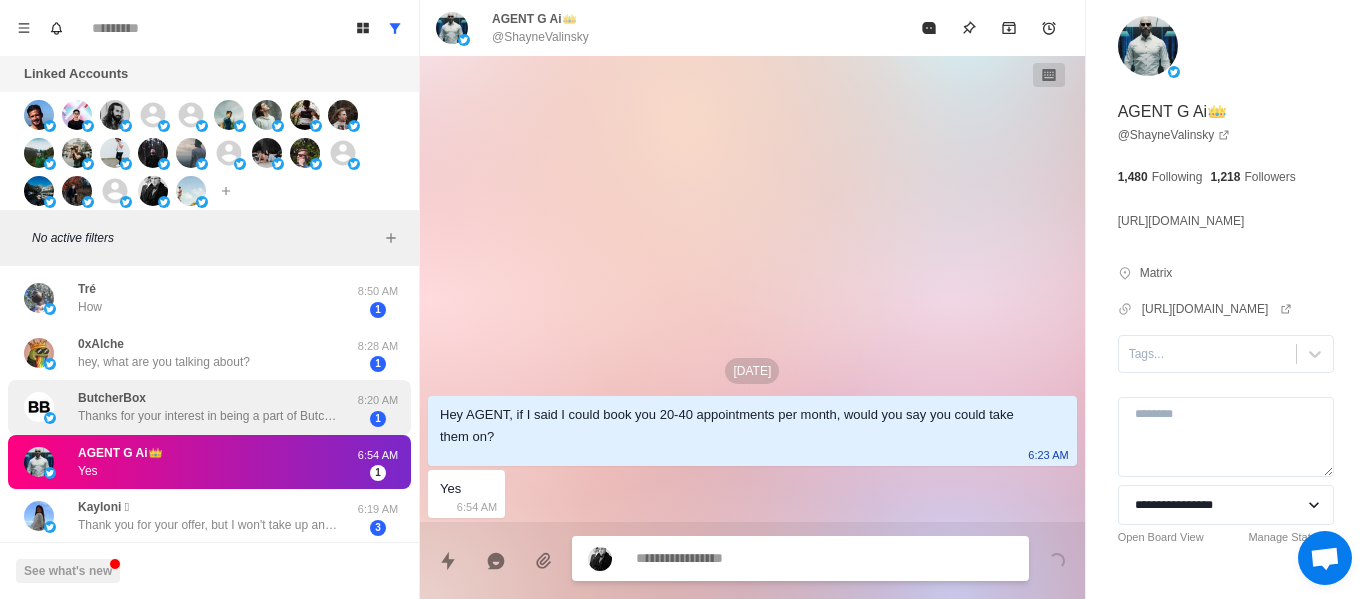 click on "Thanks for your interest in being a part of ButcherBox Partnerships. Visit [URL][DOMAIN_NAME] to learn more and submit your information for review! Through the link provided above, you should see an email address near the bottom if you have other partnership opportunities you'd like to discuss, you can reach out to that team at [EMAIL_ADDRESS][DOMAIN_NAME]. If it's a fit, the team will reach back out! -Kat" at bounding box center [208, 416] 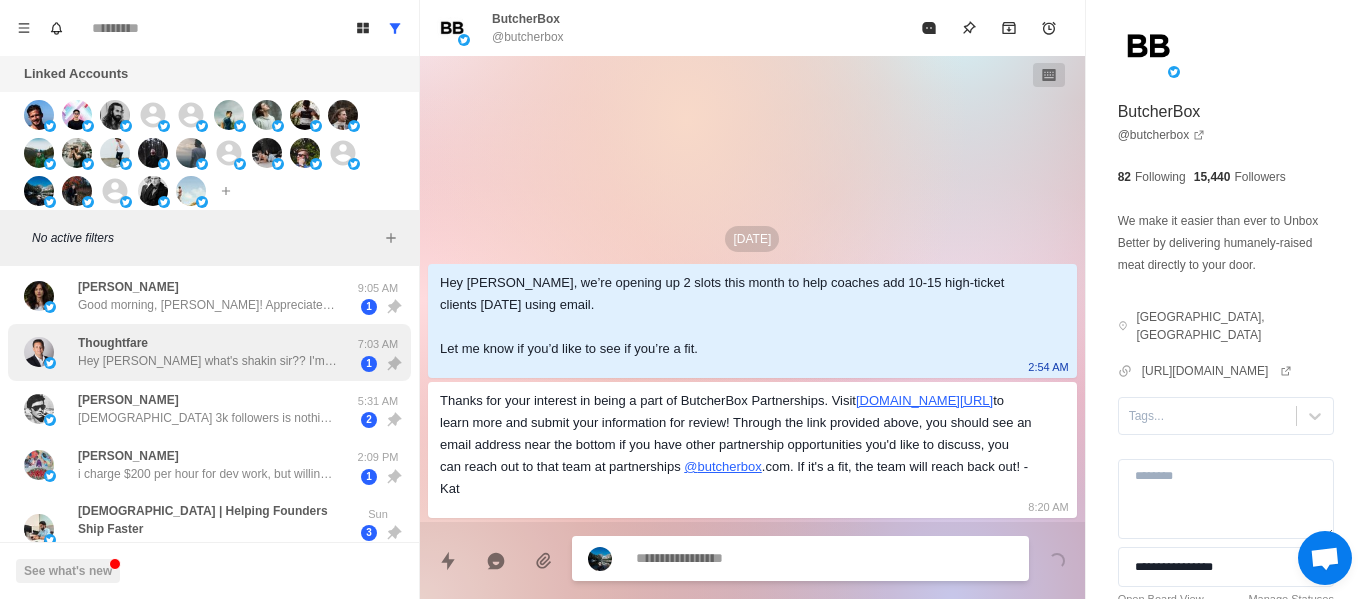 scroll, scrollTop: 0, scrollLeft: 0, axis: both 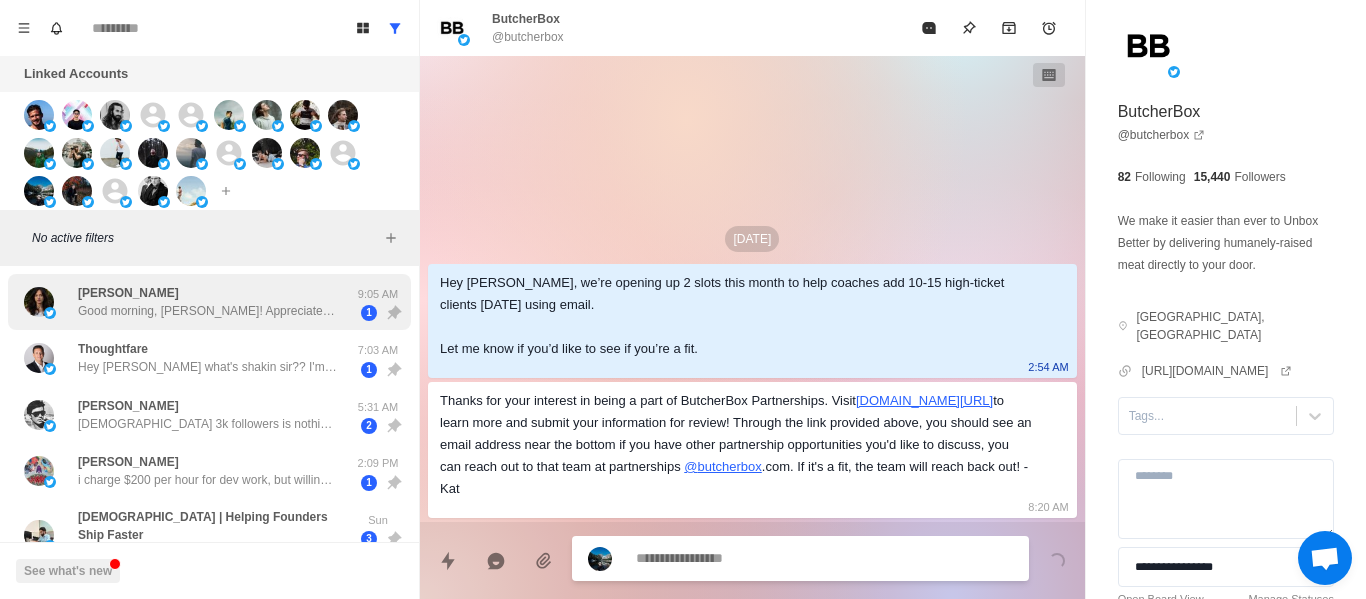click on "[PERSON_NAME] Good morning, [PERSON_NAME]! Appreciate the follow-up, definitely not buried, I just have had the [MEDICAL_DATA] haha. Let me get some details together and I will send them your way later [DATE]! 9:05 AM 1" at bounding box center (209, 302) 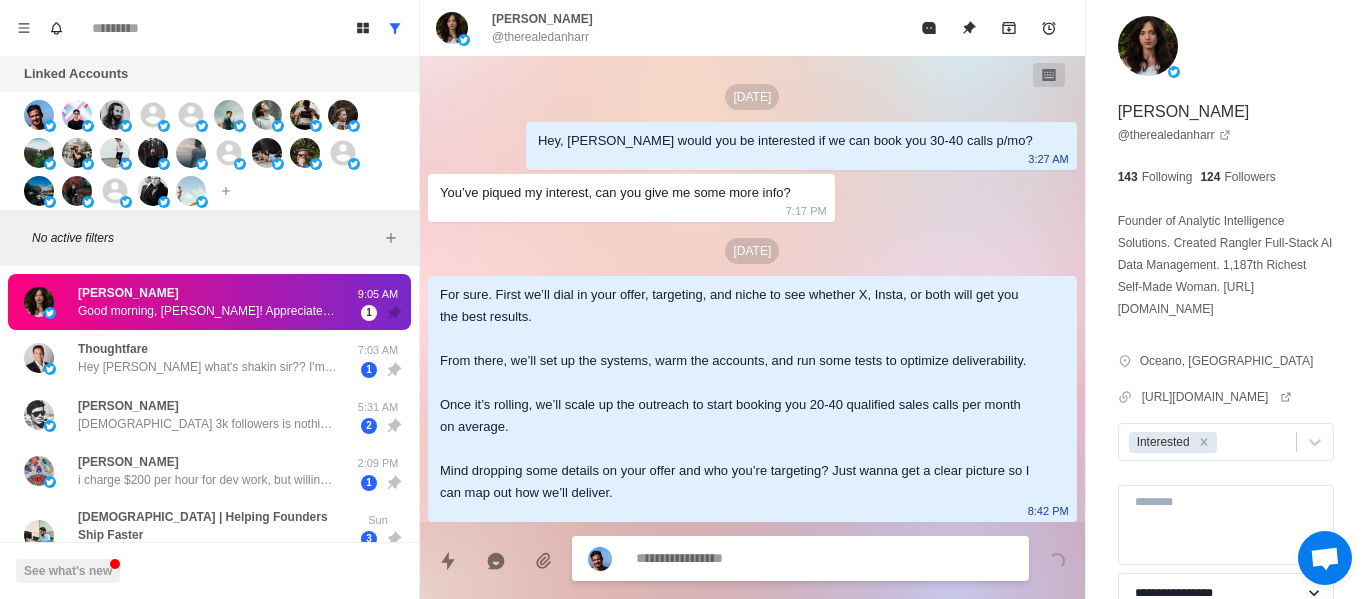 scroll, scrollTop: 252, scrollLeft: 0, axis: vertical 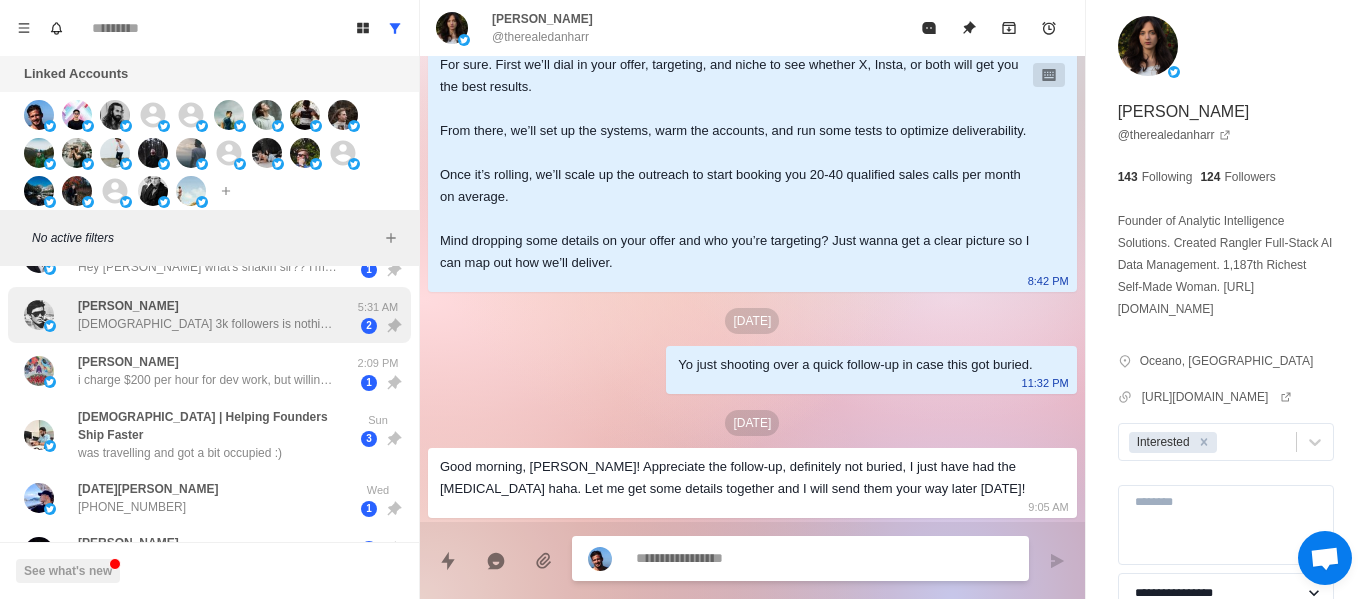 click on "[DEMOGRAPHIC_DATA] 3k followers is nothing tbh" at bounding box center (208, 324) 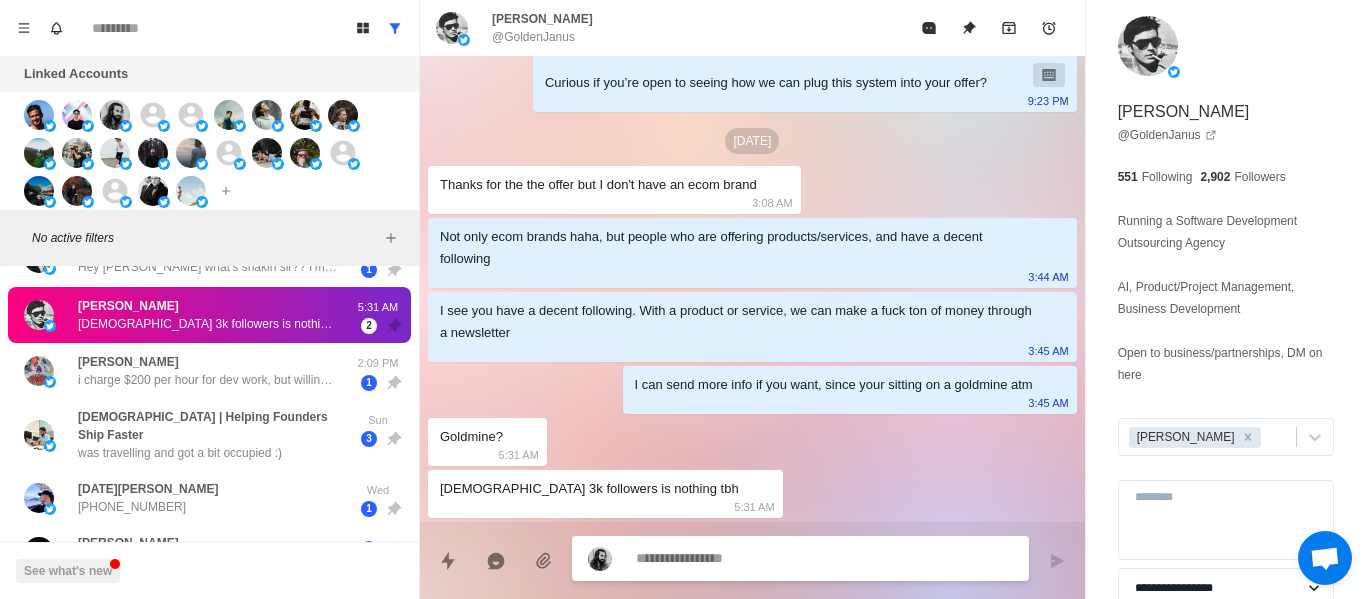 scroll, scrollTop: 102, scrollLeft: 0, axis: vertical 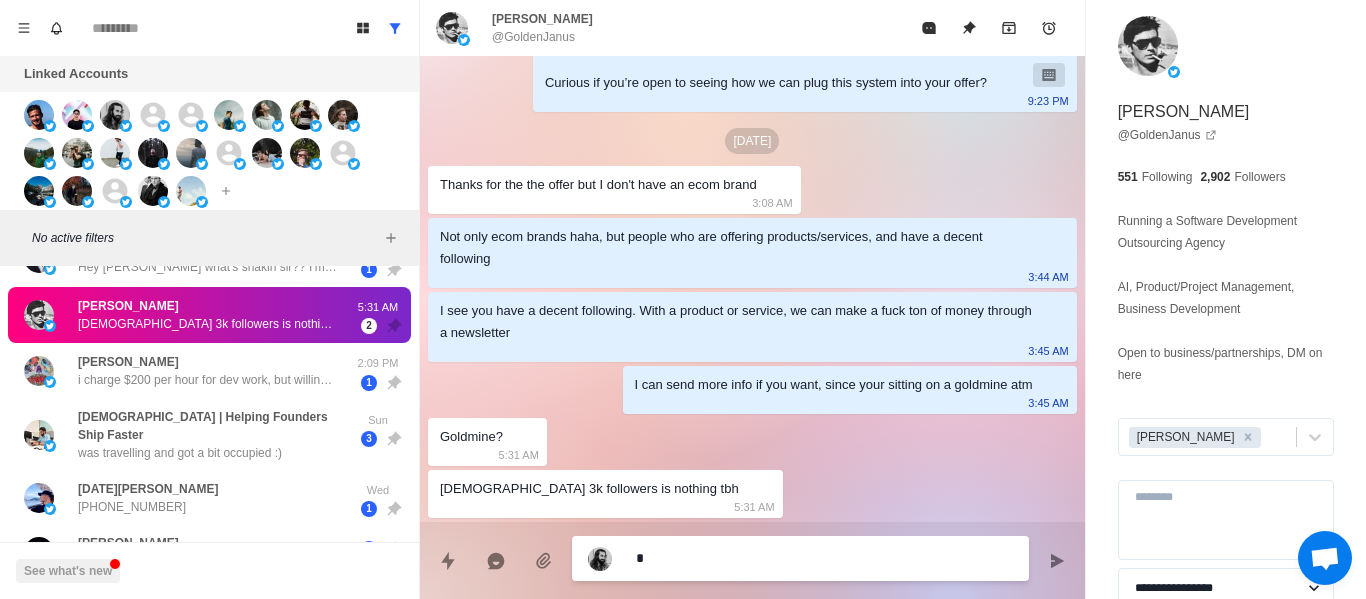 type on "*" 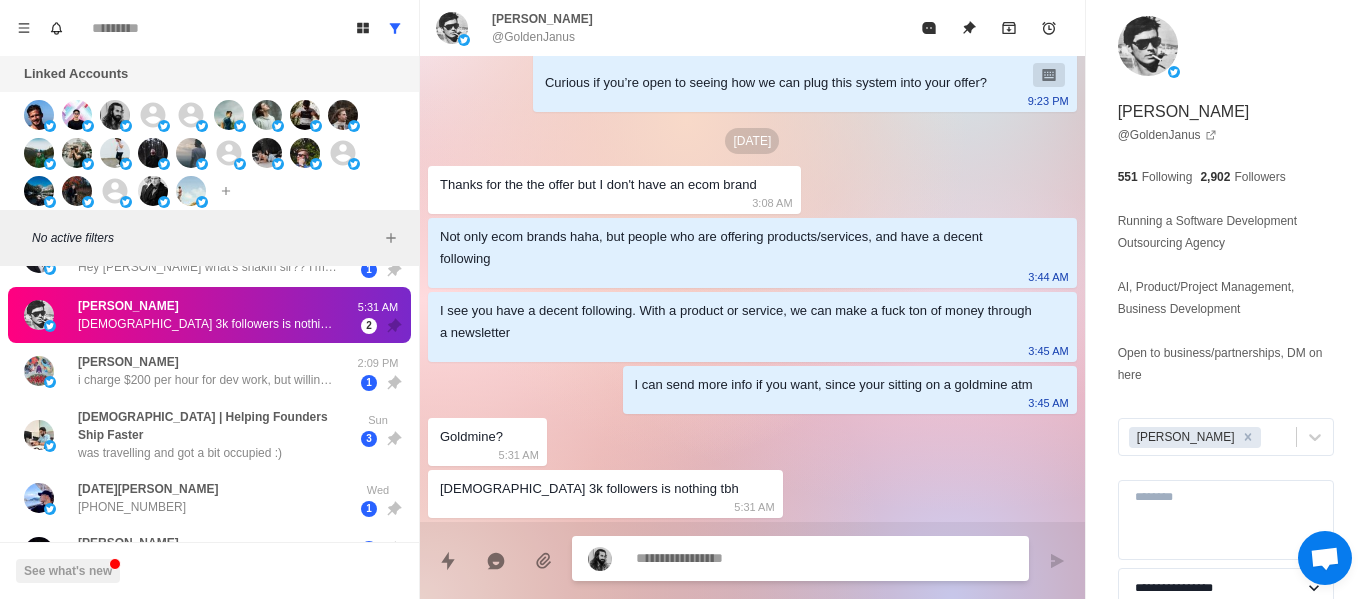 type on "*" 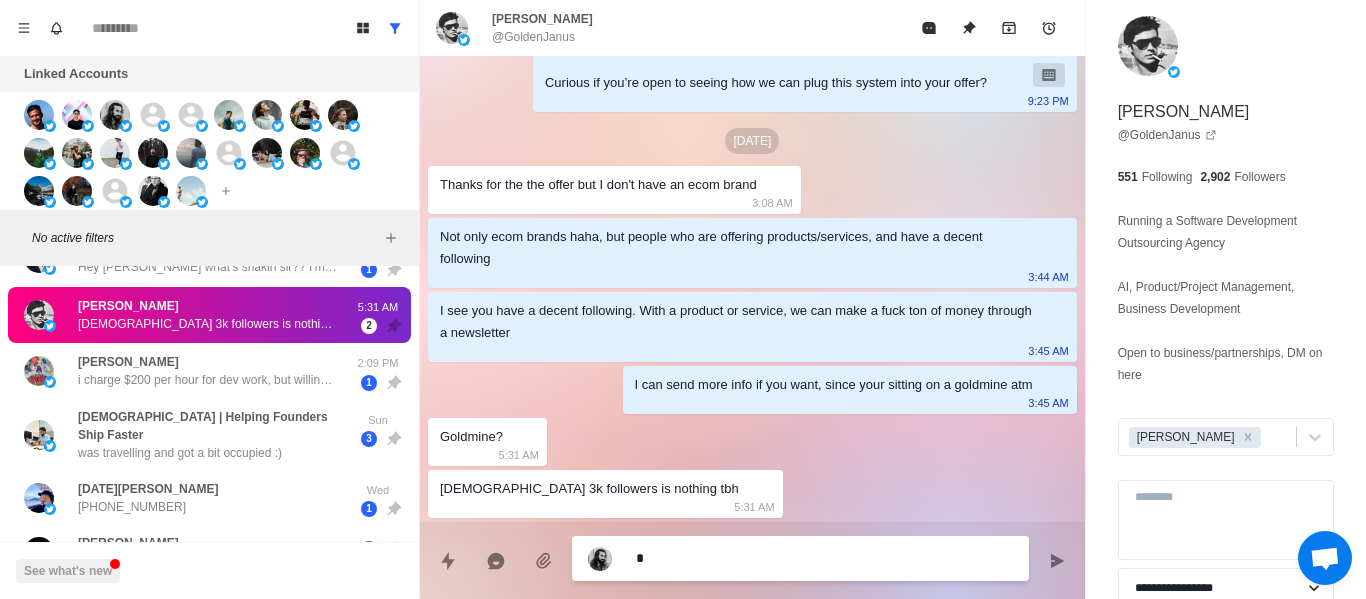 type on "*" 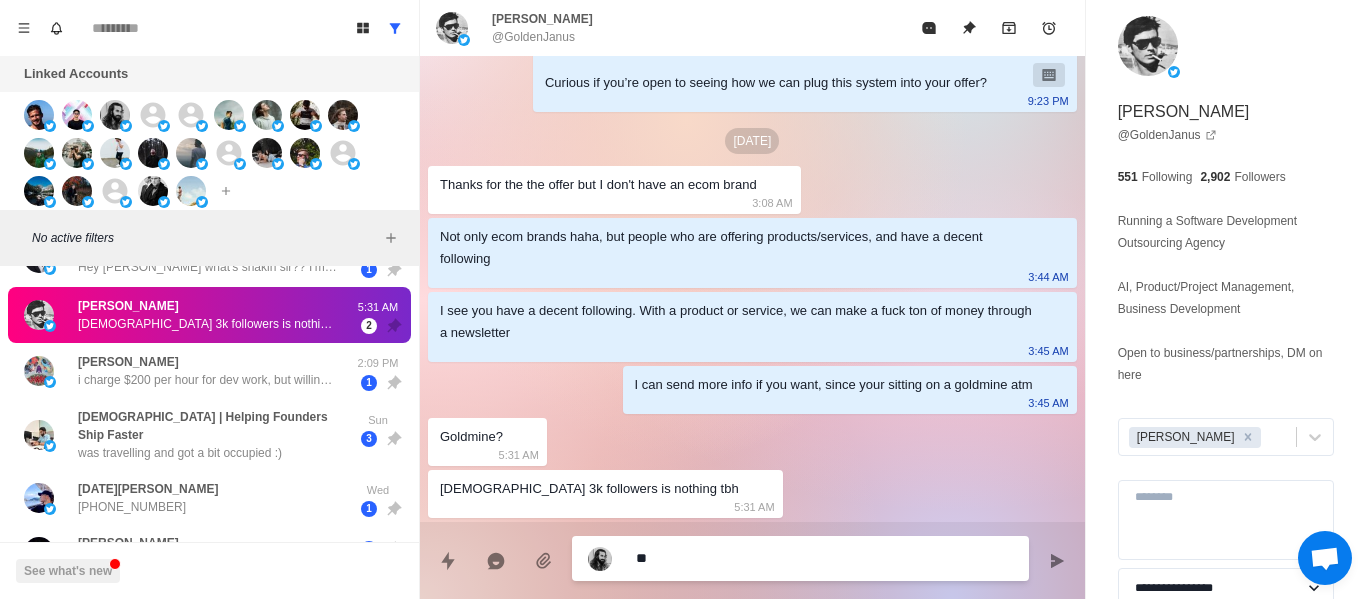 type on "*" 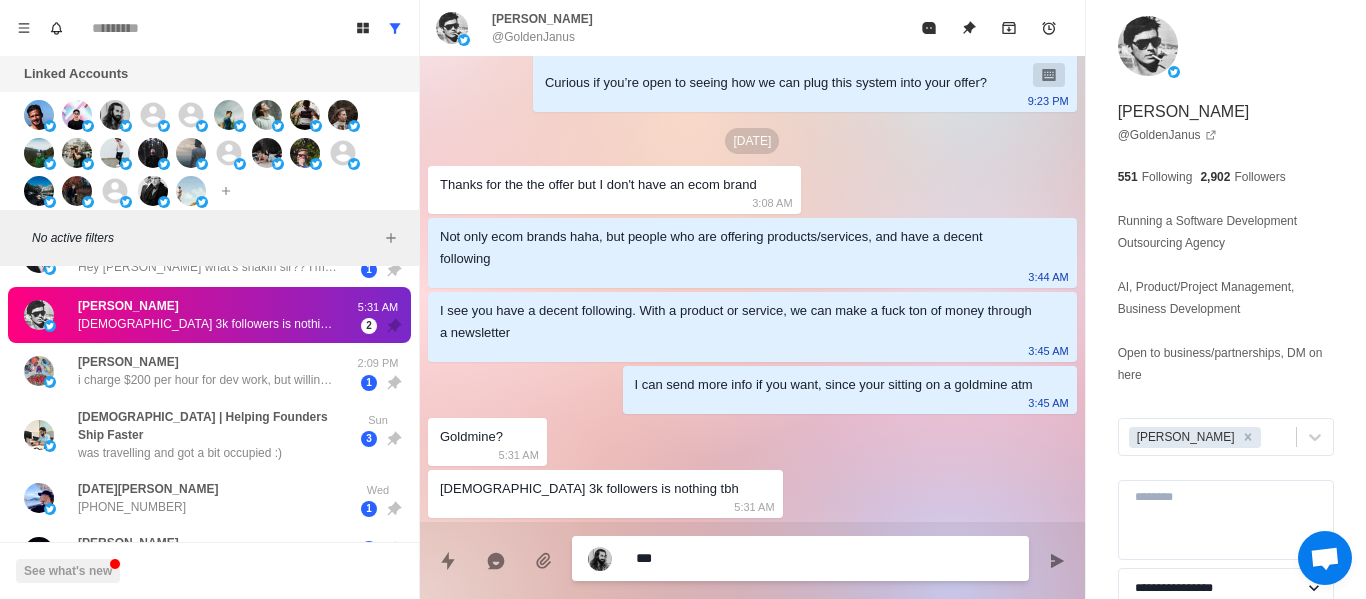 type on "*" 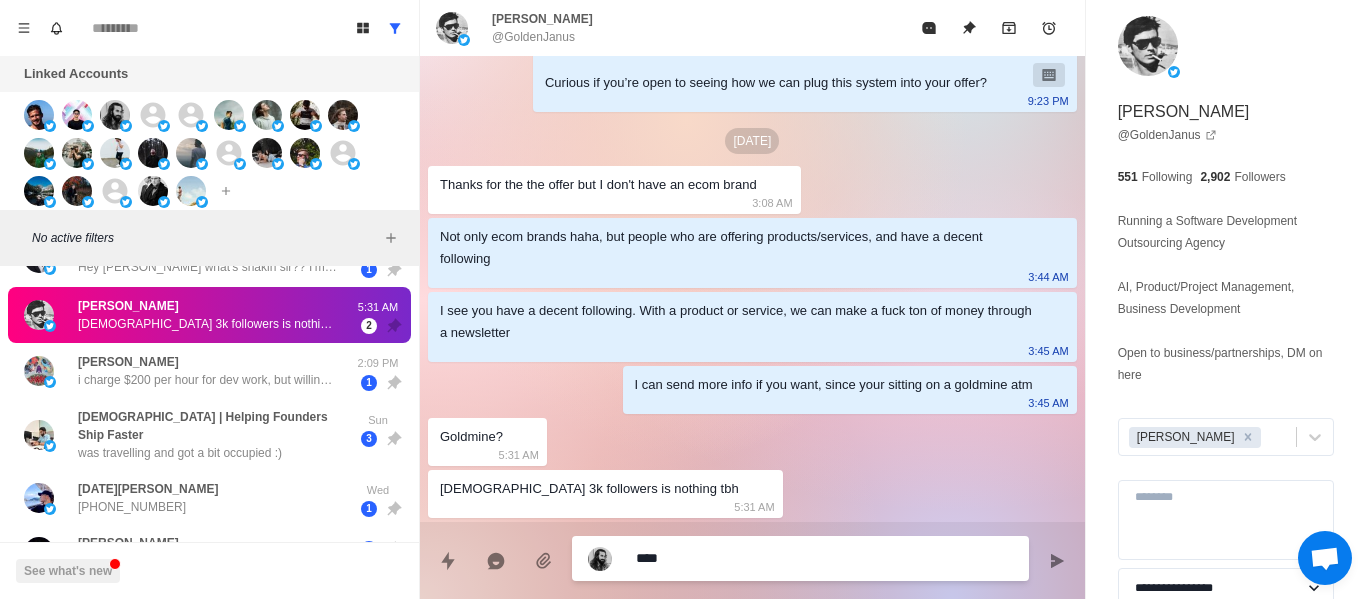 type on "*" 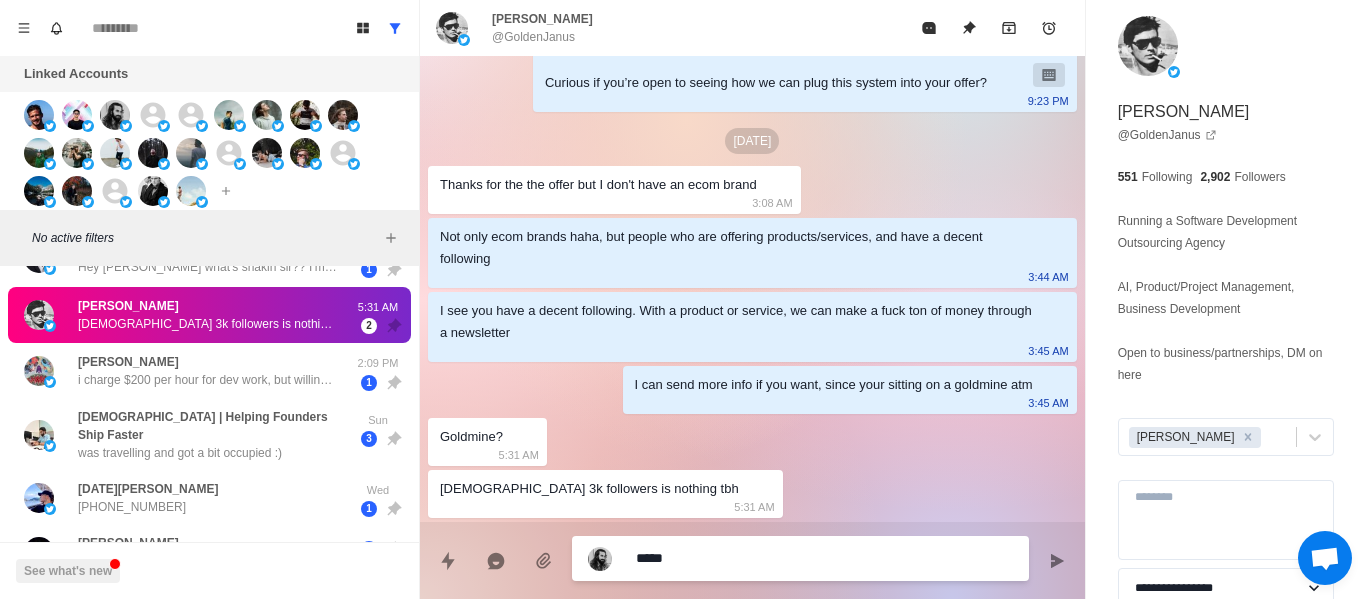 type 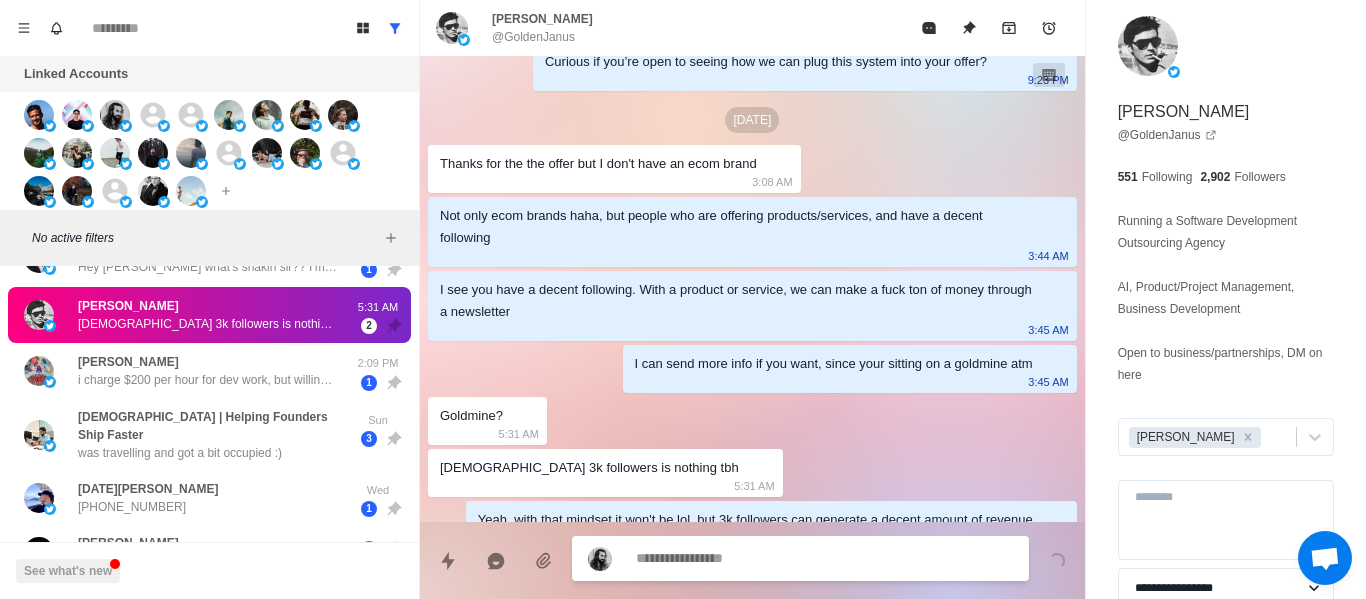 scroll, scrollTop: 154, scrollLeft: 0, axis: vertical 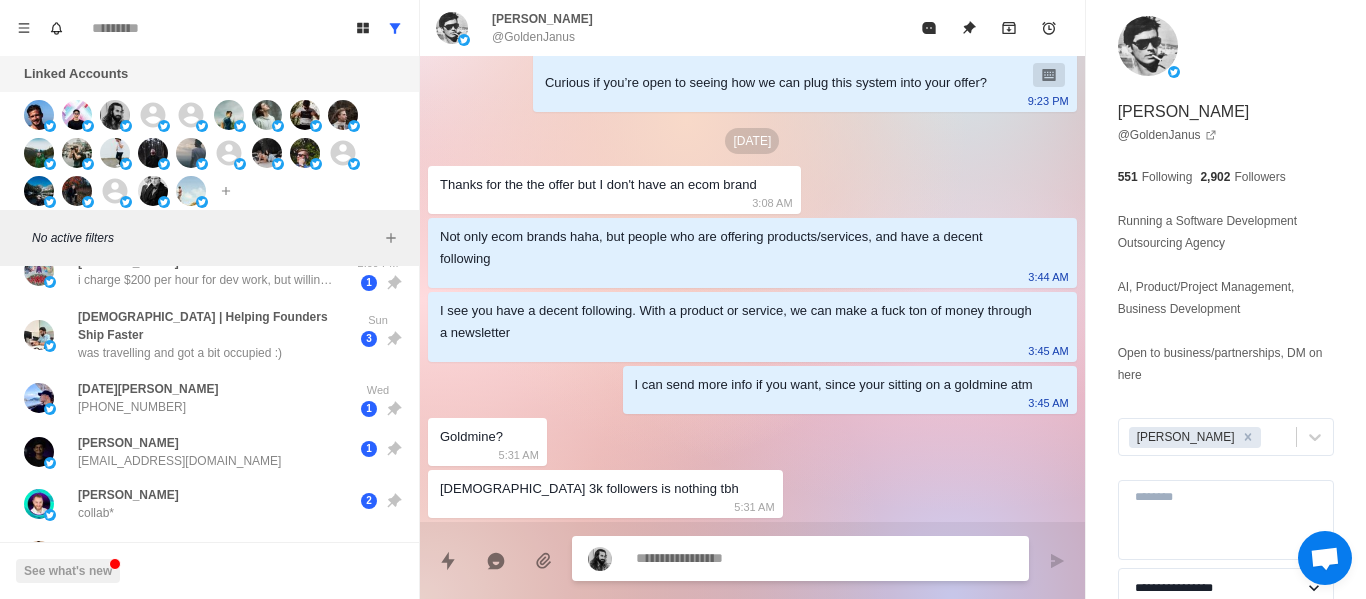 click on "[PERSON_NAME] @GoldenJanus" at bounding box center (752, 28) 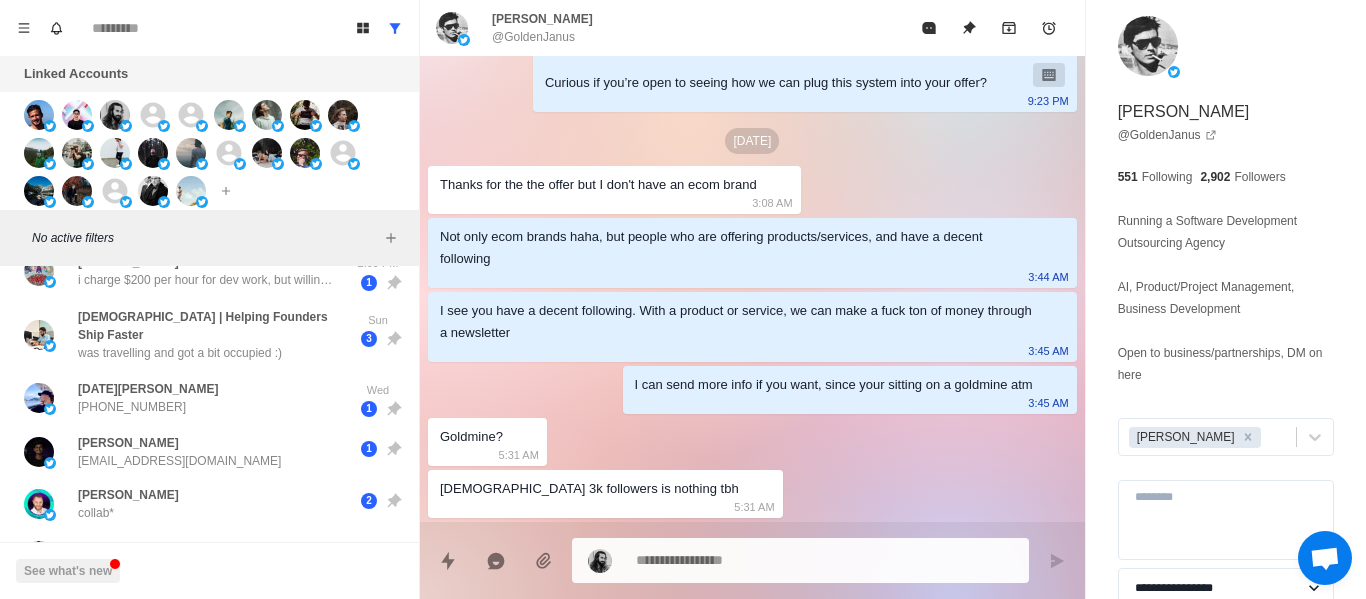 click on "@GoldenJanus" at bounding box center [533, 37] 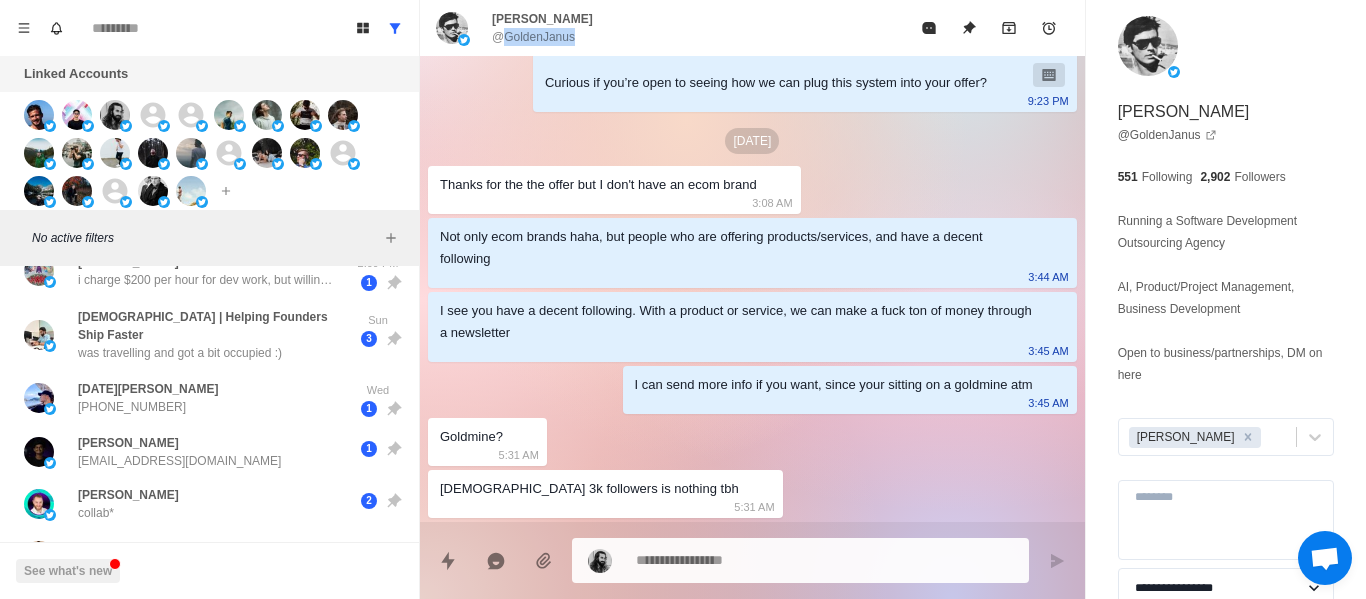 click on "@GoldenJanus" at bounding box center [533, 37] 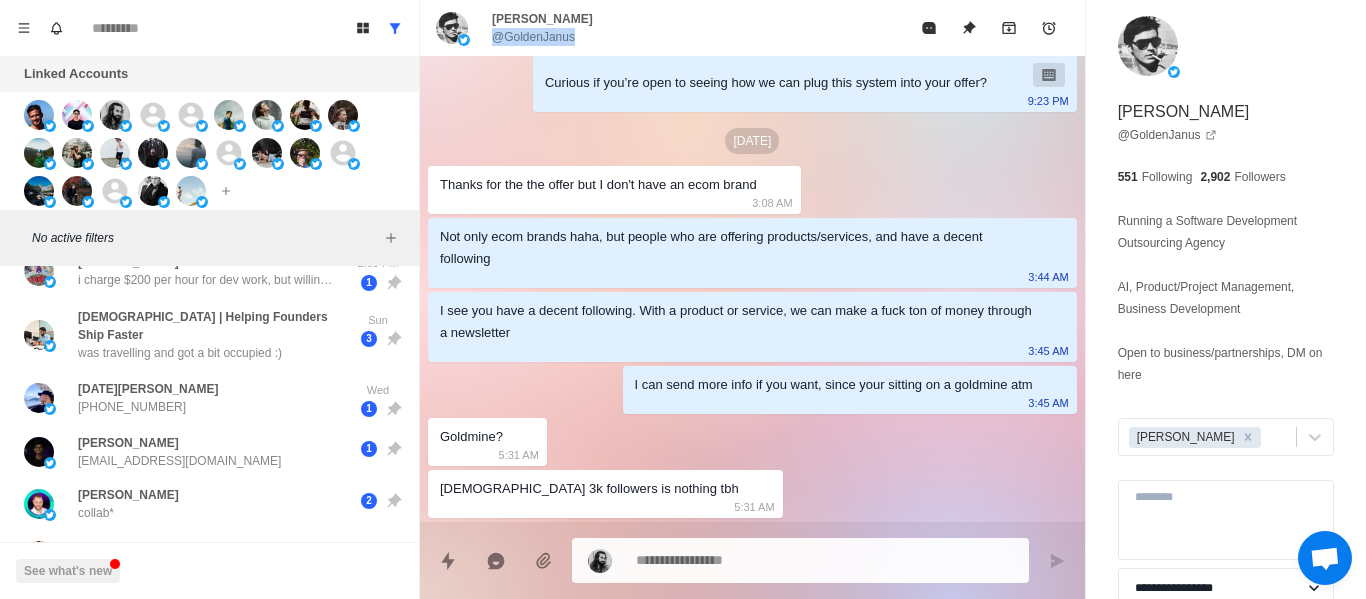 click on "@GoldenJanus" at bounding box center [533, 37] 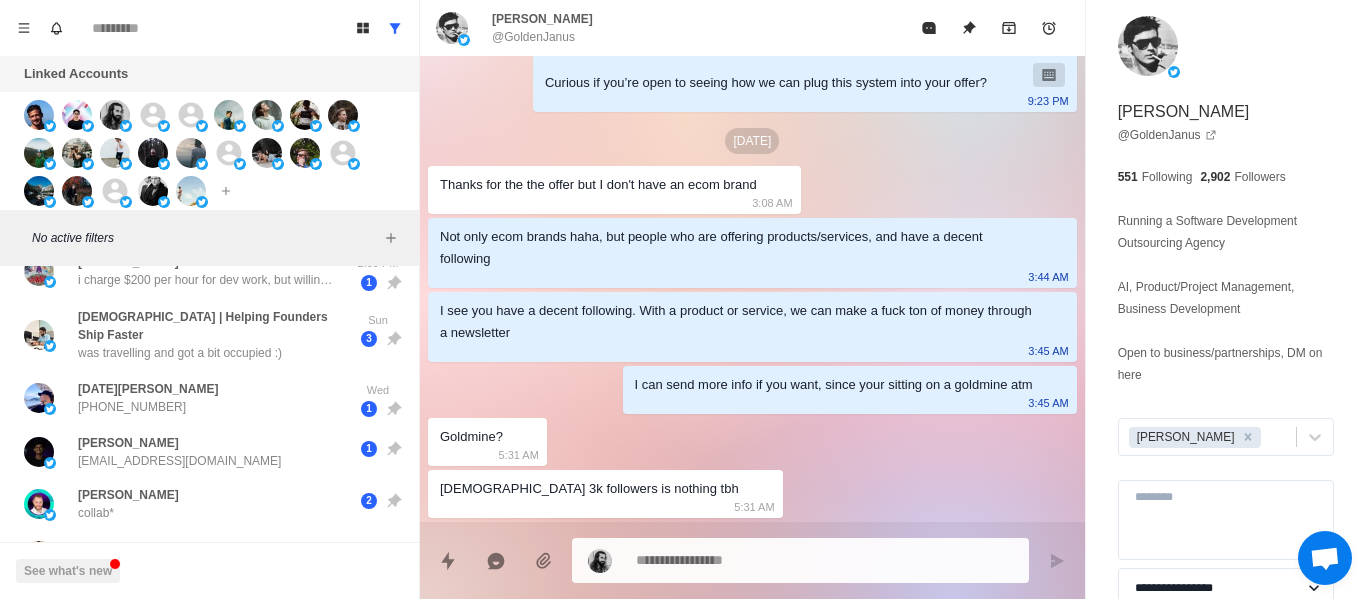 click at bounding box center [824, 560] 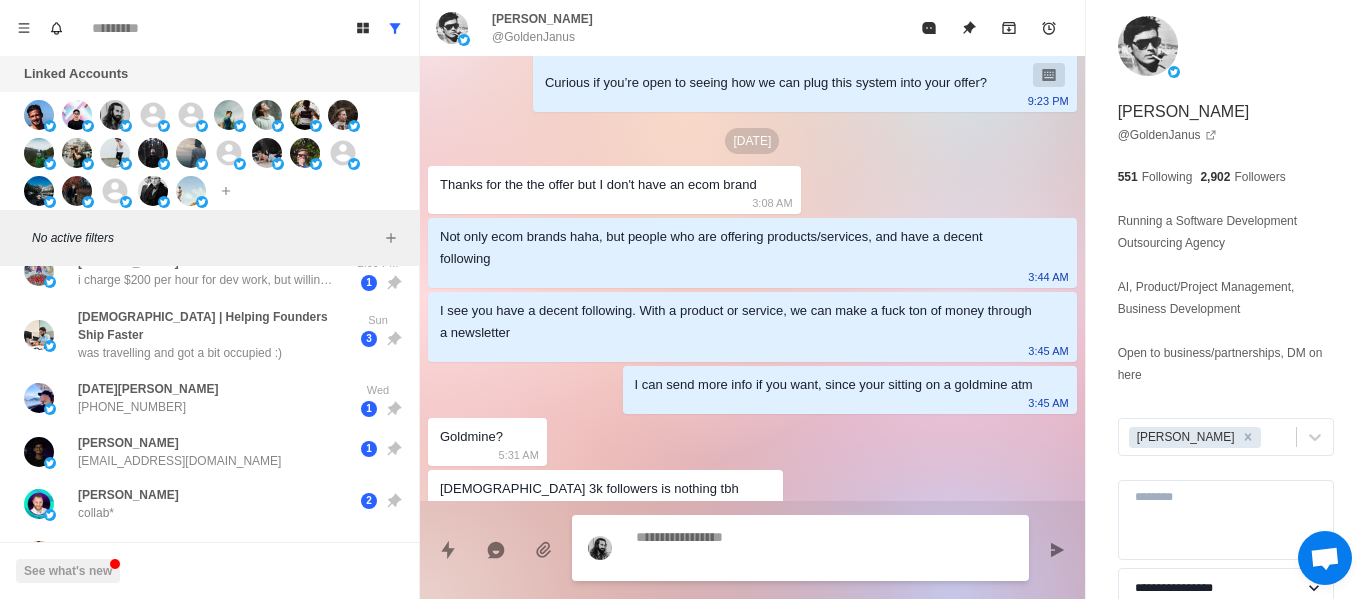 scroll, scrollTop: 154, scrollLeft: 0, axis: vertical 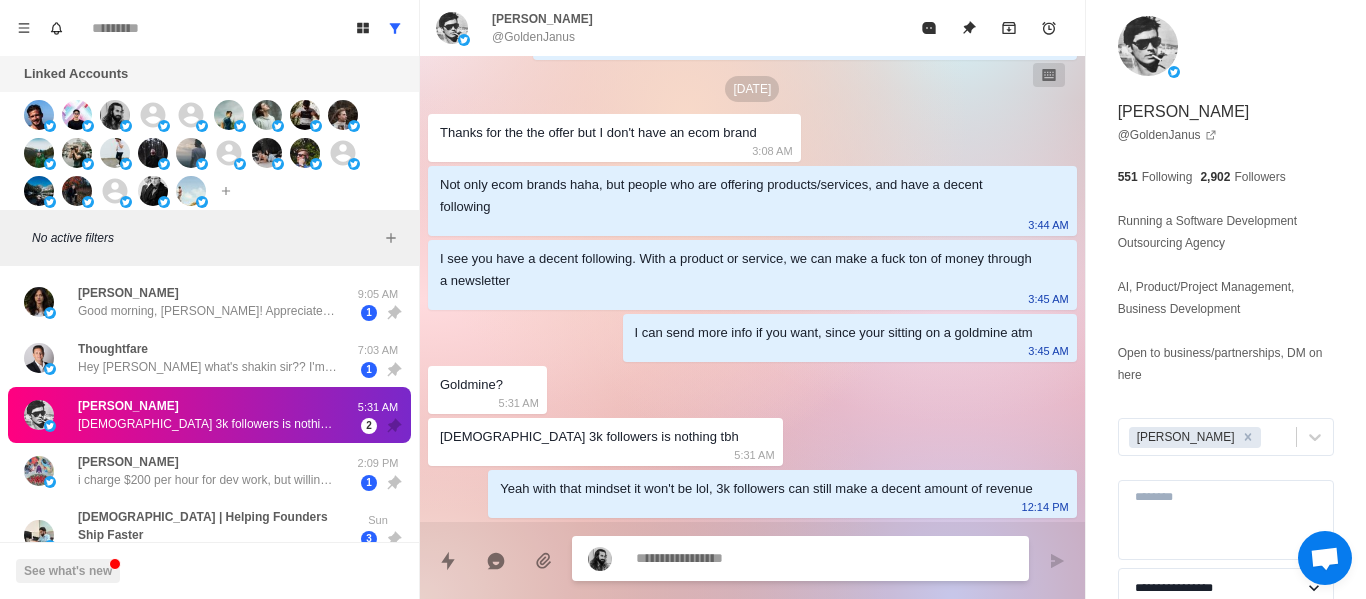 click on "[PERSON_NAME] 3k followers is nothing tbh 5:31 AM 2" at bounding box center [209, 415] 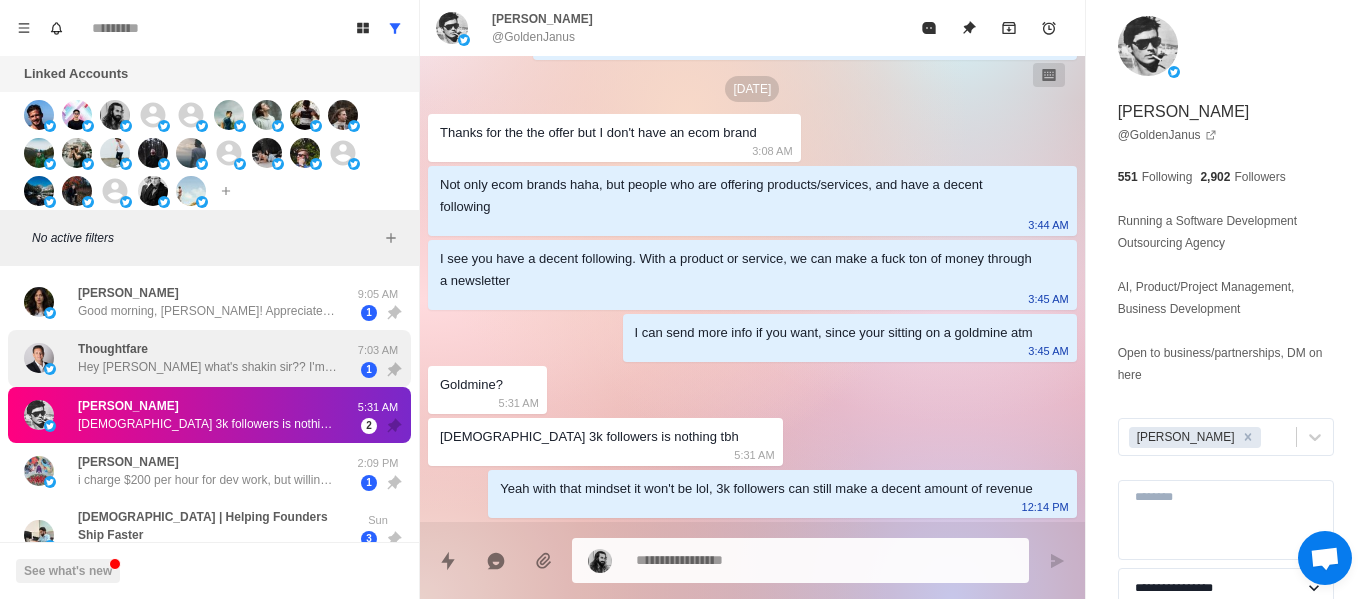 drag, startPoint x: 211, startPoint y: 360, endPoint x: 249, endPoint y: 355, distance: 38.327538 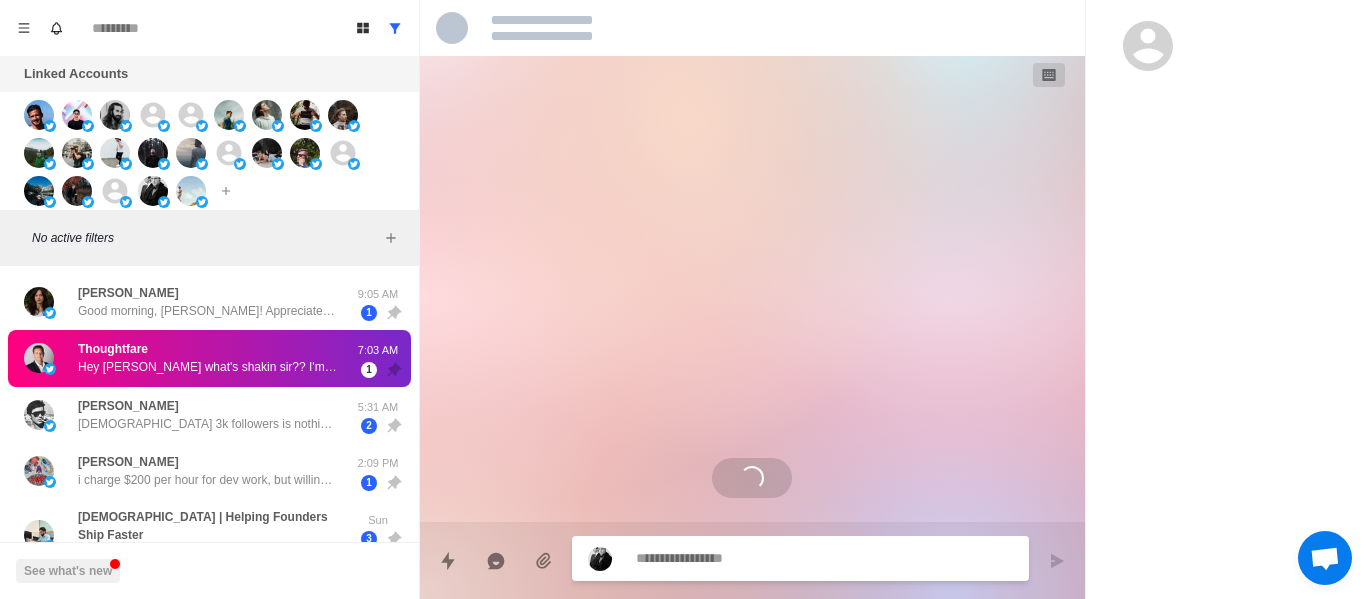 scroll, scrollTop: 240, scrollLeft: 0, axis: vertical 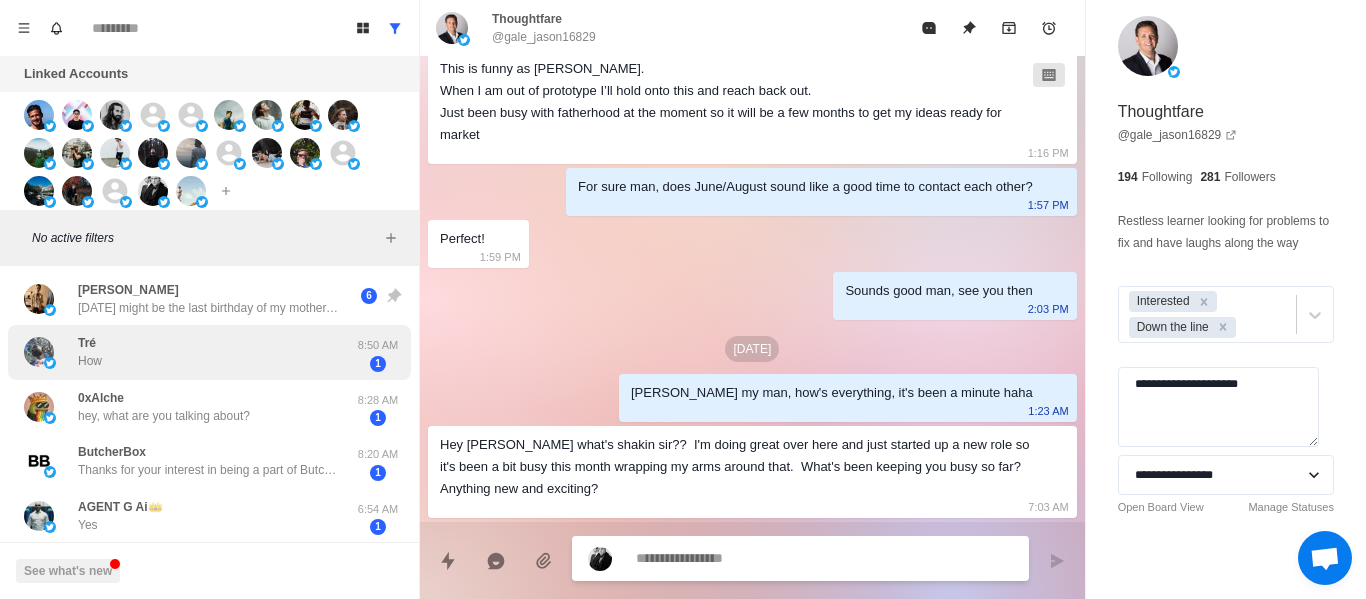 click on "Tré How" at bounding box center (188, 352) 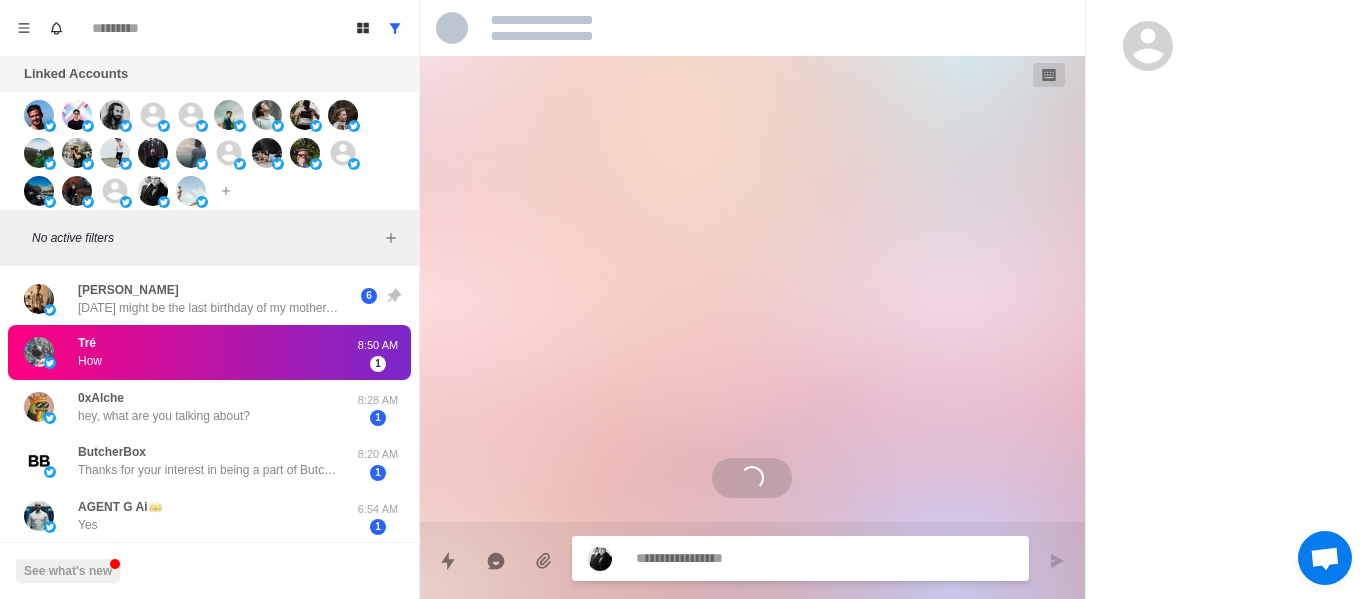scroll, scrollTop: 0, scrollLeft: 0, axis: both 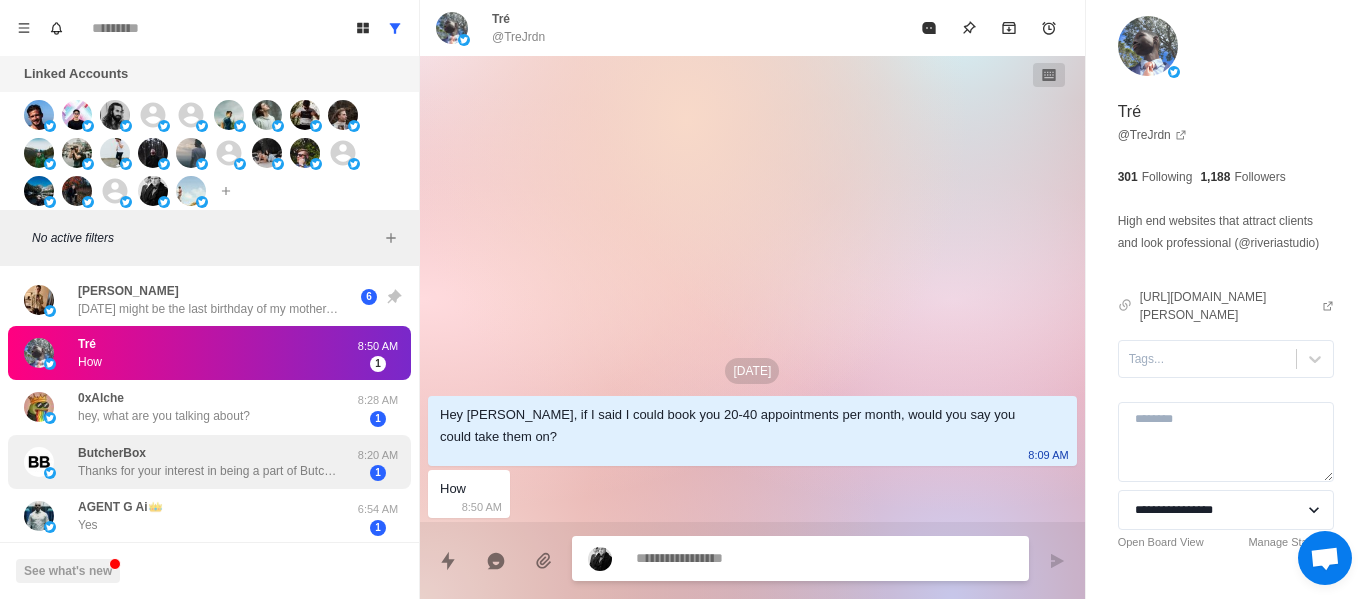 click on "ButcherBox Thanks for your interest in being a part of ButcherBox Partnerships. Visit [URL][DOMAIN_NAME] to learn more and submit your information for review! Through the link provided above, you should see an email address near the bottom if you have other partnership opportunities you'd like to discuss, you can reach out to that team at [EMAIL_ADDRESS][DOMAIN_NAME]. If it's a fit, the team will reach back out! -Kat" at bounding box center (208, 462) 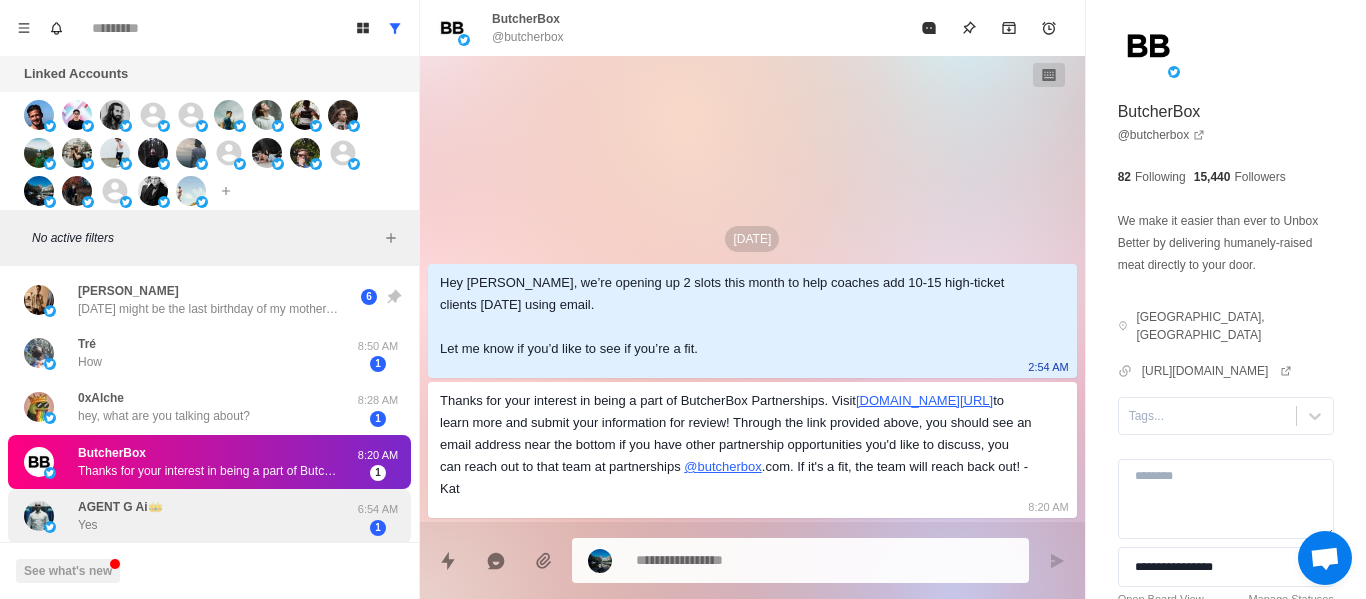 click on "AGENT G Ai👑 Yes 6:54 AM 1" at bounding box center (209, 516) 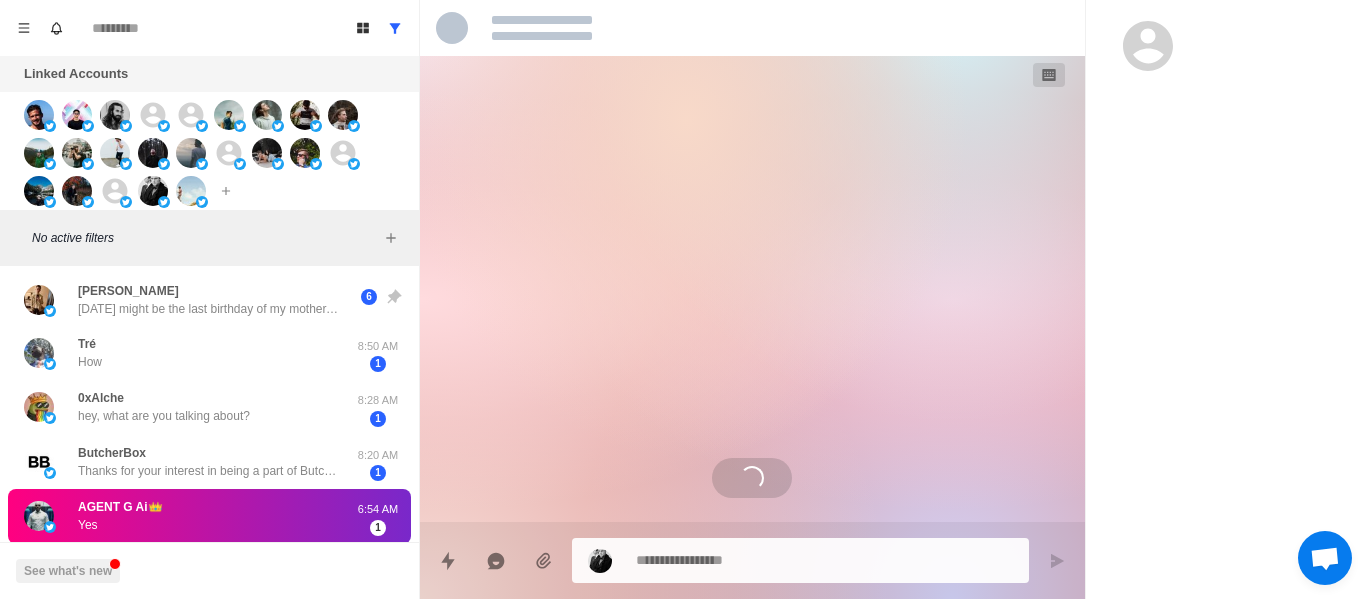 click on "AGENT G Ai👑 Yes" at bounding box center (120, 516) 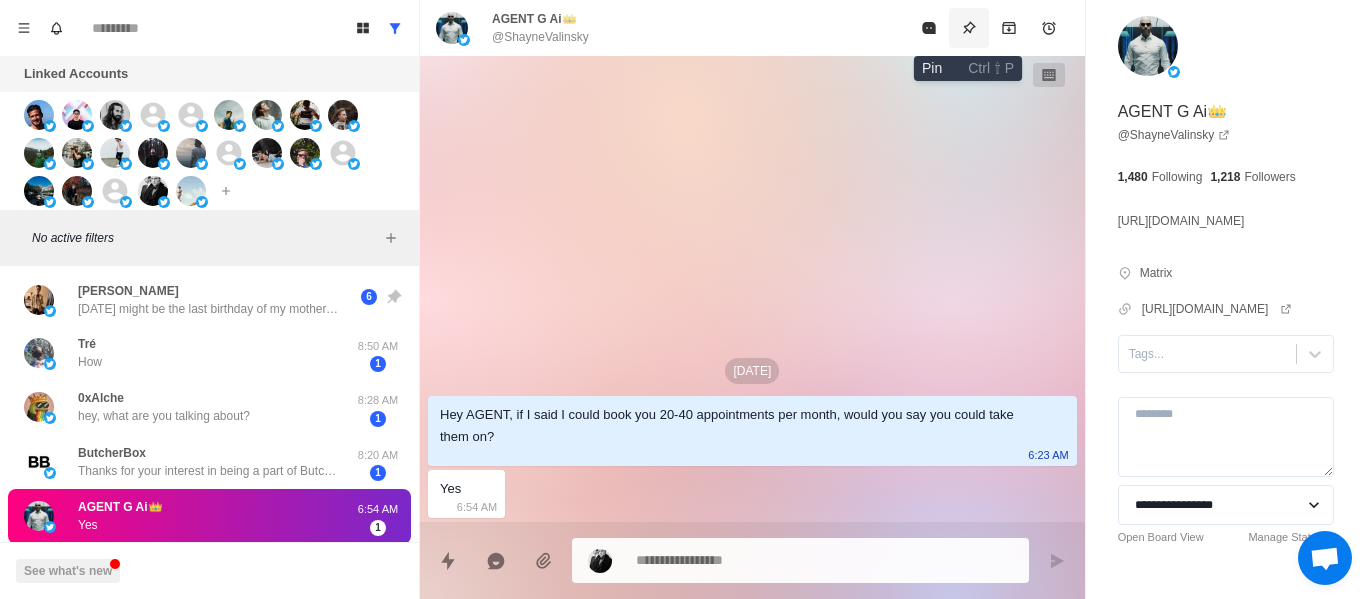 drag, startPoint x: 974, startPoint y: 36, endPoint x: 1167, endPoint y: 318, distance: 341.72064 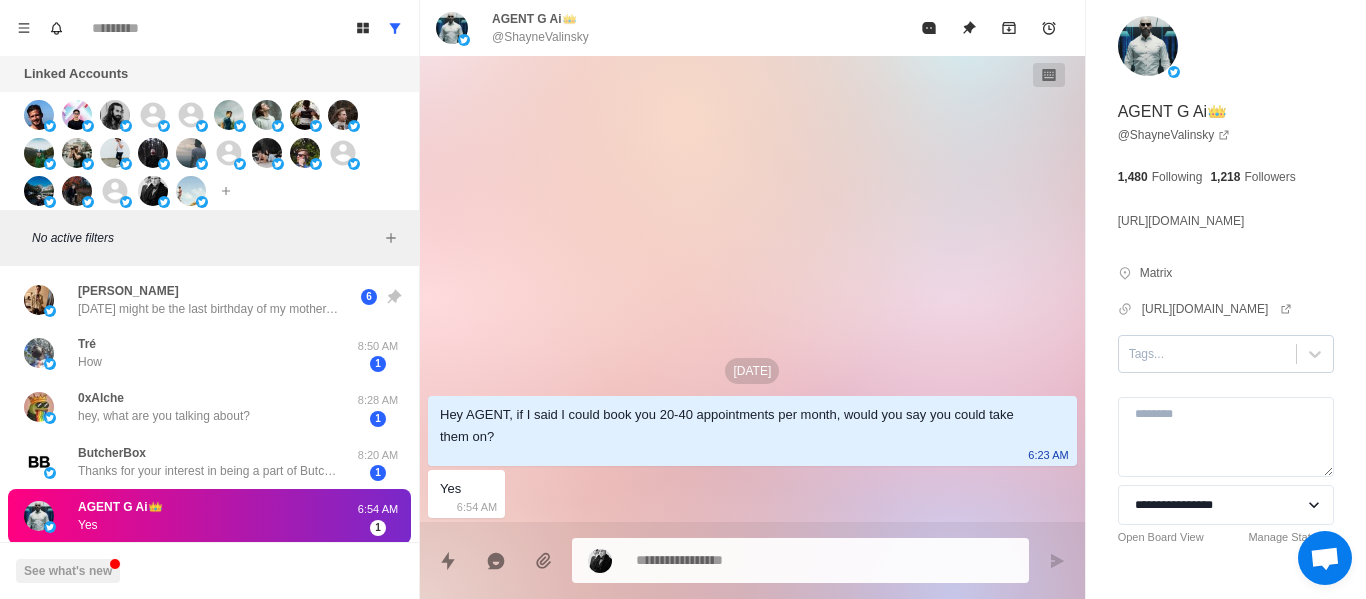 click at bounding box center [1207, 354] 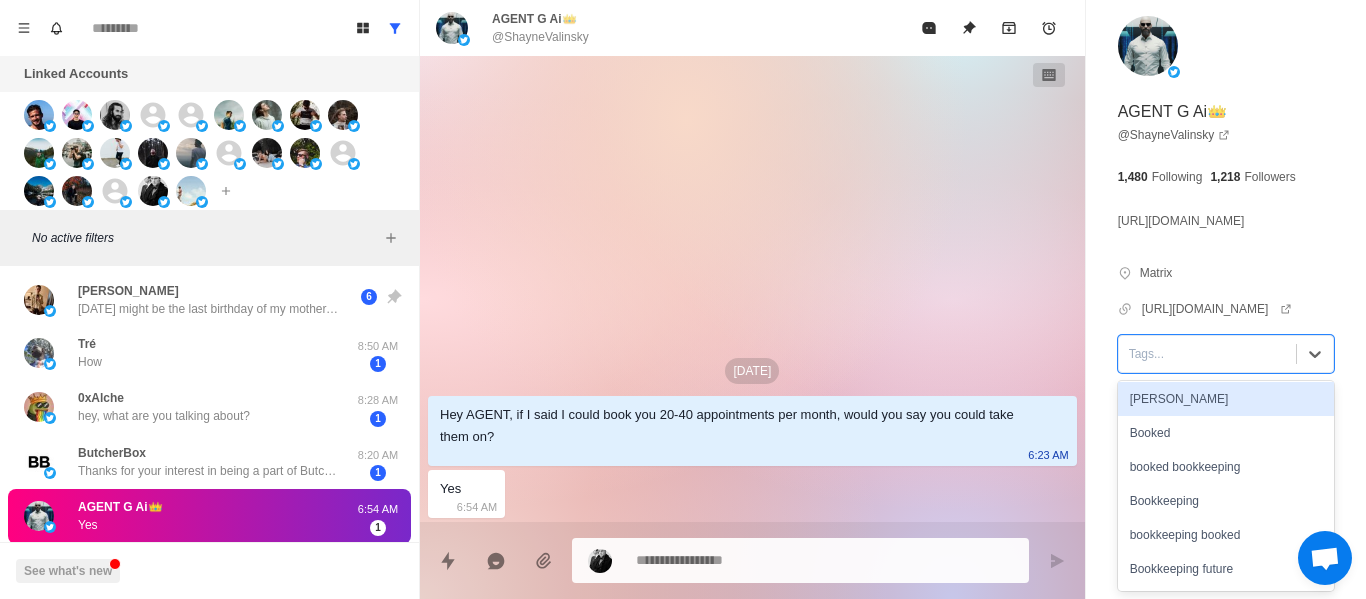 scroll, scrollTop: 0, scrollLeft: 0, axis: both 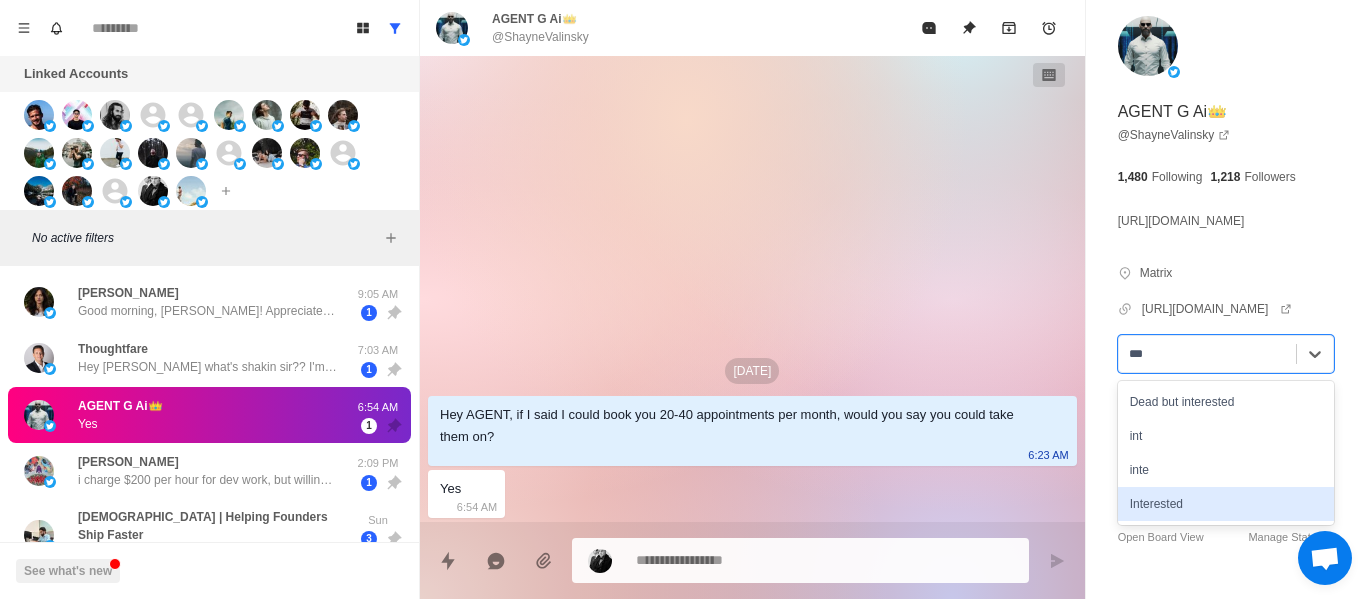 click on "Interested" at bounding box center (1226, 504) 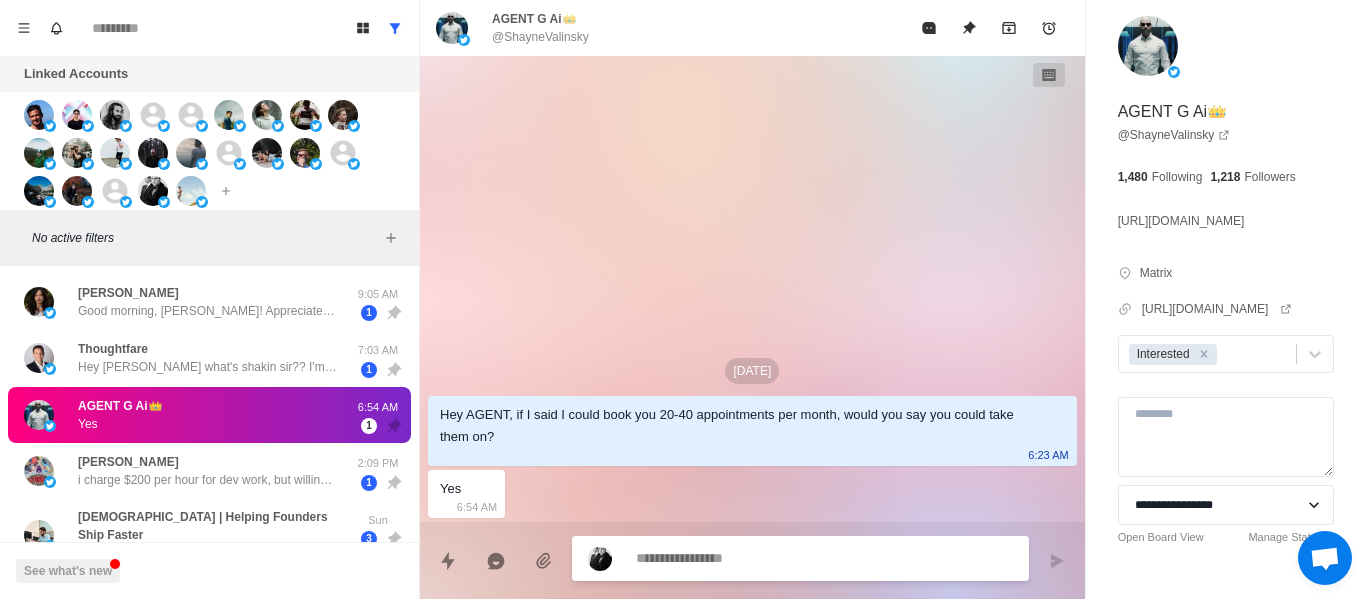 paste on "**********" 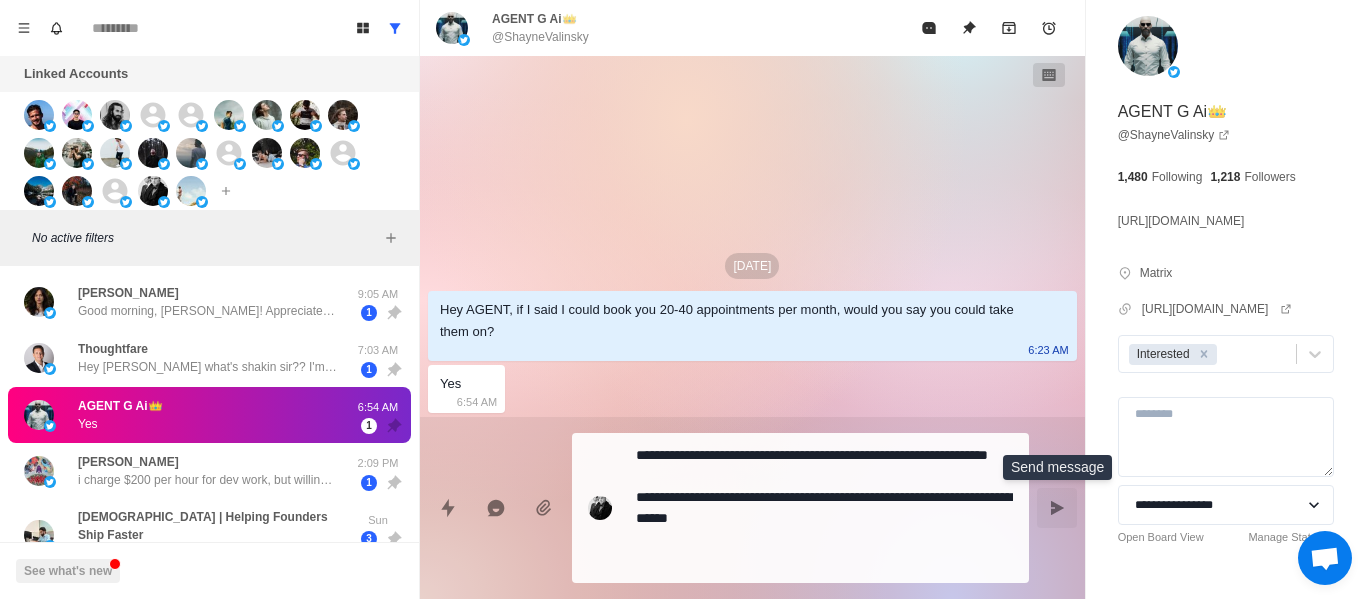 click at bounding box center (1057, 508) 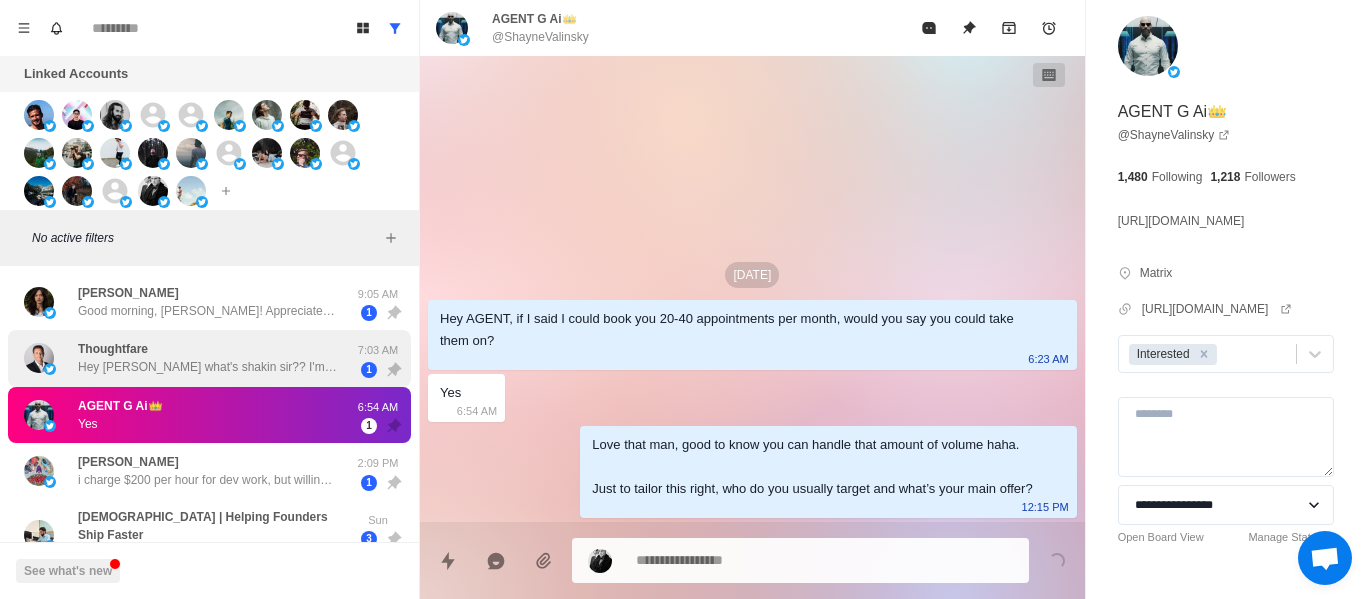 click on "Hey [PERSON_NAME] what's shakin sir??  I'm doing great over here and just started up a new role so it's been a bit busy this month wrapping my arms around that.  What's been keeping you busy so far?  Anything new and exciting?" at bounding box center [208, 367] 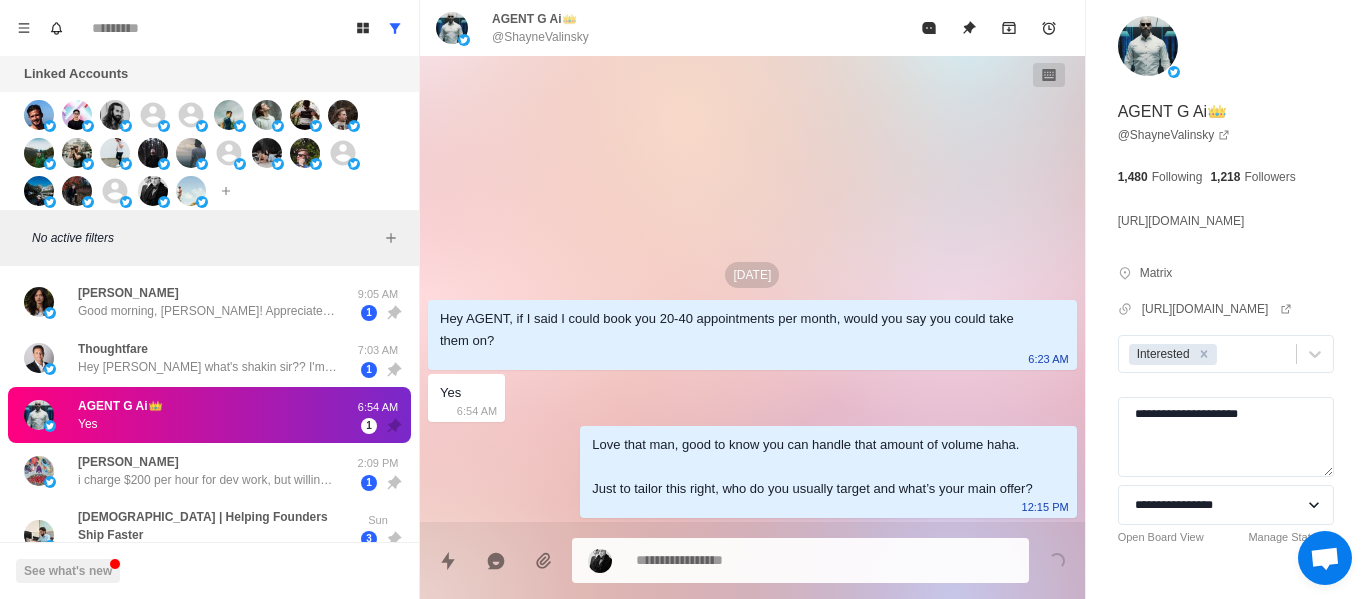 scroll, scrollTop: 240, scrollLeft: 0, axis: vertical 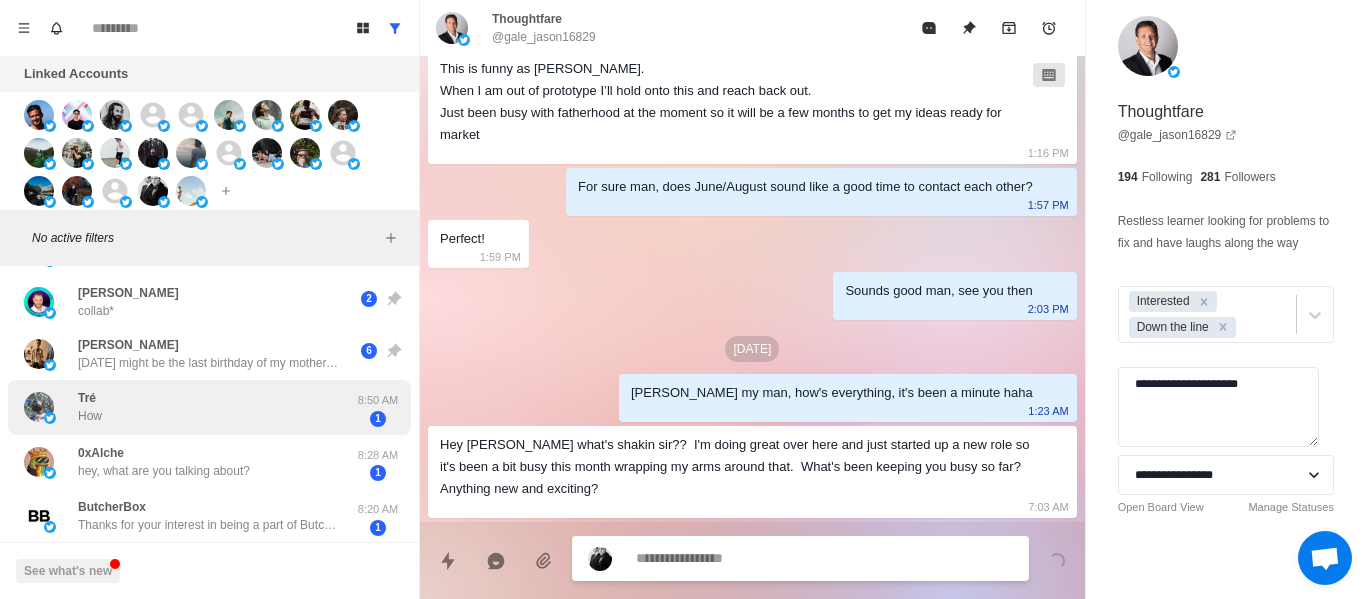 click on "Tré How" at bounding box center [188, 407] 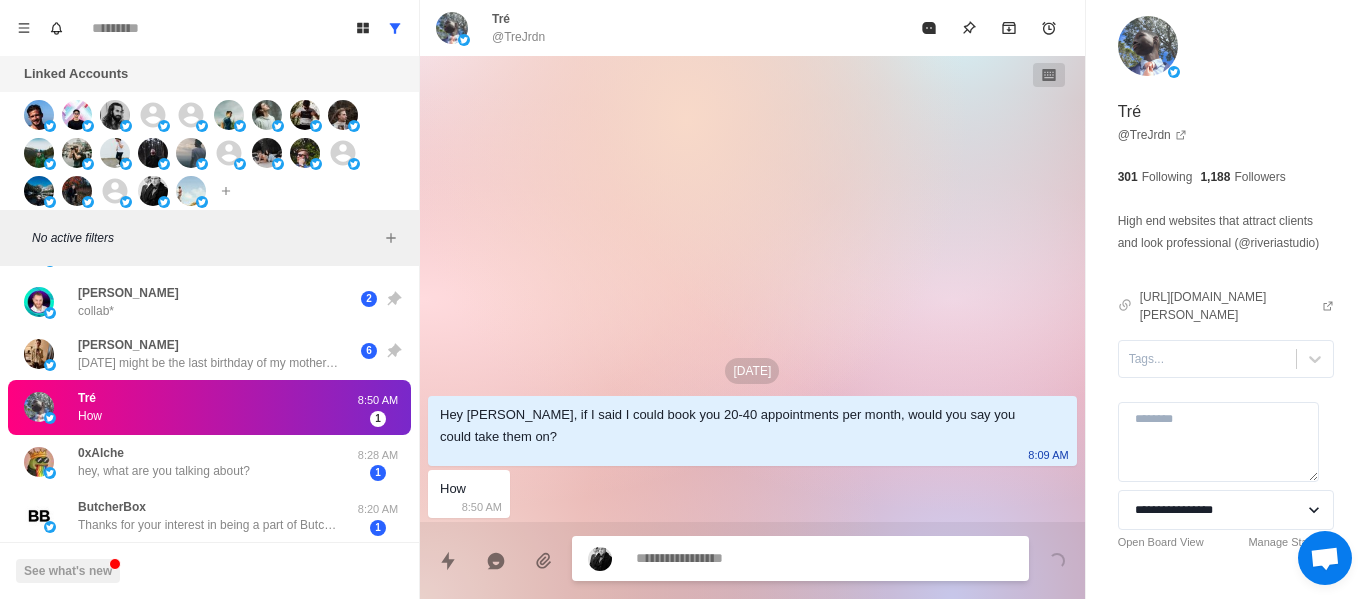 scroll, scrollTop: 0, scrollLeft: 0, axis: both 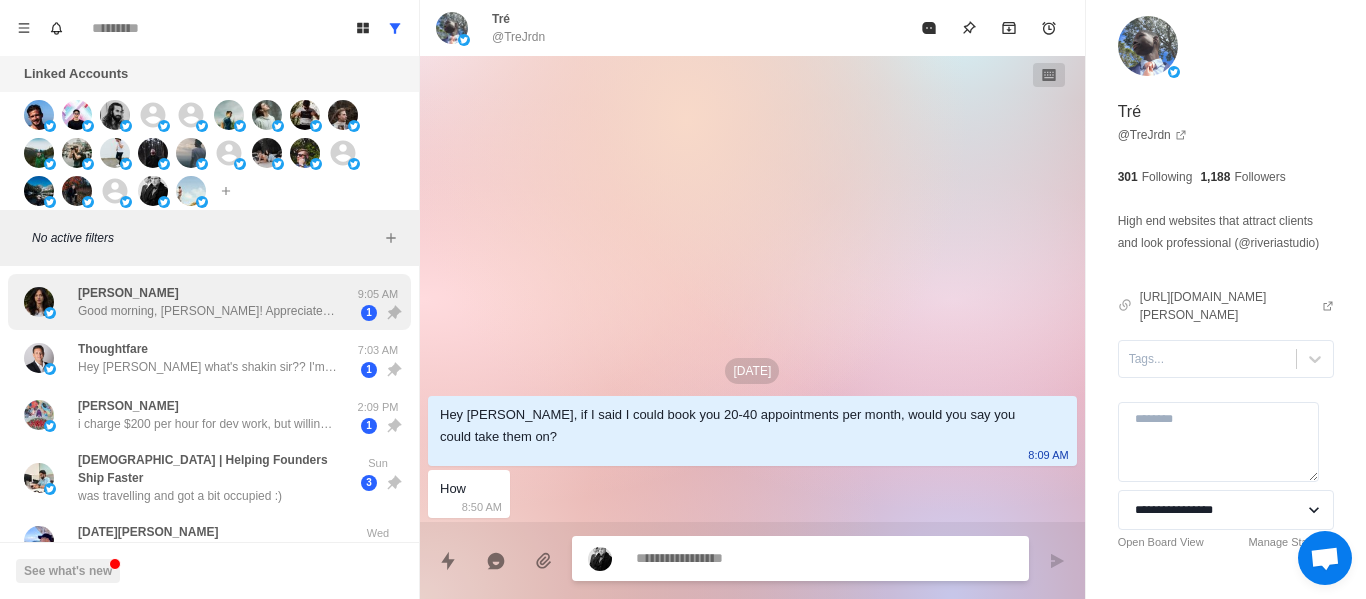 click on "Good morning, [PERSON_NAME]! Appreciate the follow-up, definitely not buried, I just have had the [MEDICAL_DATA] haha. Let me get some details together and I will send them your way later [DATE]!" at bounding box center [208, 311] 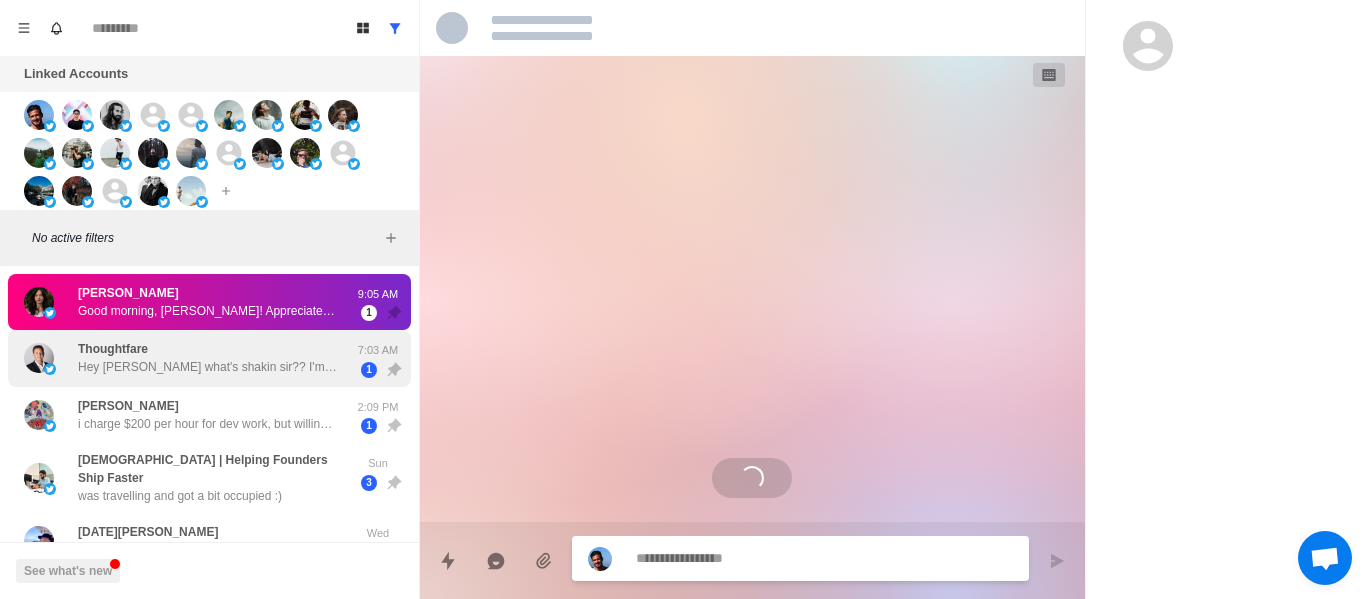 click on "Thoughtfare Hey [PERSON_NAME] what's shakin sir??  I'm doing great over here and just started up a new role so it's been a bit busy this month wrapping my arms around that.  What's been keeping you busy so far?  Anything new and exciting? 7:03 AM 1" at bounding box center [209, 358] 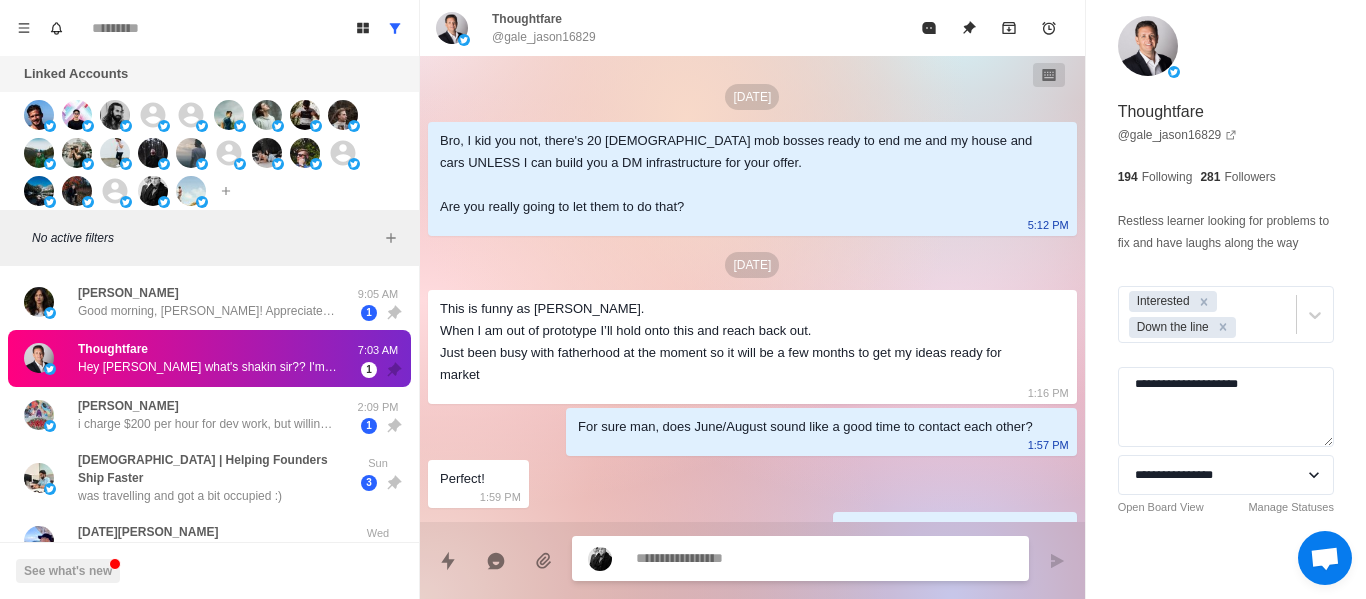 scroll, scrollTop: 240, scrollLeft: 0, axis: vertical 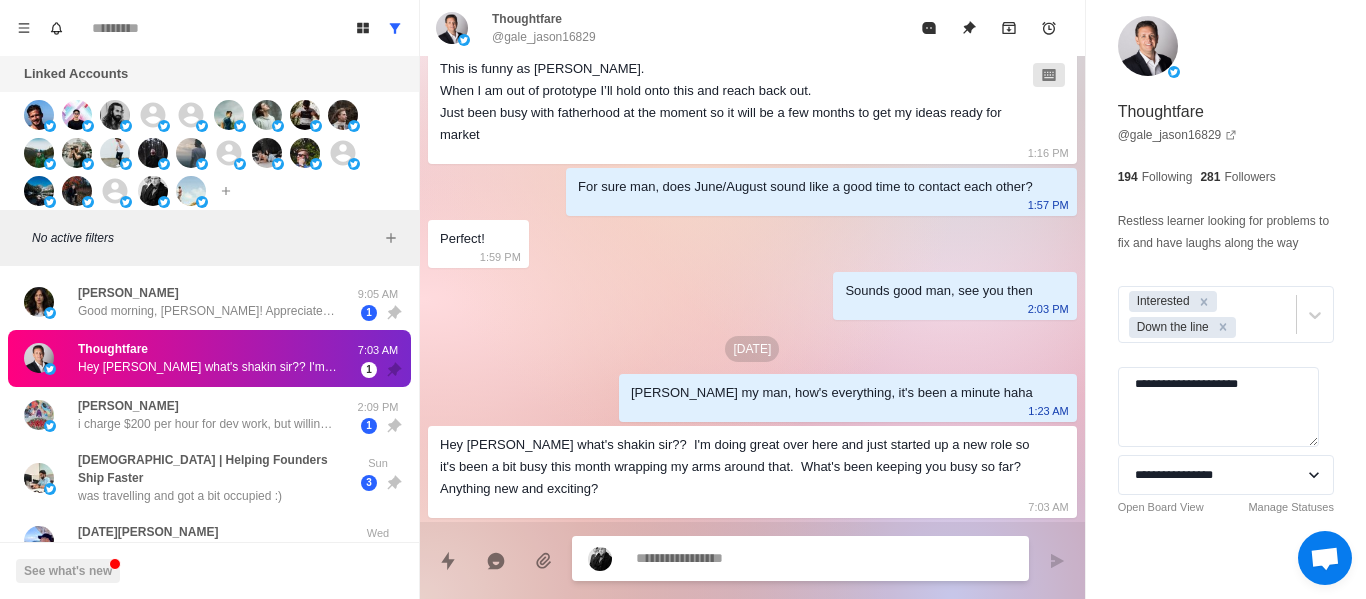 click on "Thoughtfare Hey [PERSON_NAME] what's shakin sir??  I'm doing great over here and just started up a new role so it's been a bit busy this month wrapping my arms around that.  What's been keeping you busy so far?  Anything new and exciting?" at bounding box center (188, 358) 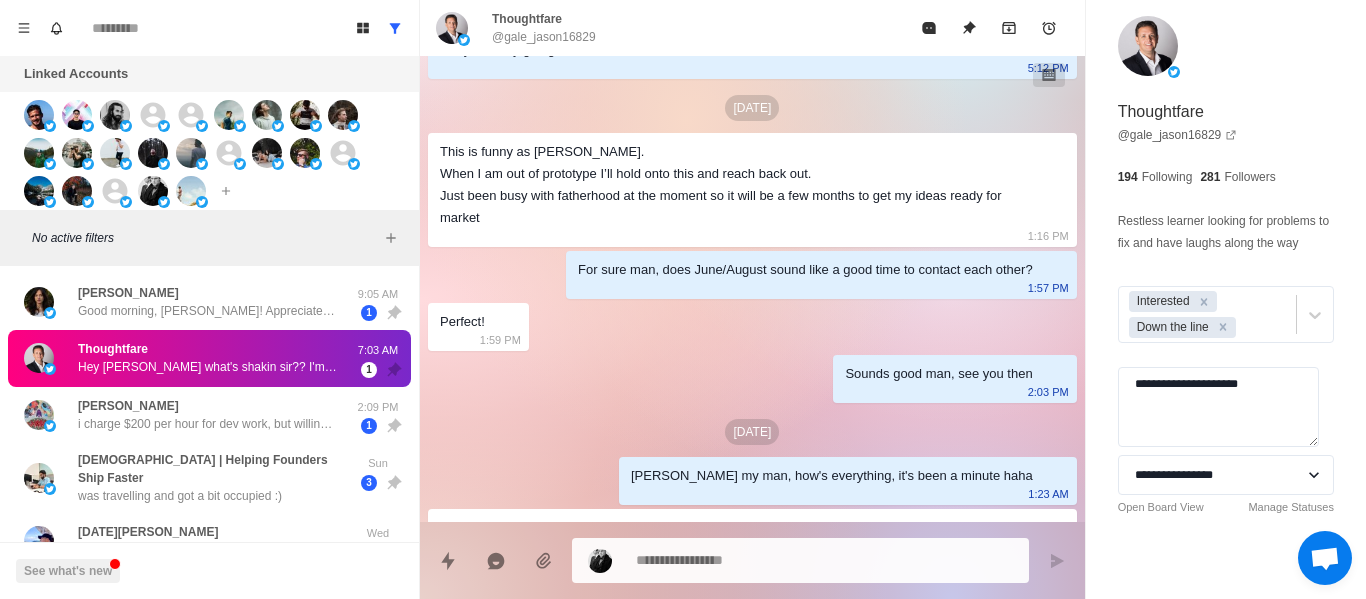 scroll, scrollTop: 240, scrollLeft: 0, axis: vertical 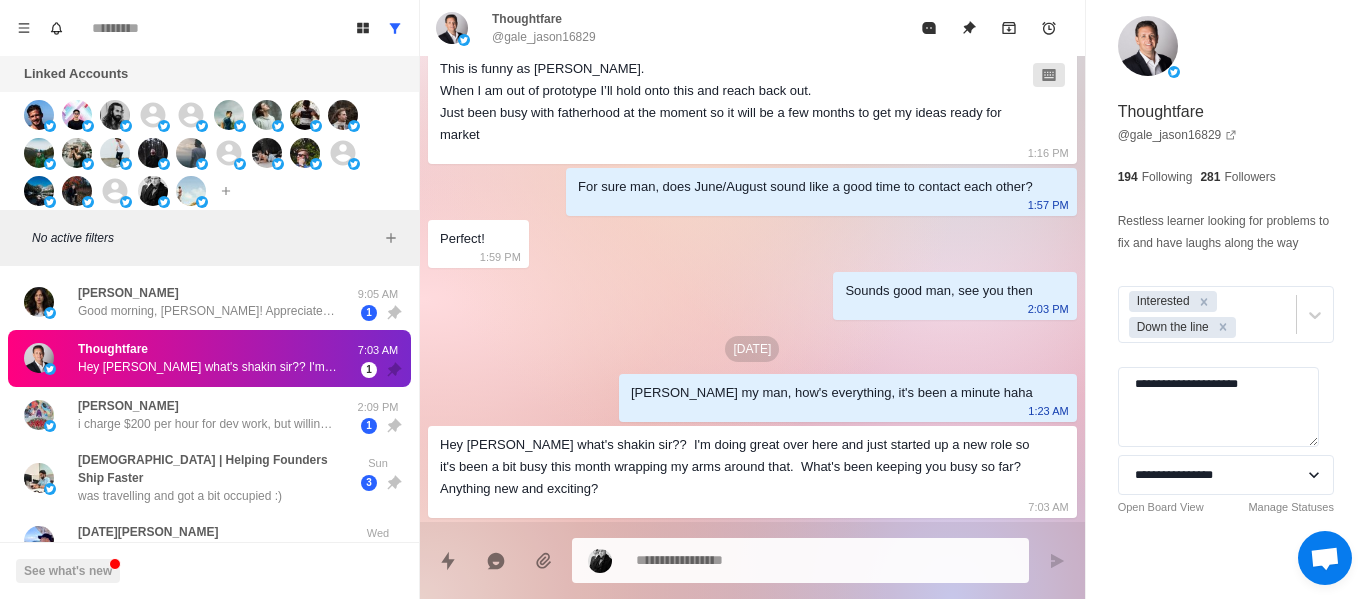 click at bounding box center (824, 560) 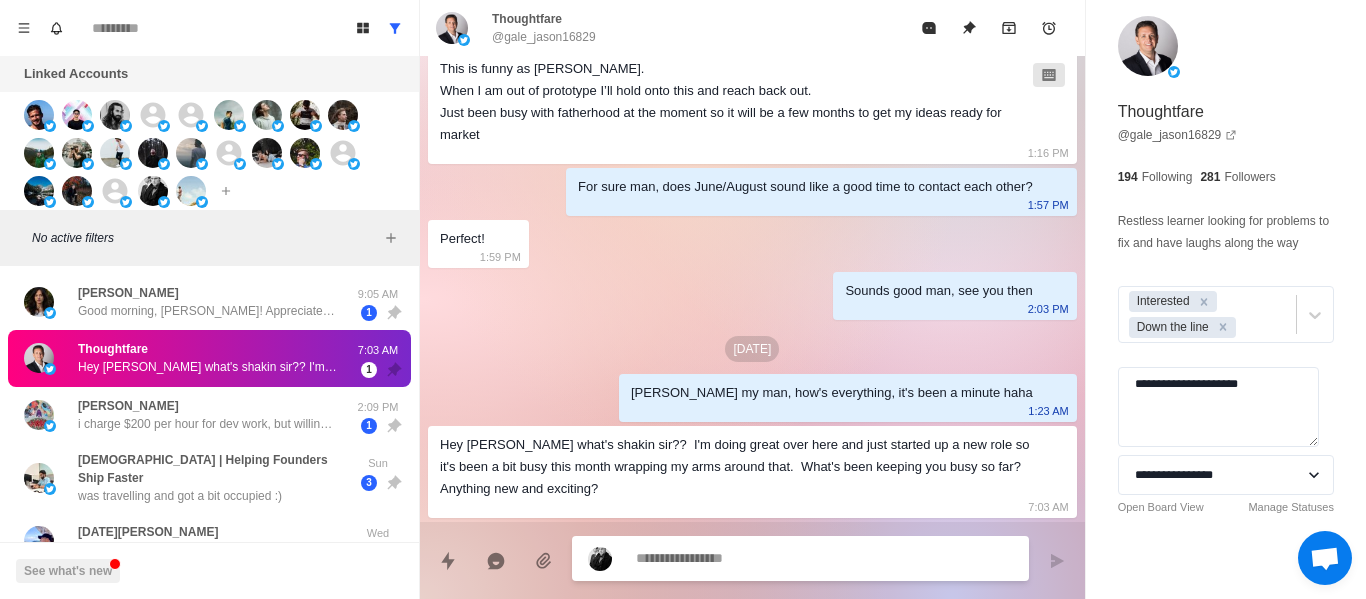 click at bounding box center (824, 558) 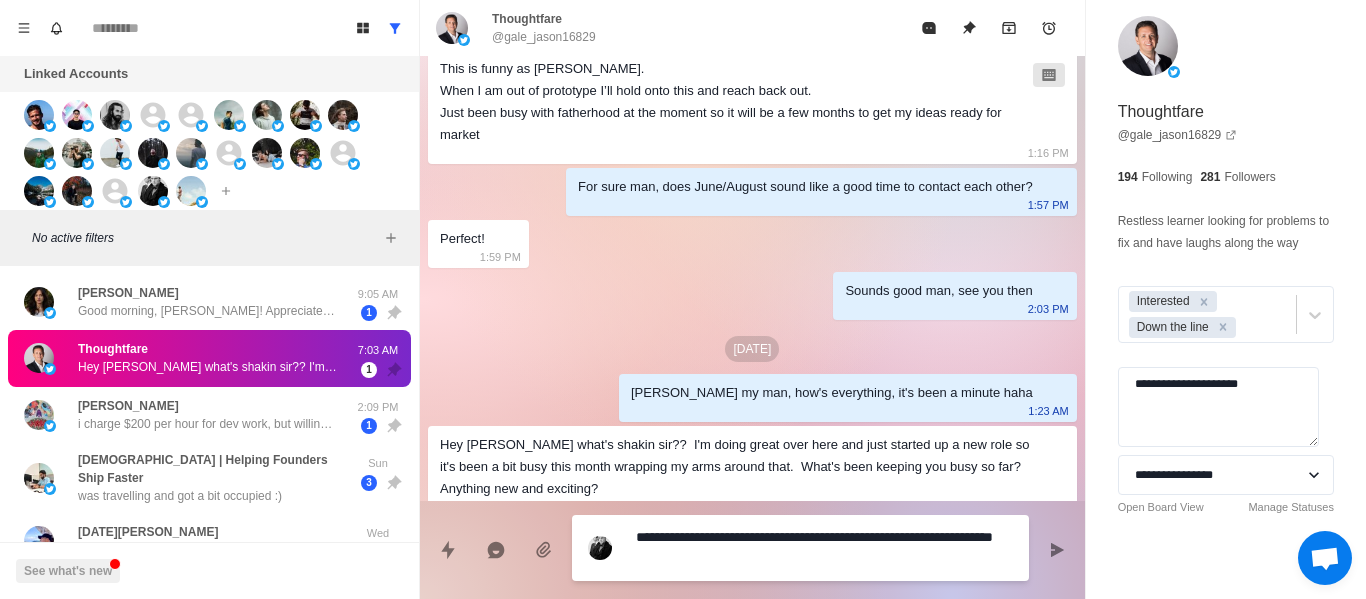 scroll, scrollTop: 261, scrollLeft: 0, axis: vertical 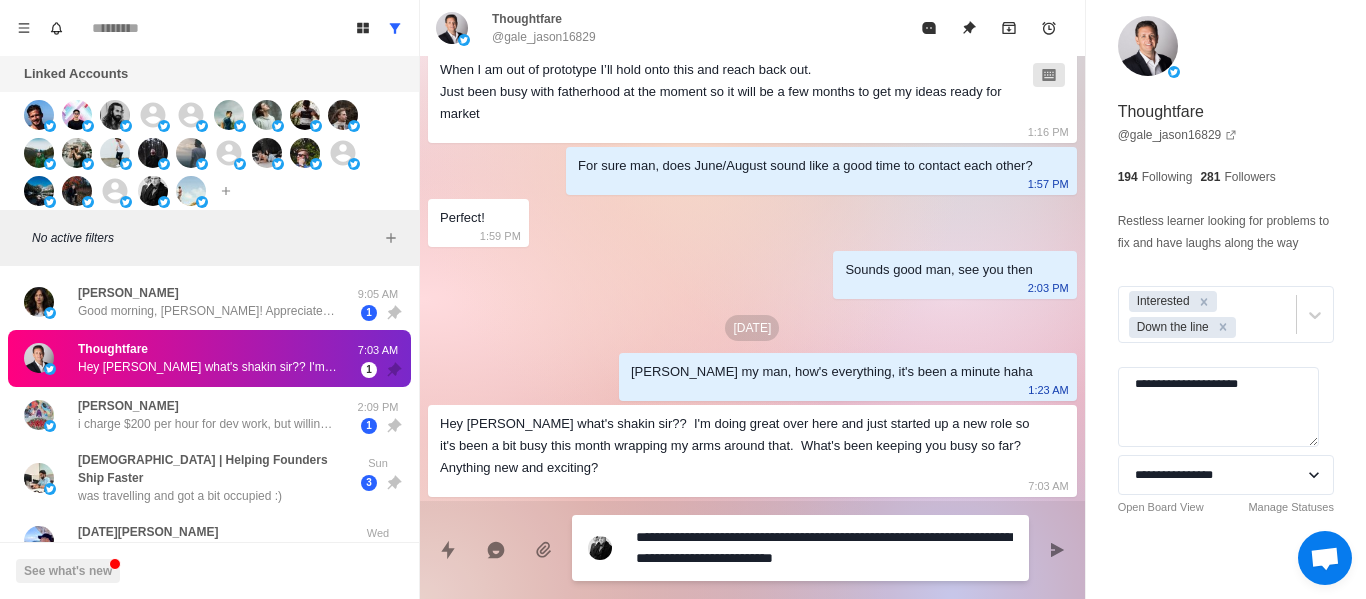 click on "**********" at bounding box center (824, 548) 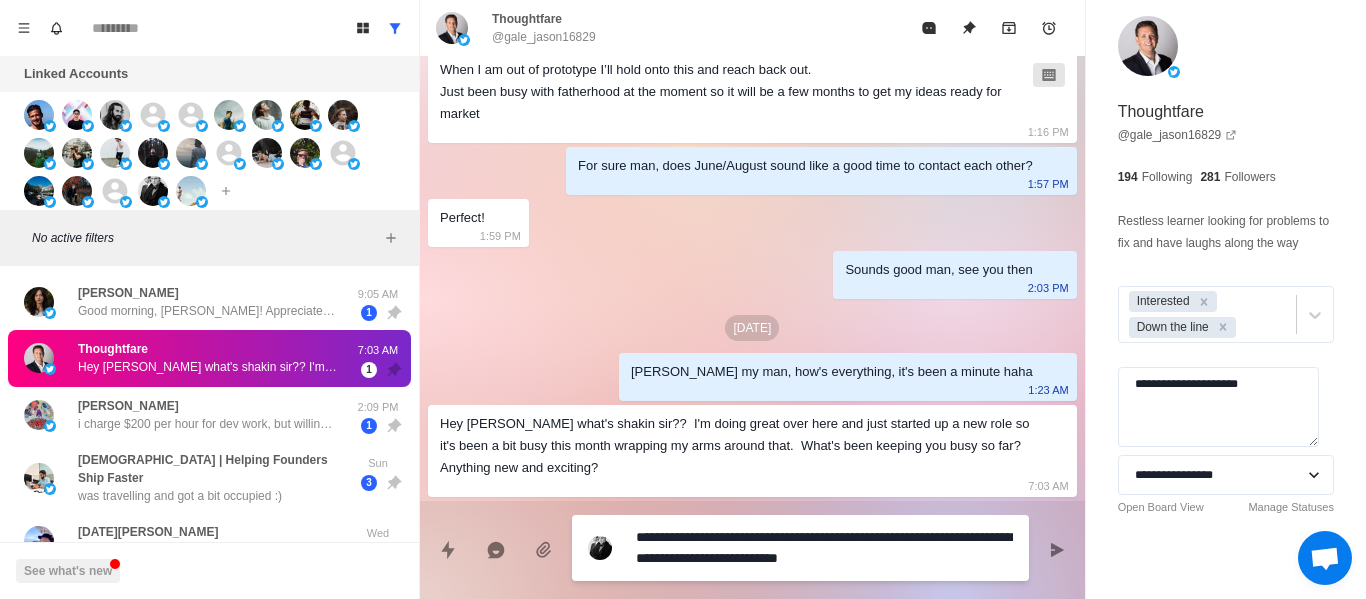 click on "**********" at bounding box center (824, 548) 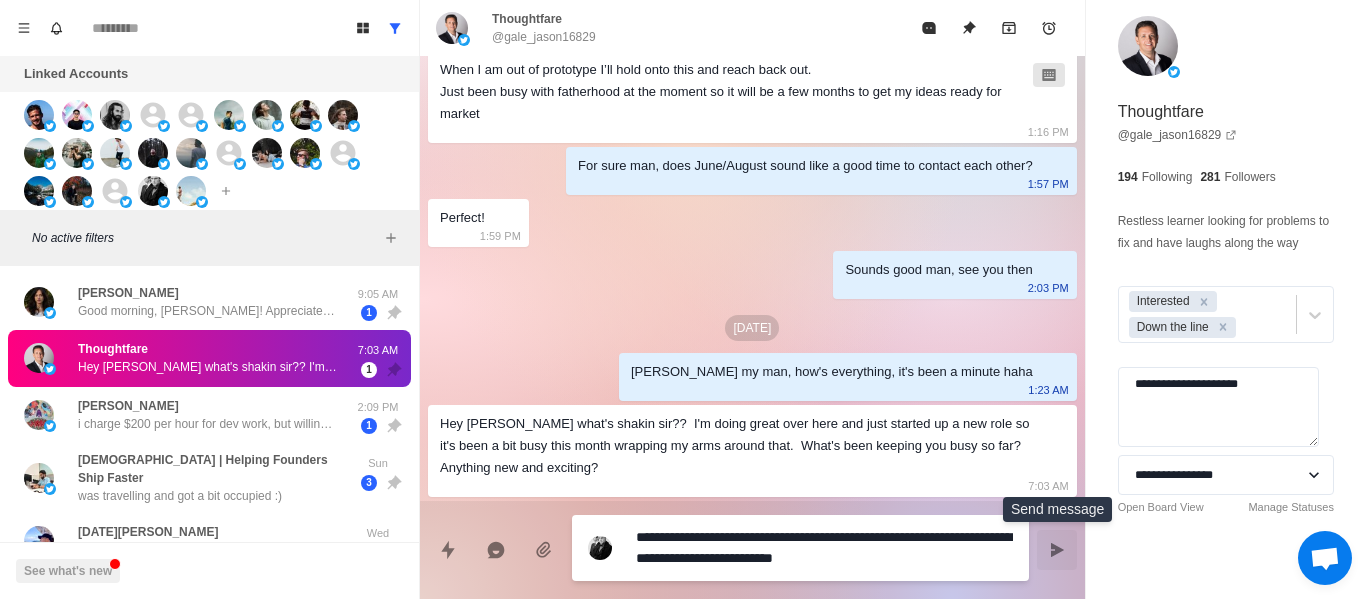 click 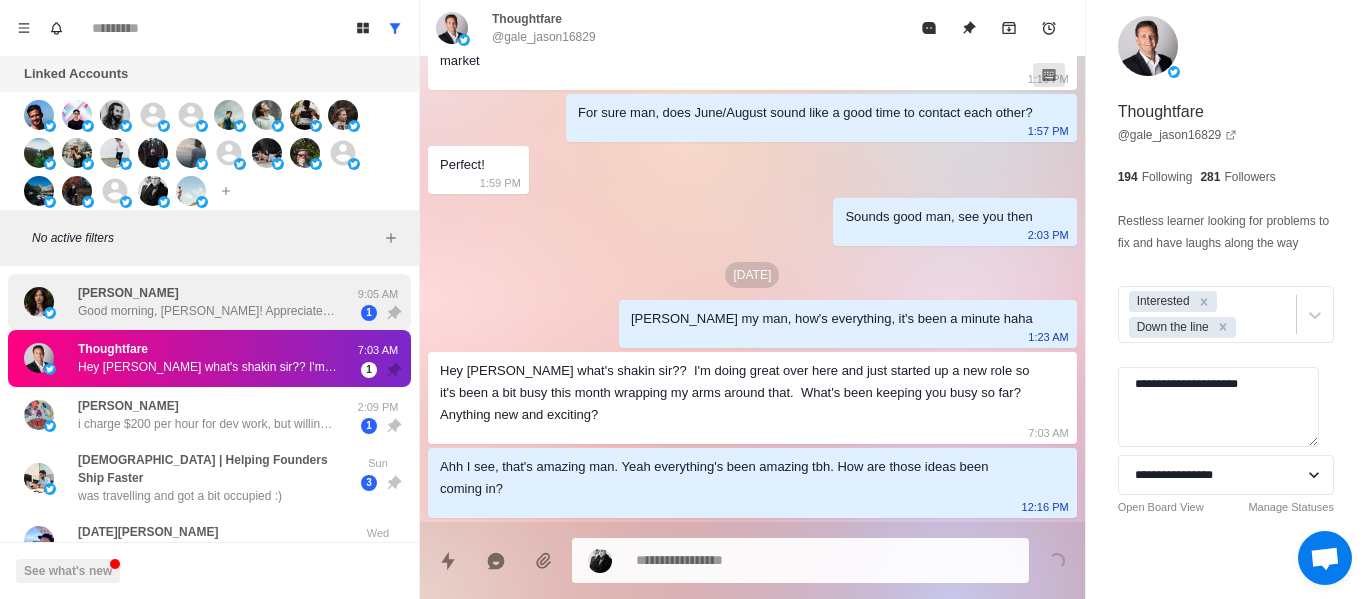click on "[PERSON_NAME] Good morning, [PERSON_NAME]! Appreciate the follow-up, definitely not buried, I just have had the [MEDICAL_DATA] haha. Let me get some details together and I will send them your way later [DATE]!" at bounding box center (188, 302) 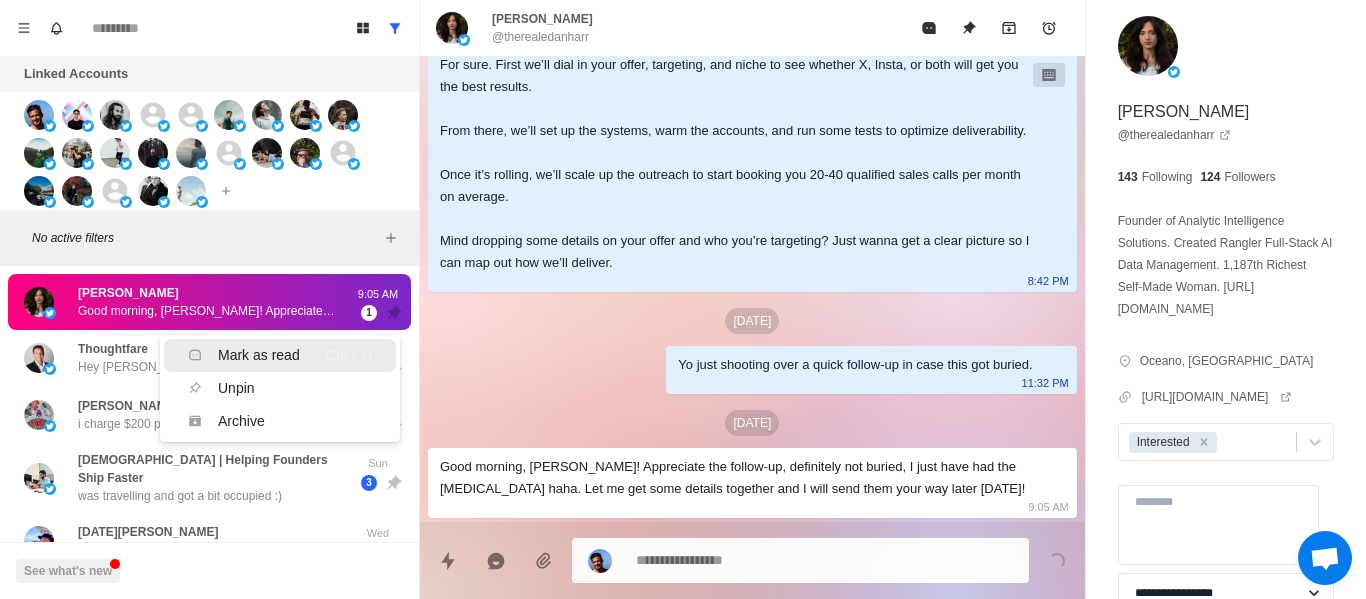 scroll, scrollTop: 252, scrollLeft: 0, axis: vertical 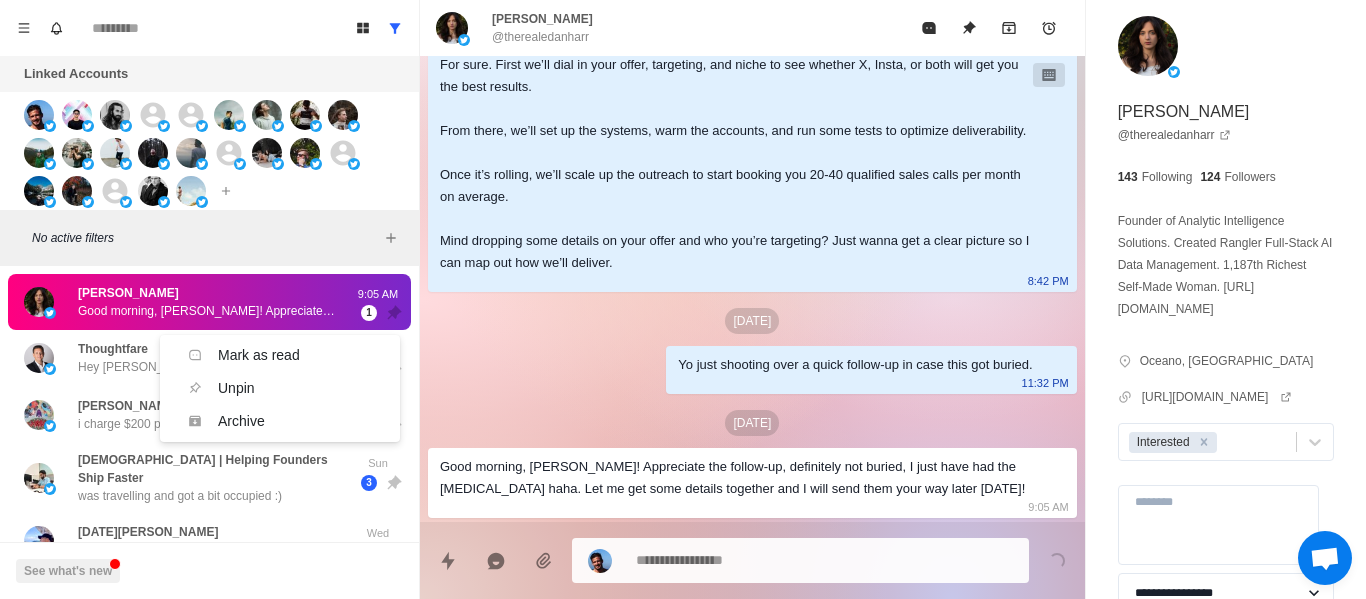click on "[DATE]" at bounding box center [752, 321] 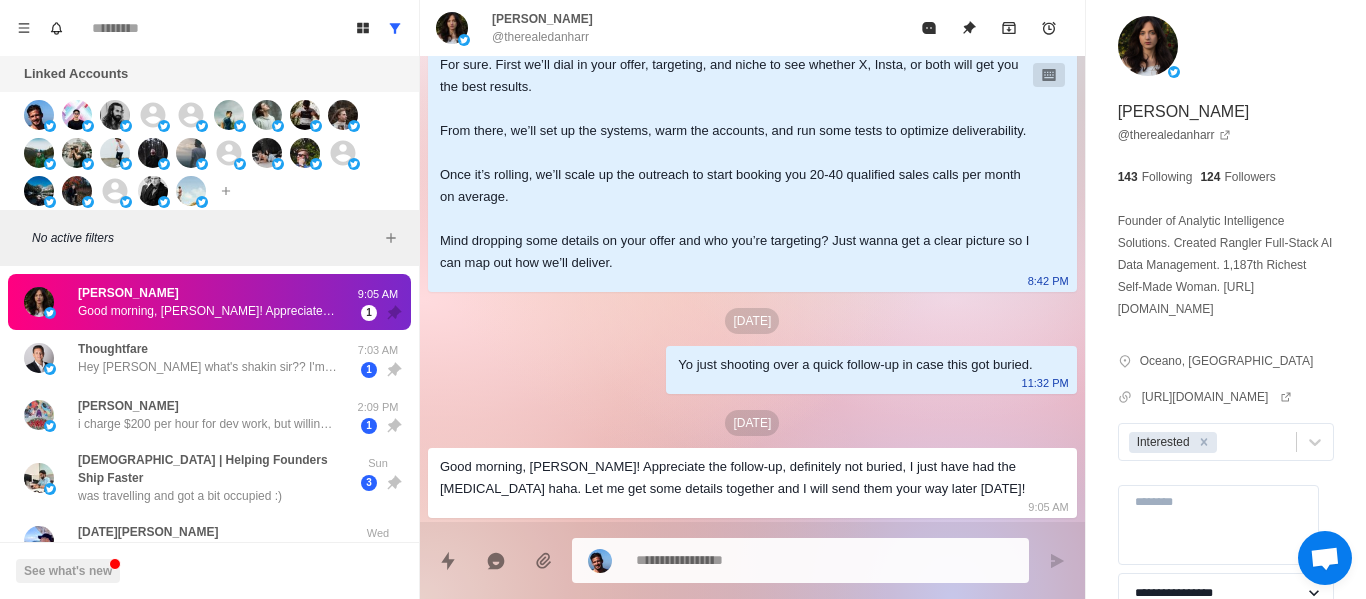 click at bounding box center (824, 560) 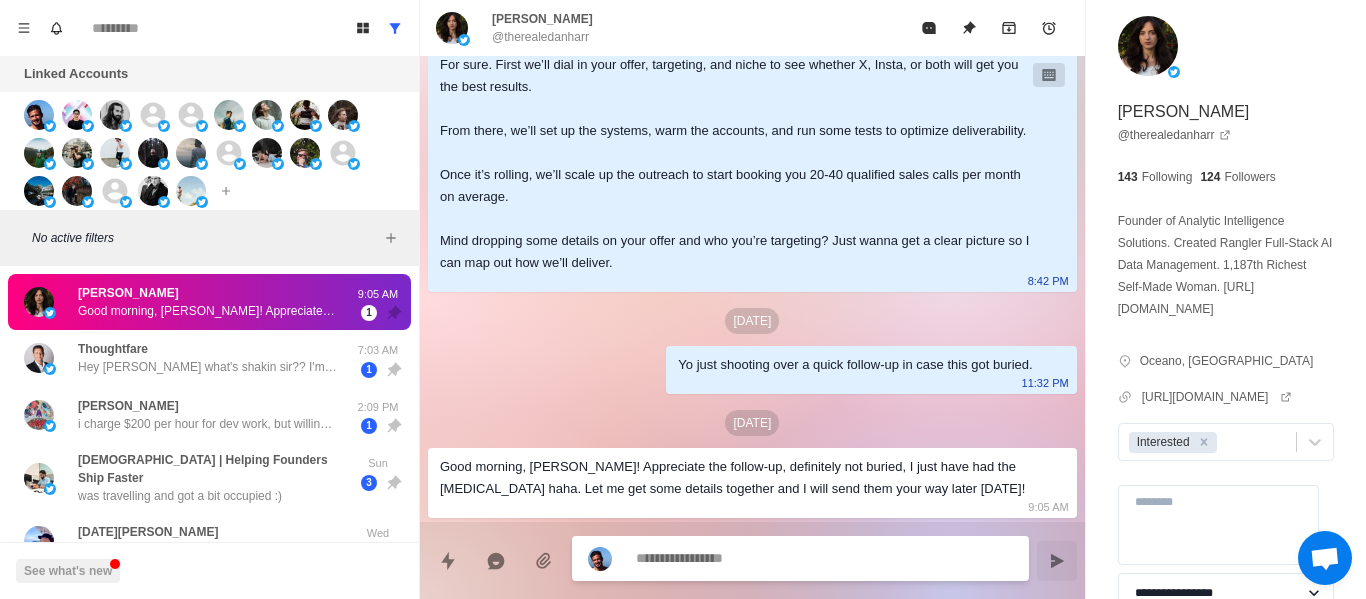 scroll, scrollTop: 304, scrollLeft: 0, axis: vertical 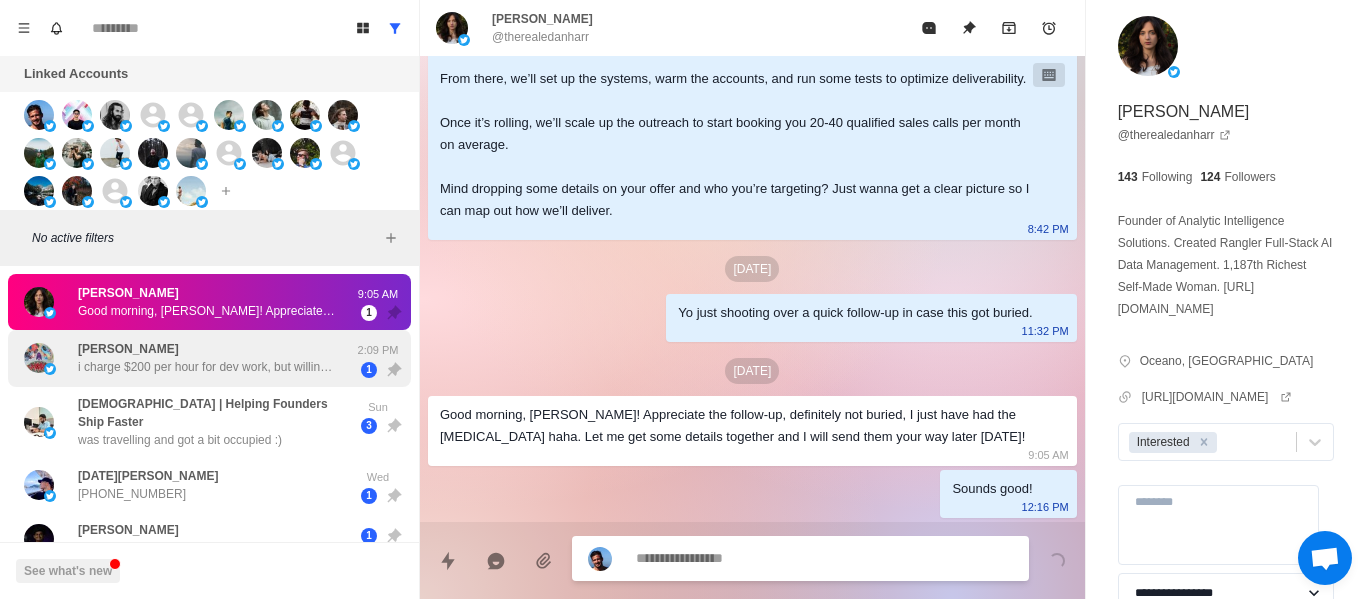 click on "[PERSON_NAME] i charge $200 per hour for dev work, but willing to do $50 to $100 for 30-60 min meetings as long as they pay upfront. u can sell it for whatever u want above that rate 2:09 PM 1" at bounding box center [209, 358] 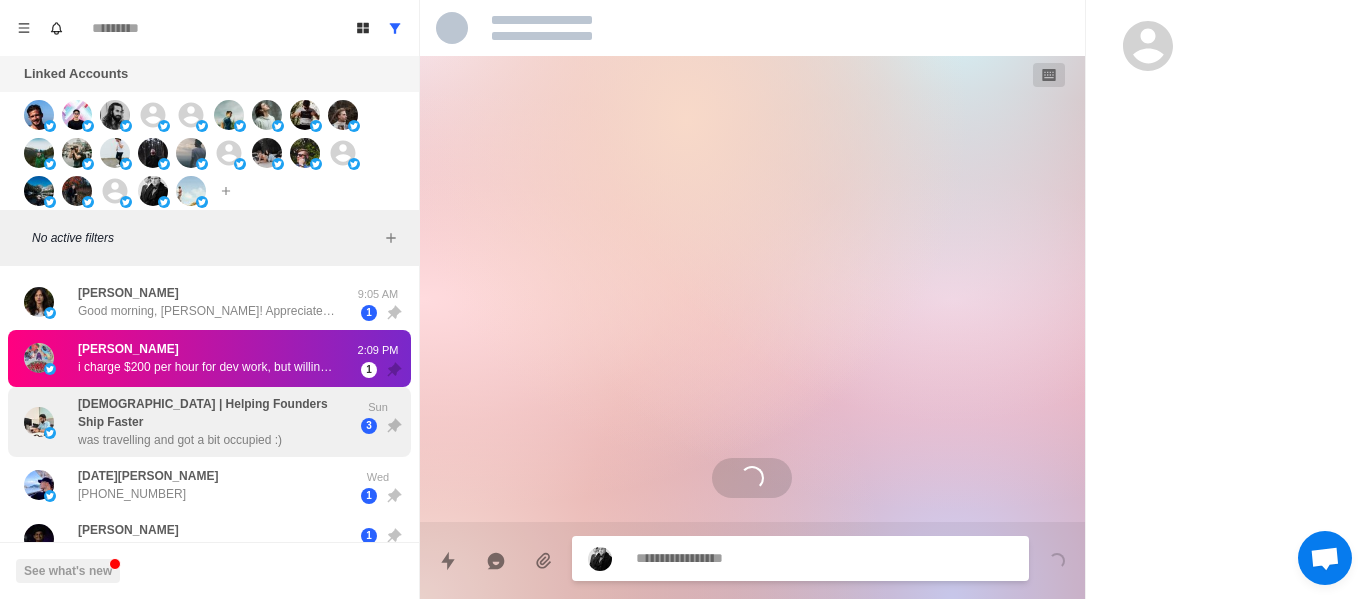scroll, scrollTop: 0, scrollLeft: 0, axis: both 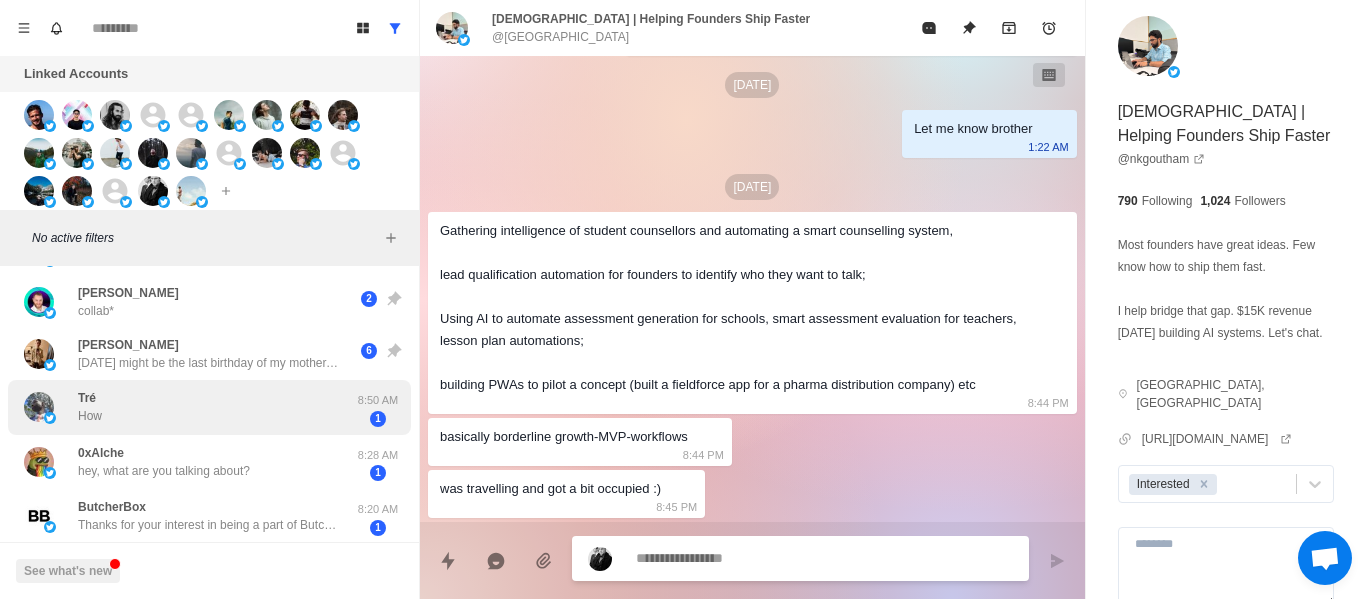click on "Tré How 8:50 AM 1" at bounding box center (209, 407) 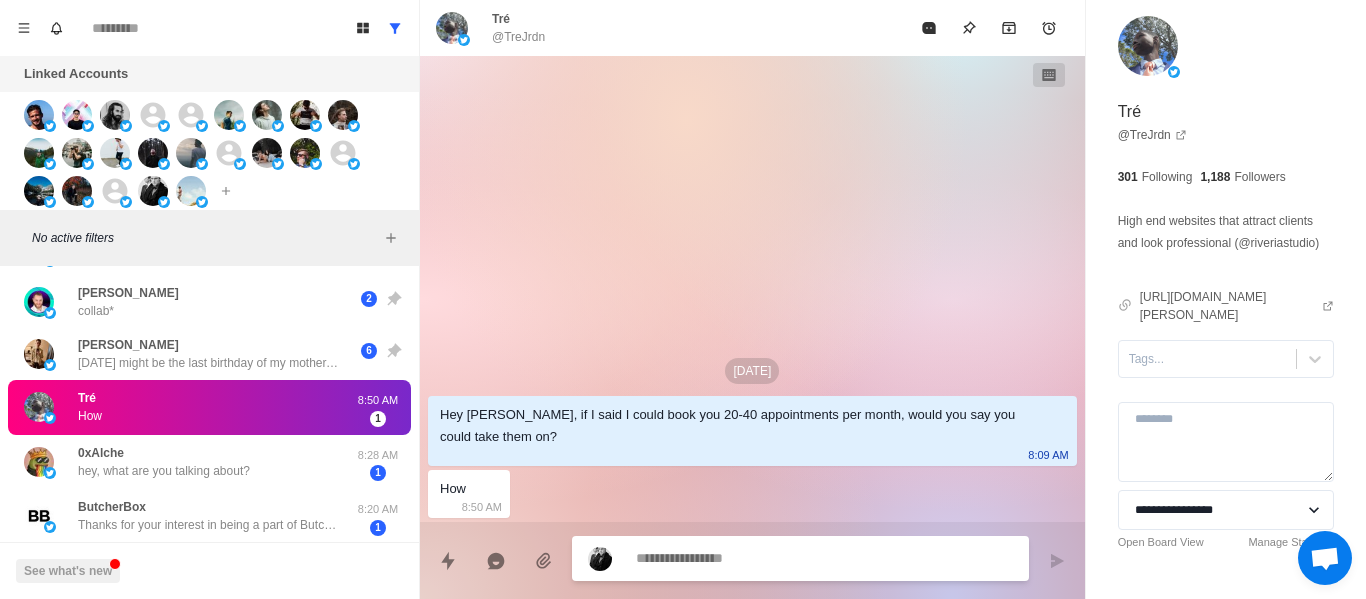 click on "Tré How" at bounding box center [188, 407] 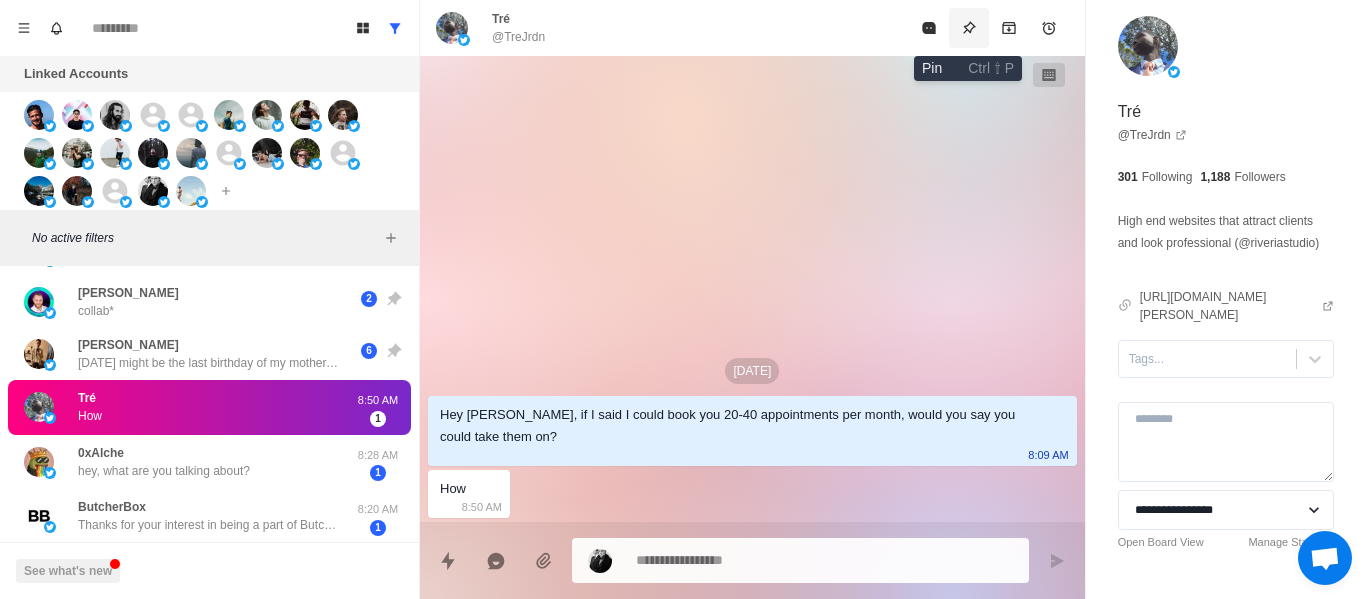click at bounding box center [969, 28] 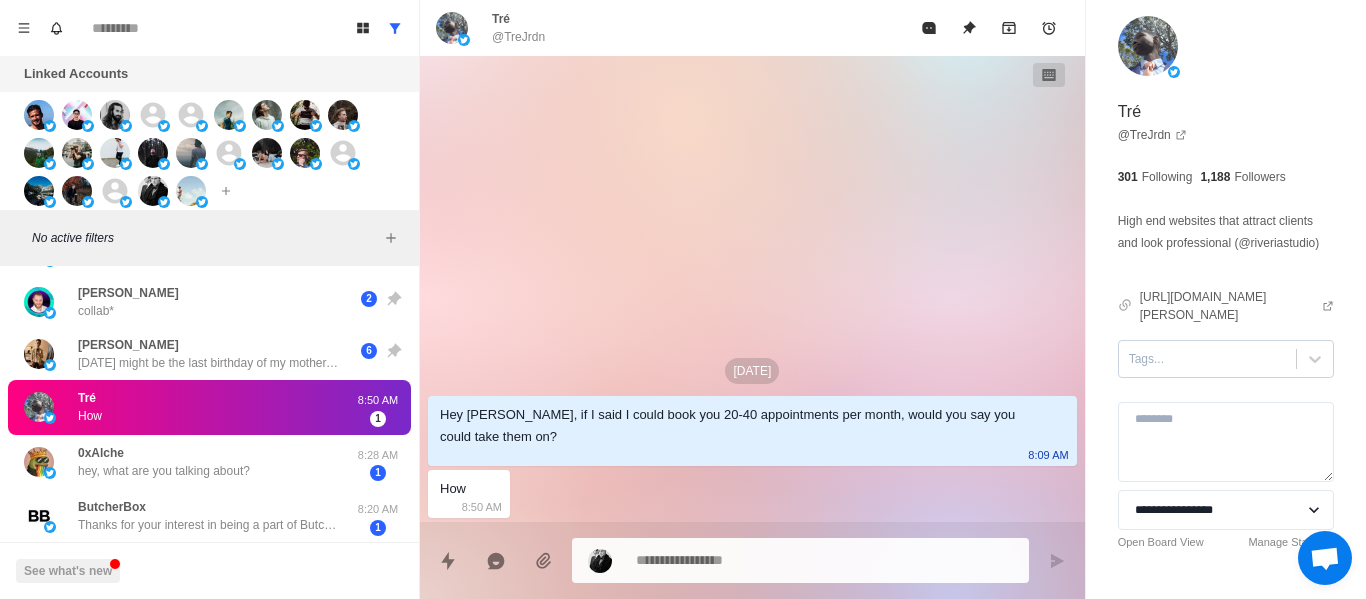 click at bounding box center [1207, 359] 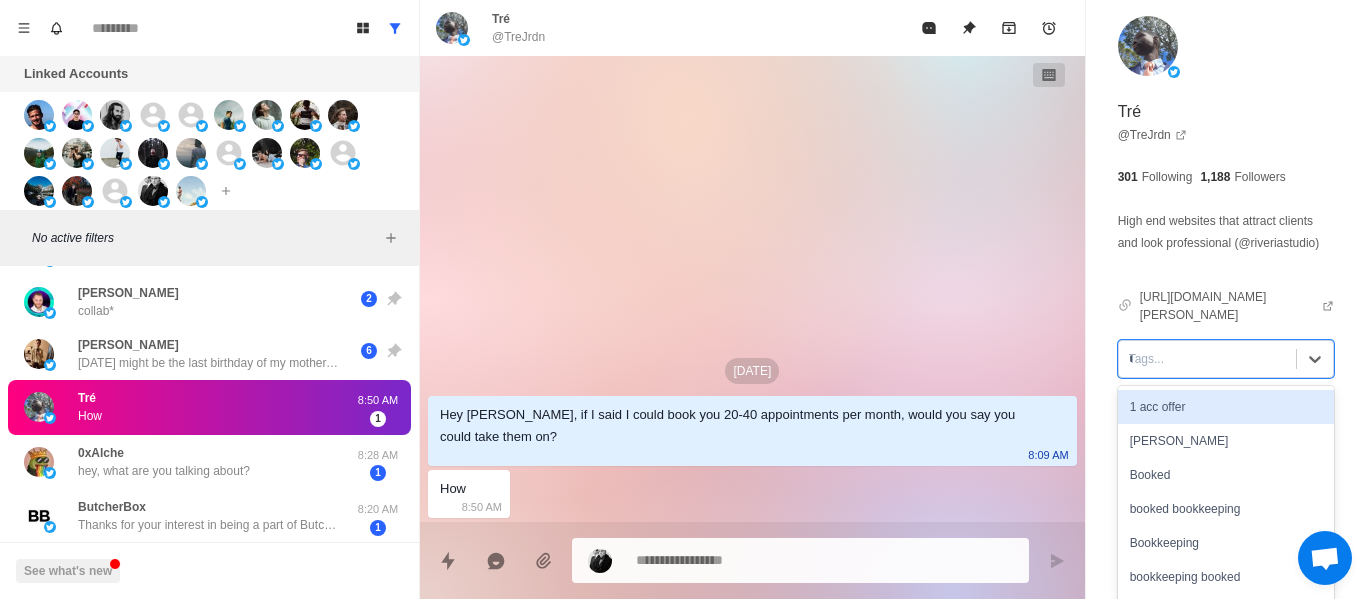 scroll, scrollTop: 0, scrollLeft: 0, axis: both 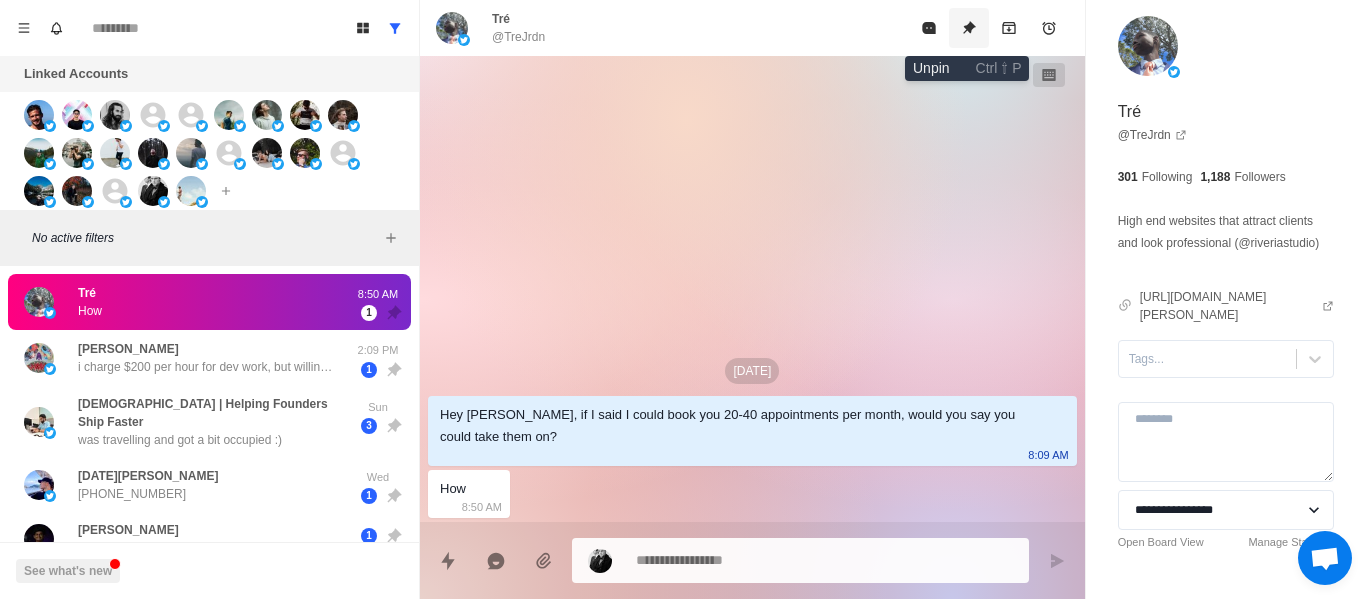 click 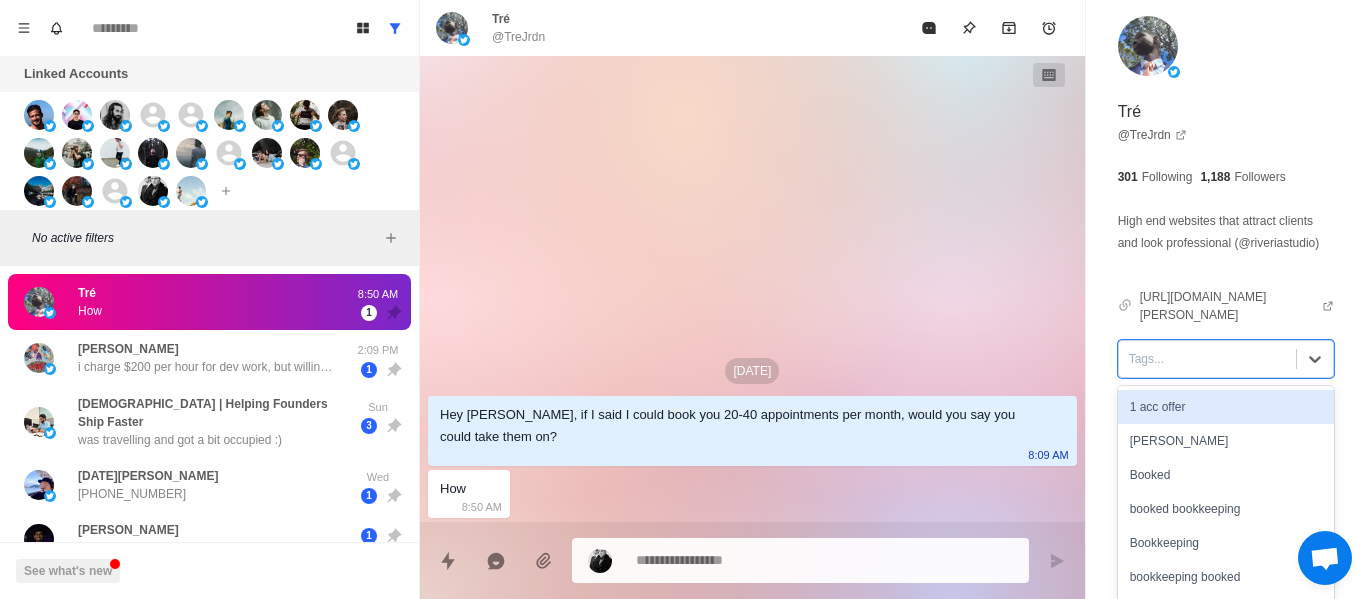 click on "Tags..." at bounding box center [1226, 359] 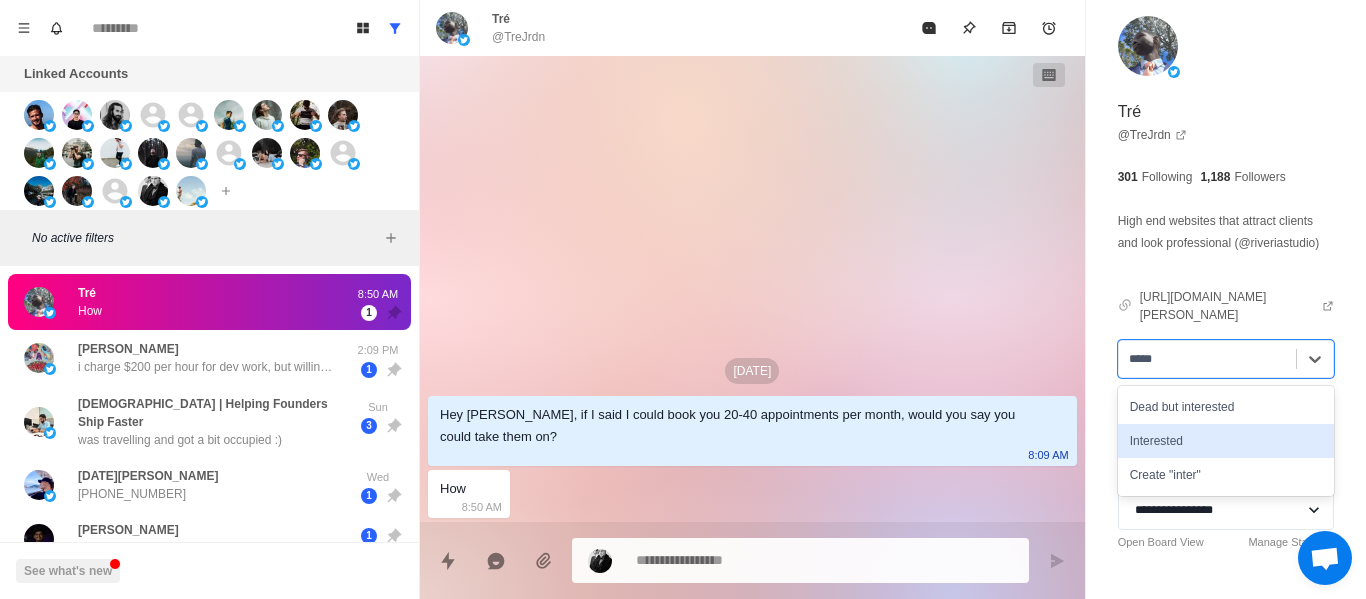 click on "Interested" at bounding box center [1226, 441] 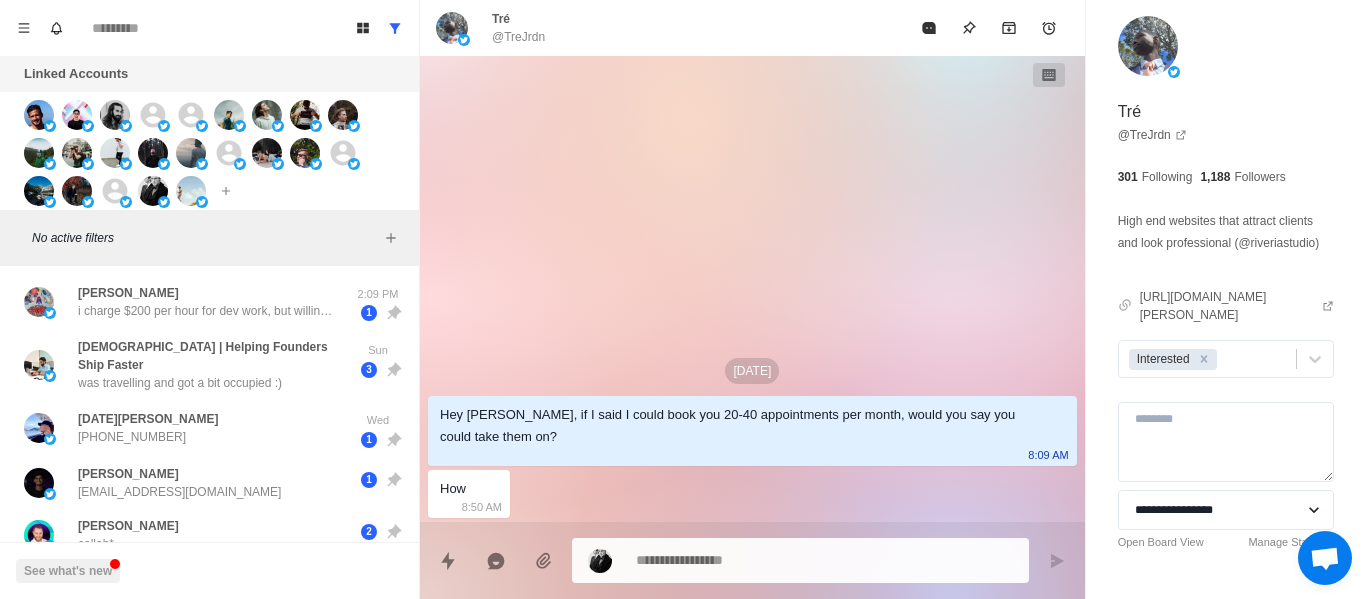 drag, startPoint x: 745, startPoint y: 539, endPoint x: 698, endPoint y: 540, distance: 47.010635 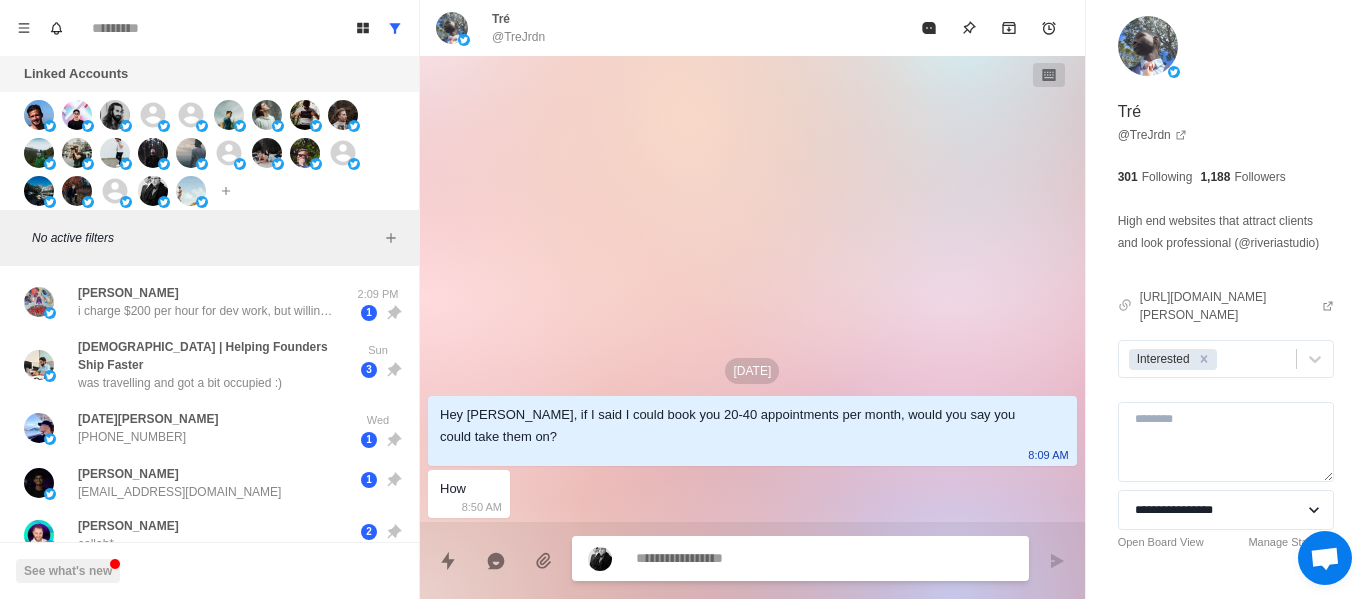 paste on "**********" 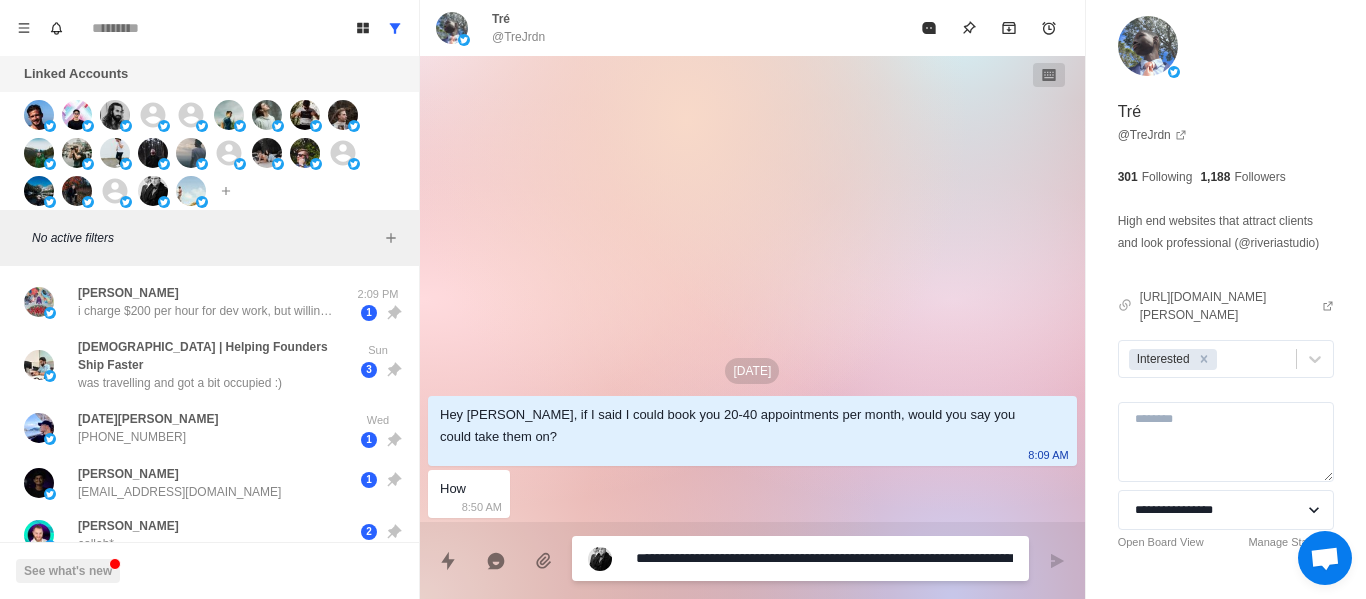 scroll, scrollTop: 16, scrollLeft: 0, axis: vertical 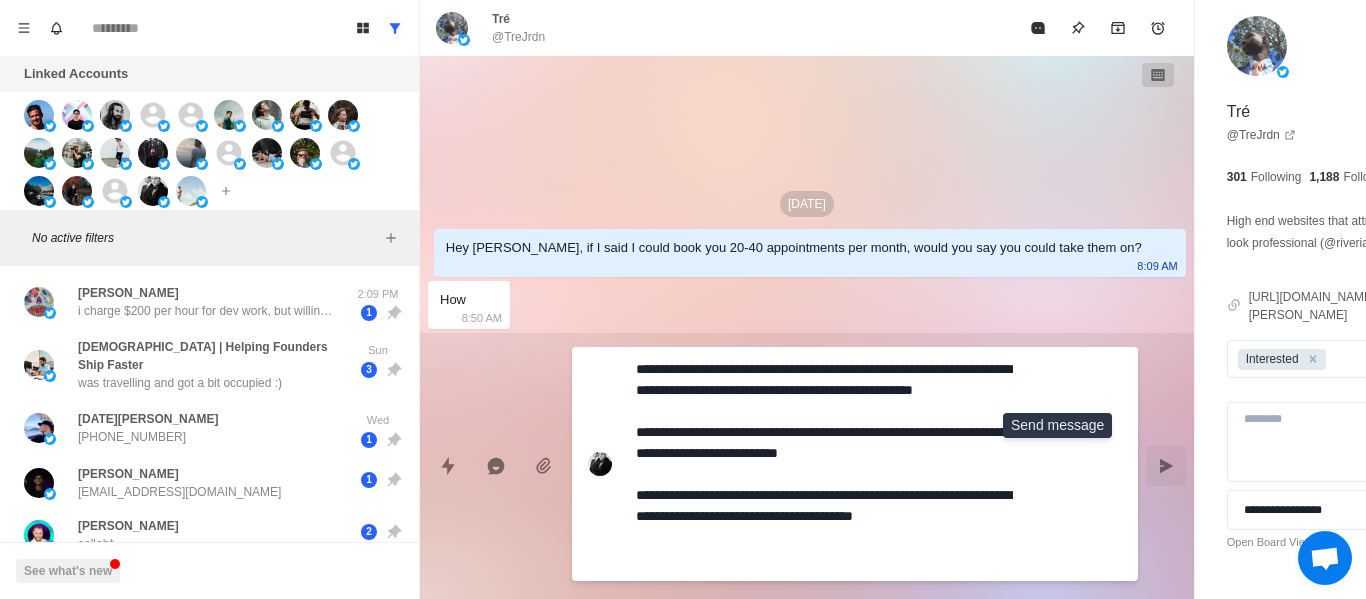 click 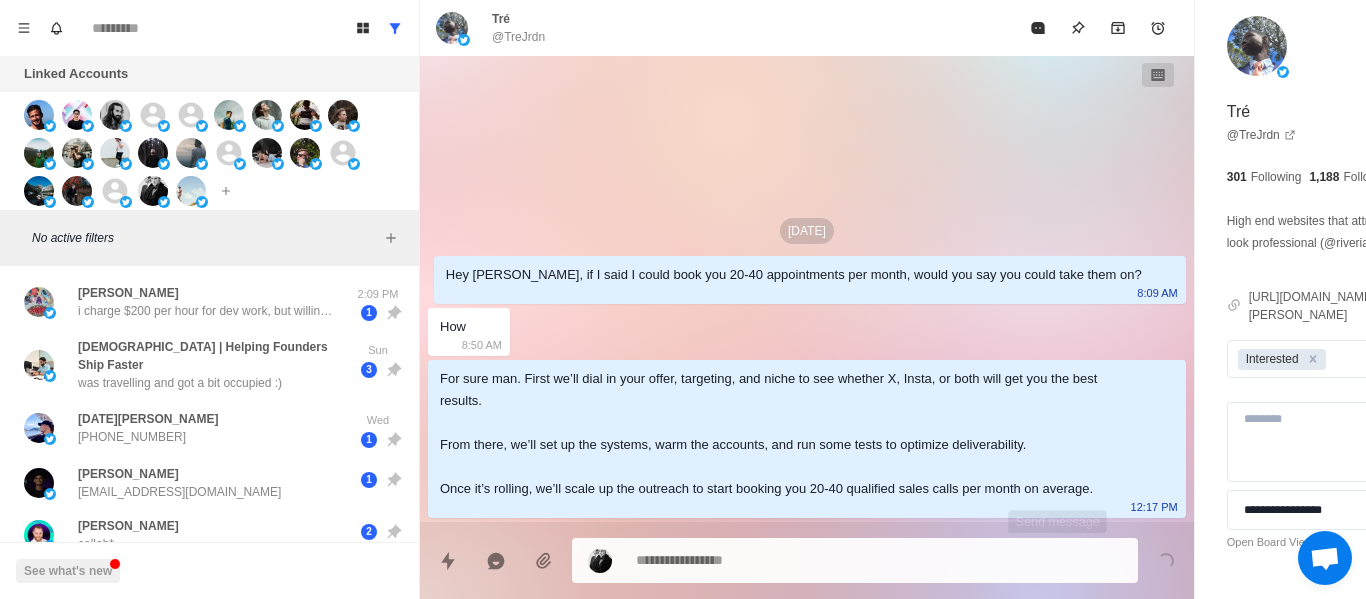 scroll, scrollTop: 0, scrollLeft: 0, axis: both 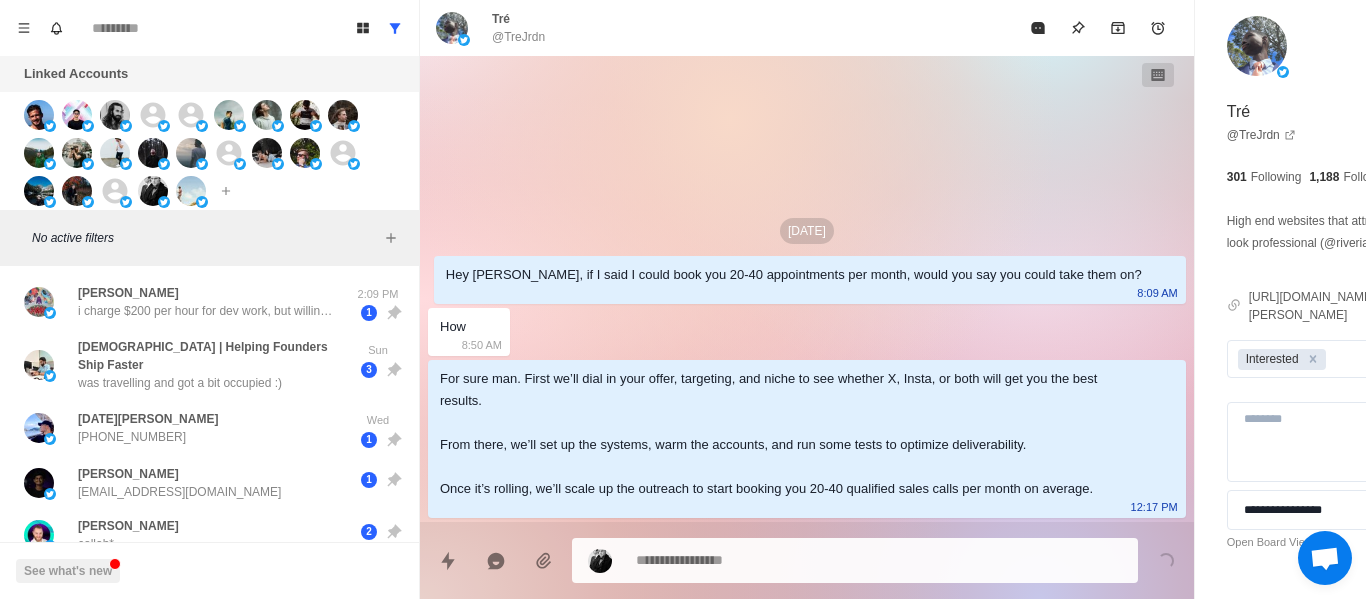 click at bounding box center [824, 560] 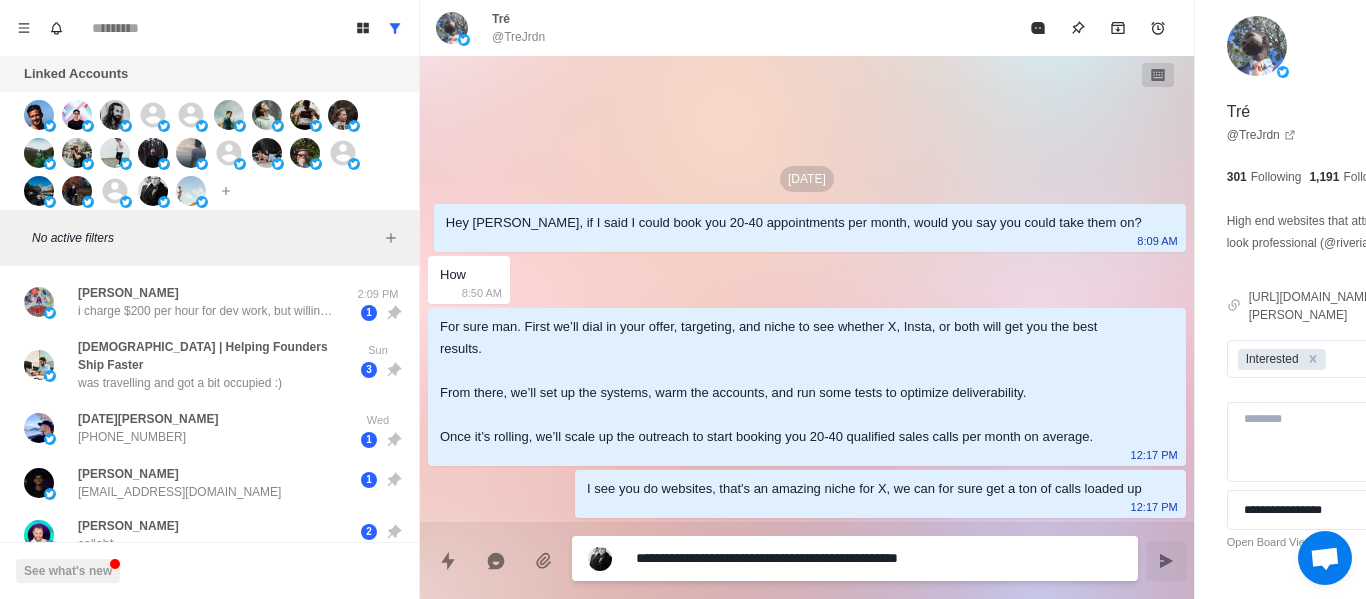 drag, startPoint x: 967, startPoint y: 560, endPoint x: 335, endPoint y: 548, distance: 632.1139 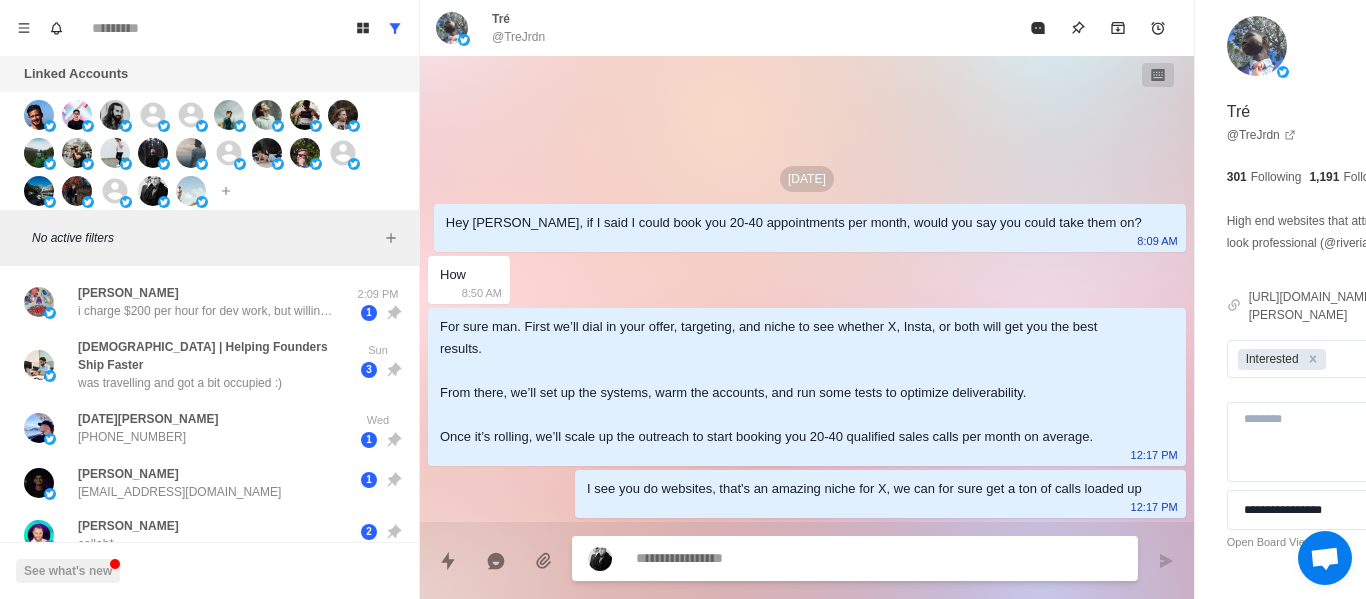 paste on "**********" 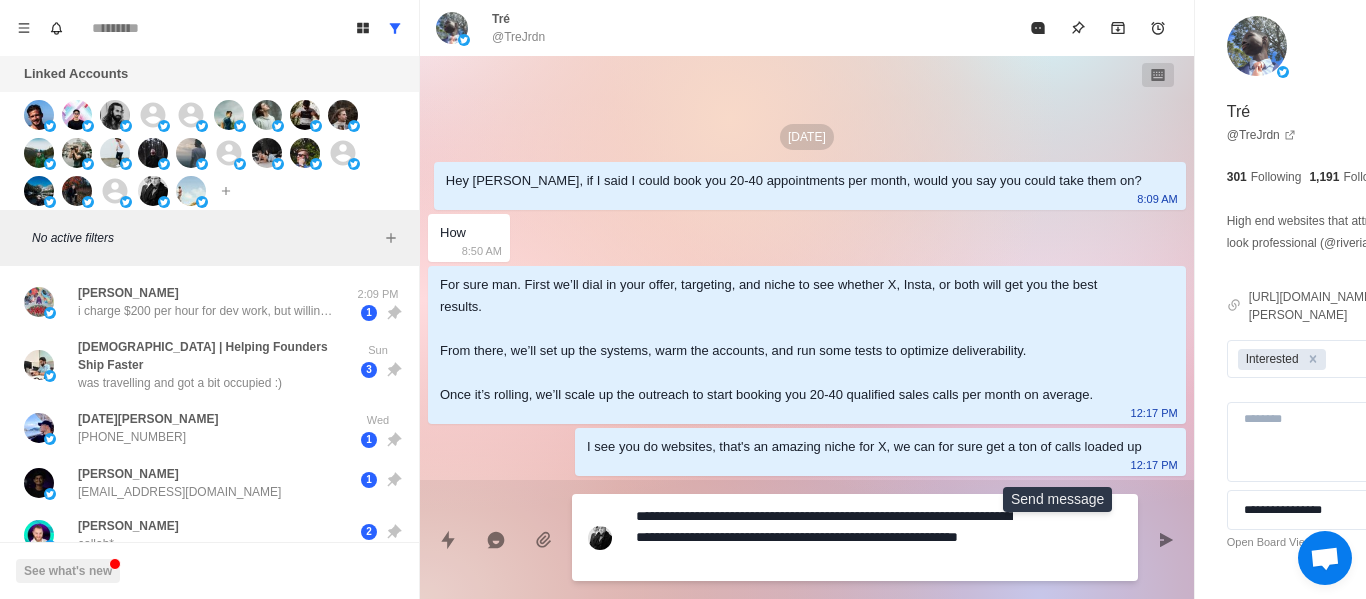 drag, startPoint x: 1046, startPoint y: 545, endPoint x: 793, endPoint y: 544, distance: 253.00198 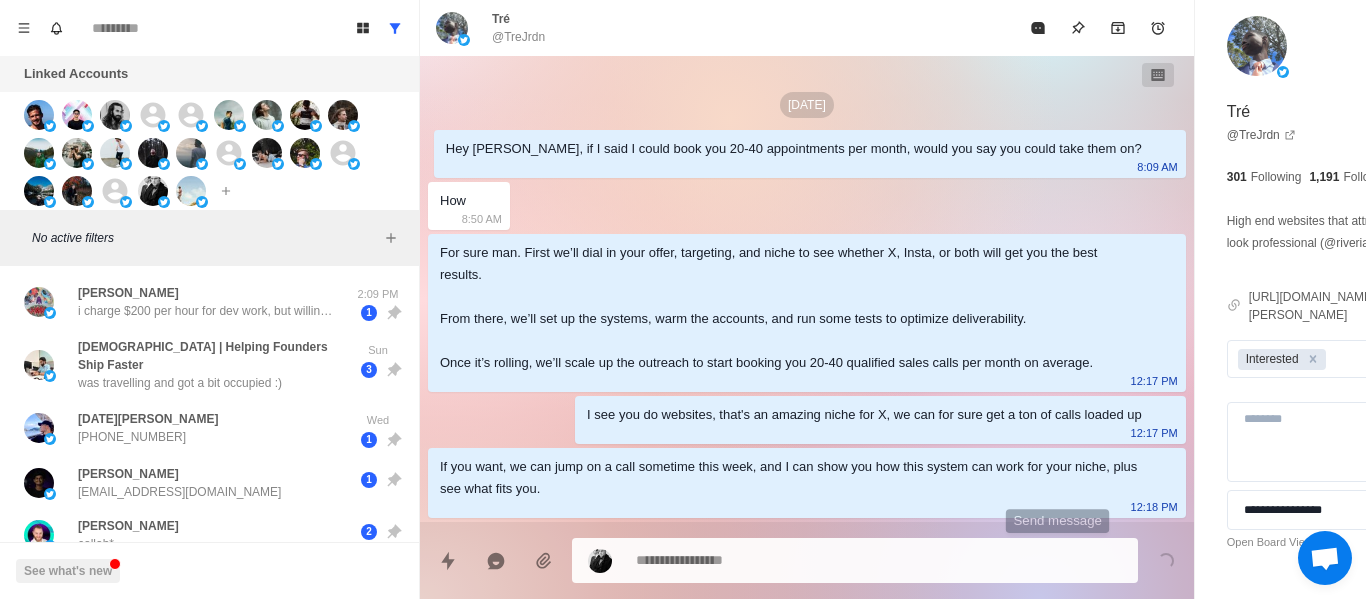 scroll, scrollTop: 58, scrollLeft: 0, axis: vertical 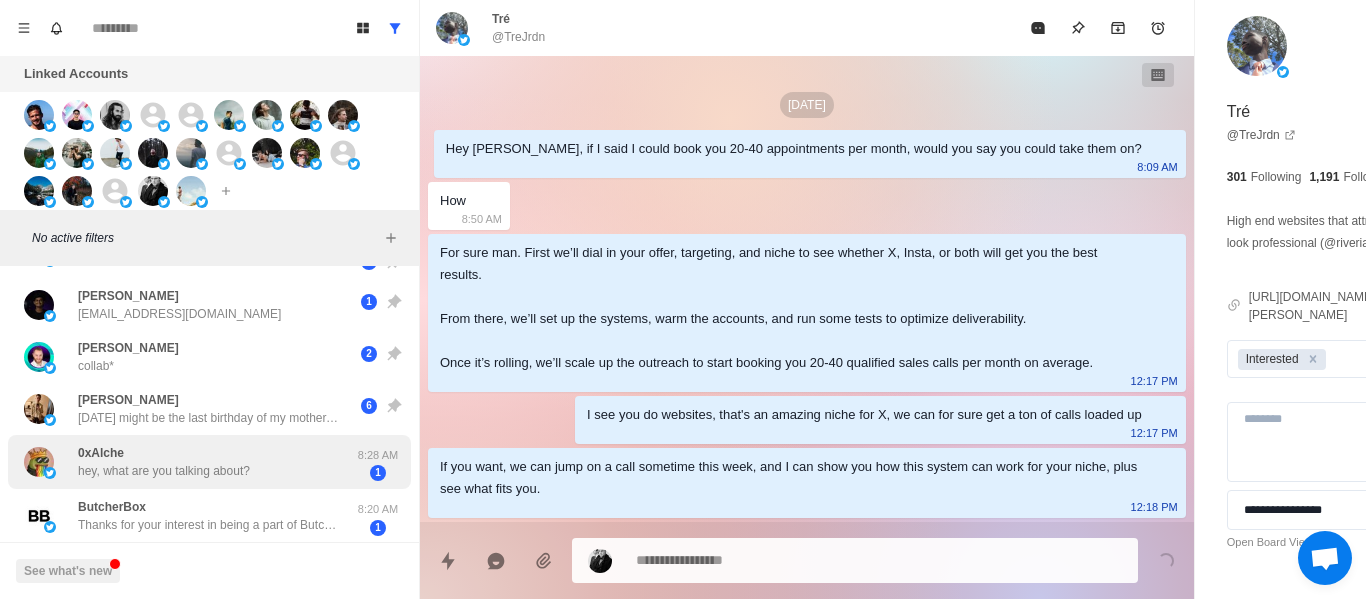 click on "0xAlche hey, what are you talking about? 8:28 AM 1" at bounding box center (209, 462) 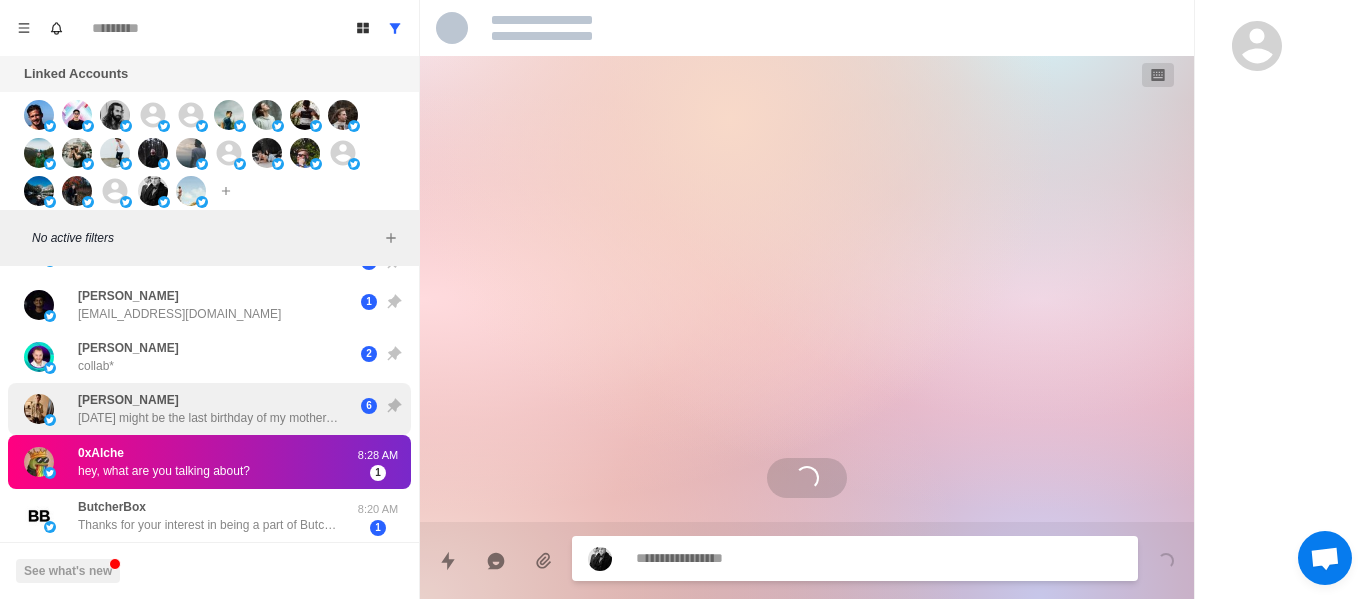 scroll, scrollTop: 0, scrollLeft: 0, axis: both 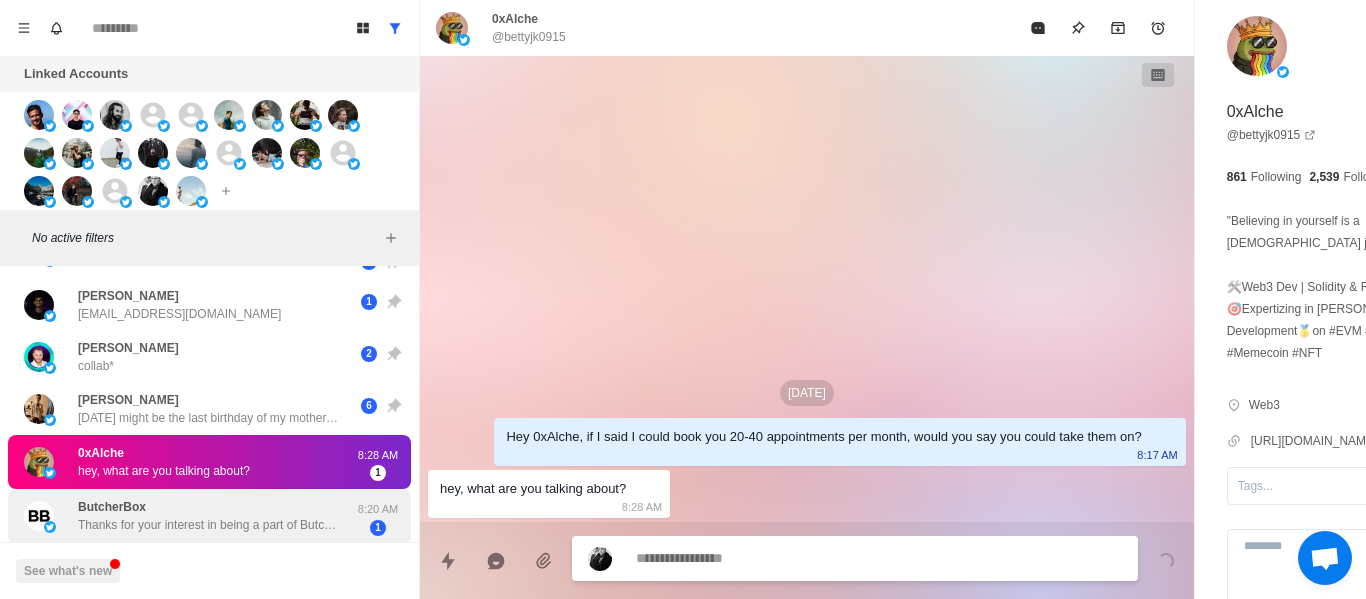 click on "ButcherBox Thanks for your interest in being a part of ButcherBox Partnerships. Visit [URL][DOMAIN_NAME] to learn more and submit your information for review! Through the link provided above, you should see an email address near the bottom if you have other partnership opportunities you'd like to discuss, you can reach out to that team at [EMAIL_ADDRESS][DOMAIN_NAME]. If it's a fit, the team will reach back out! -Kat" at bounding box center [188, 516] 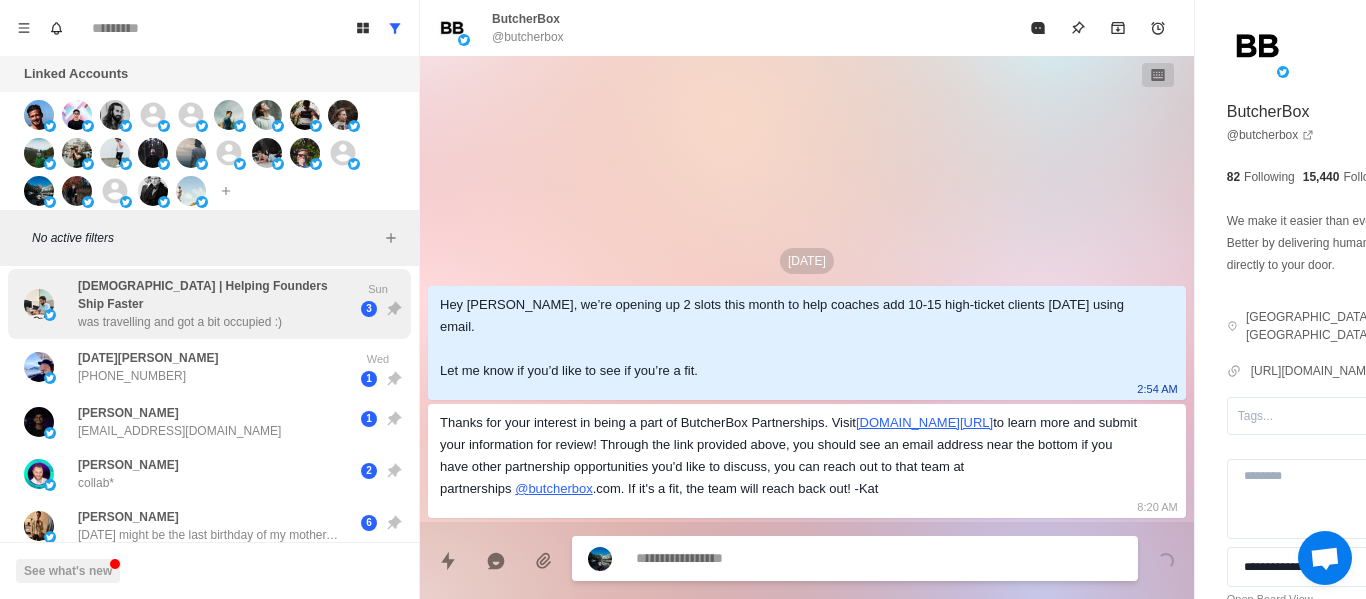 scroll, scrollTop: 0, scrollLeft: 0, axis: both 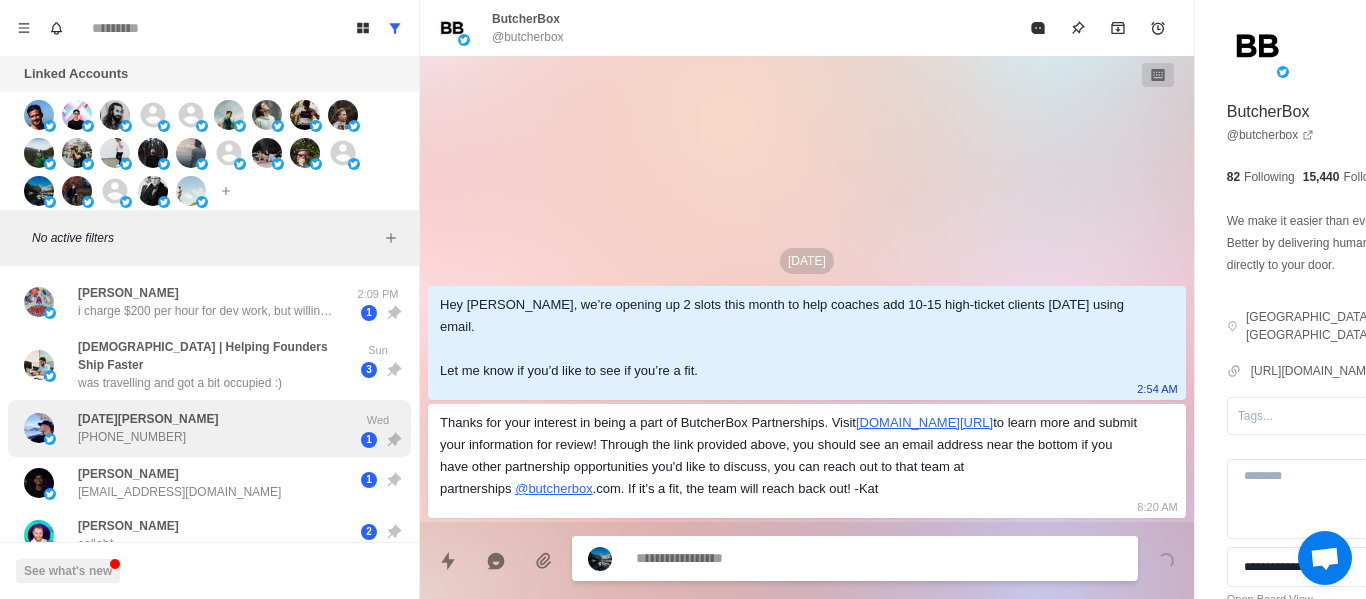 click on "[PHONE_NUMBER]" at bounding box center (132, 437) 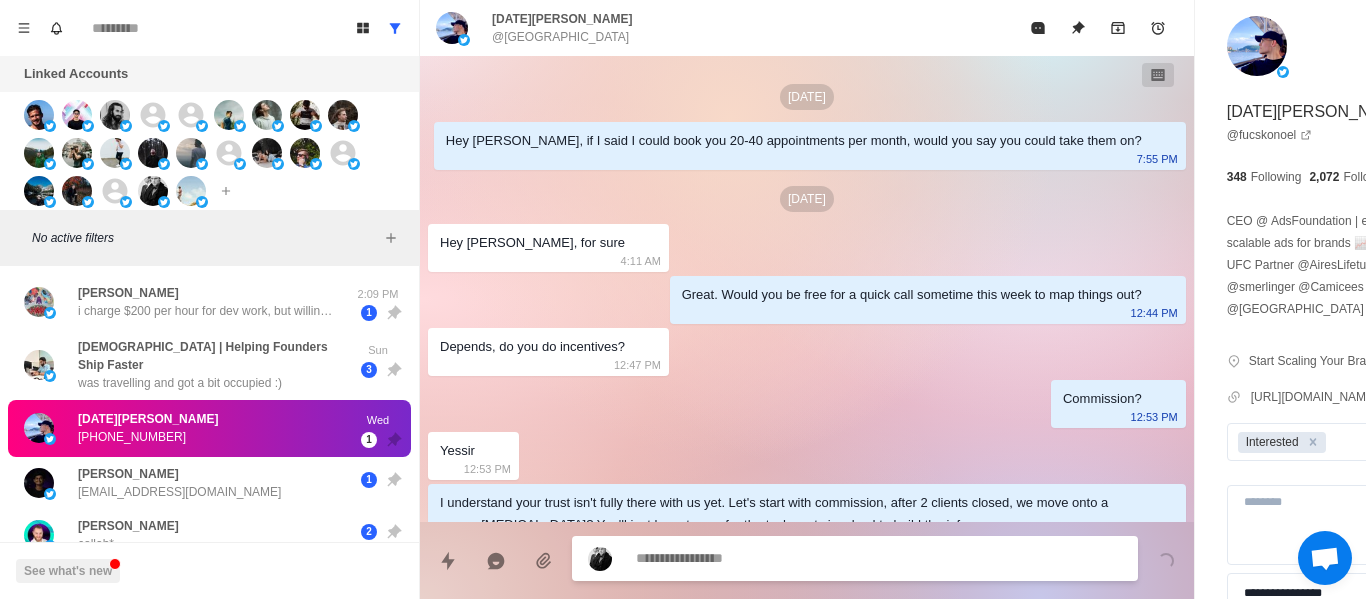 scroll, scrollTop: 1160, scrollLeft: 0, axis: vertical 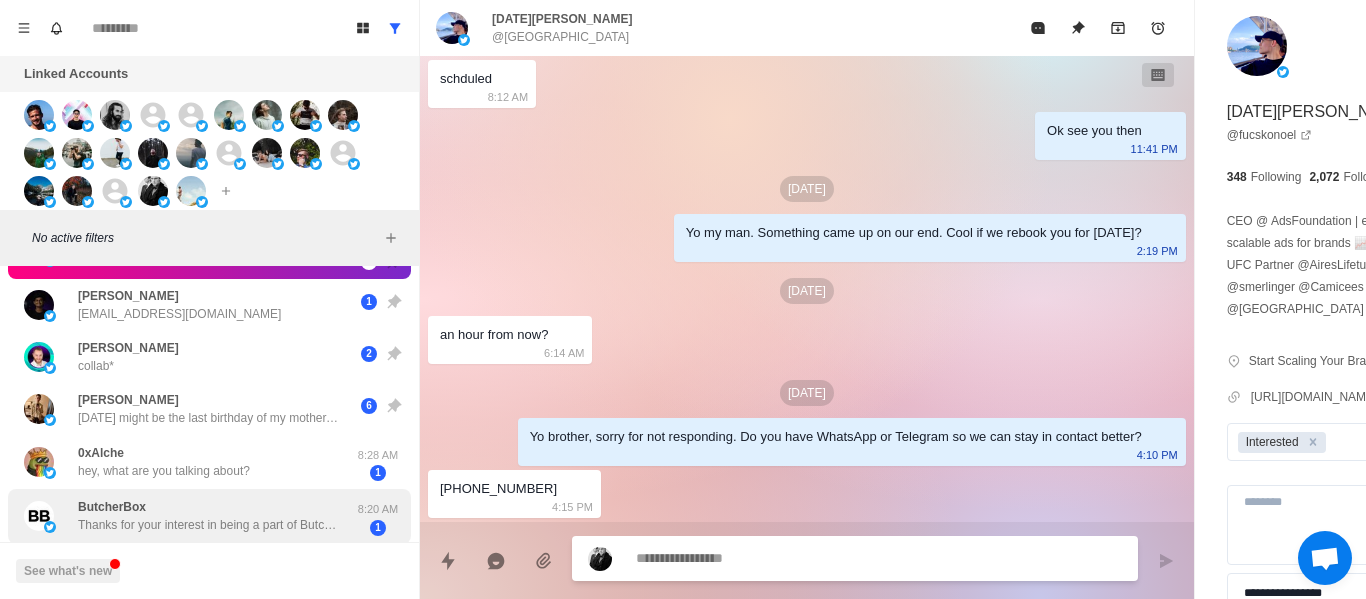 click on "ButcherBox" at bounding box center (112, 507) 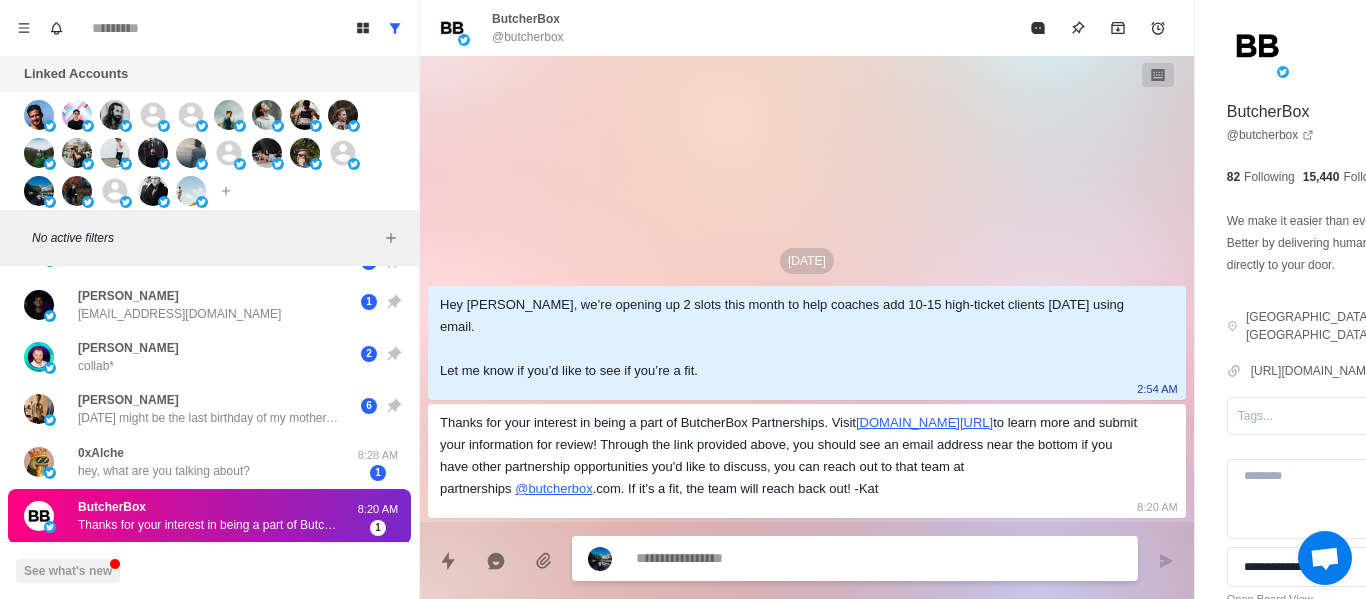 scroll, scrollTop: 0, scrollLeft: 0, axis: both 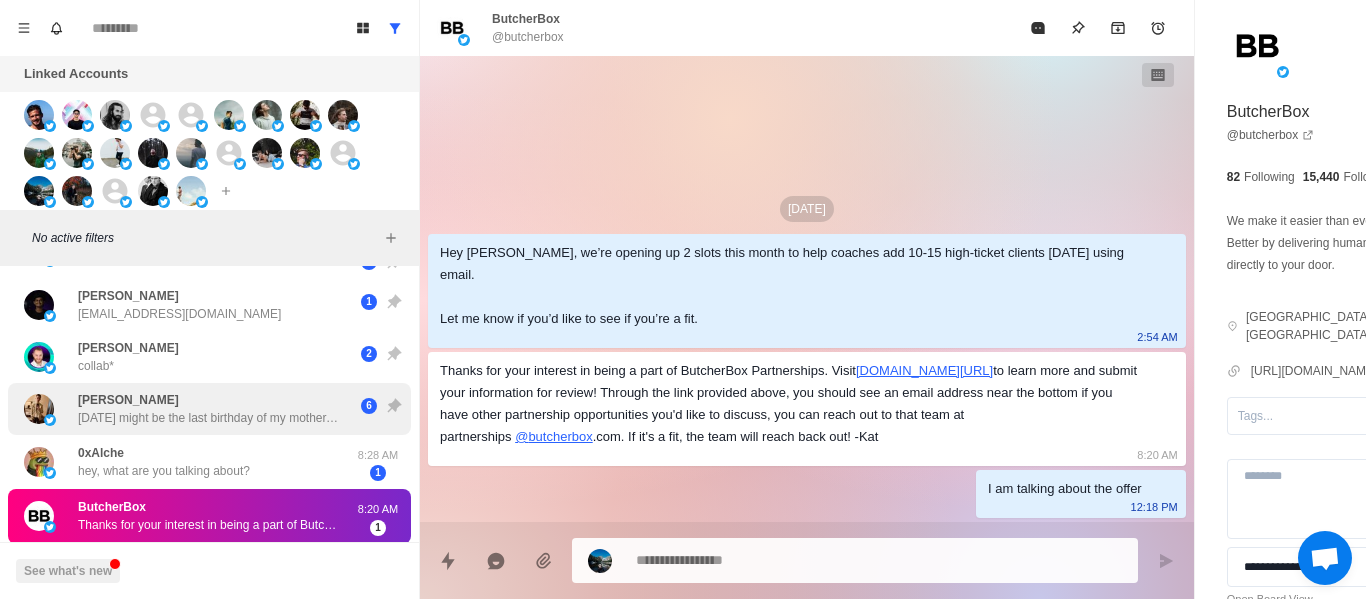 click on "[PERSON_NAME] [DATE] might be the last birthday of my mother... Things are getting very bad. I don't know how to get out of this hell... We have to appear in a bunch of court trials while having major health issues. I was hoping you'll do what you said you were gonna do... 6" at bounding box center (209, 409) 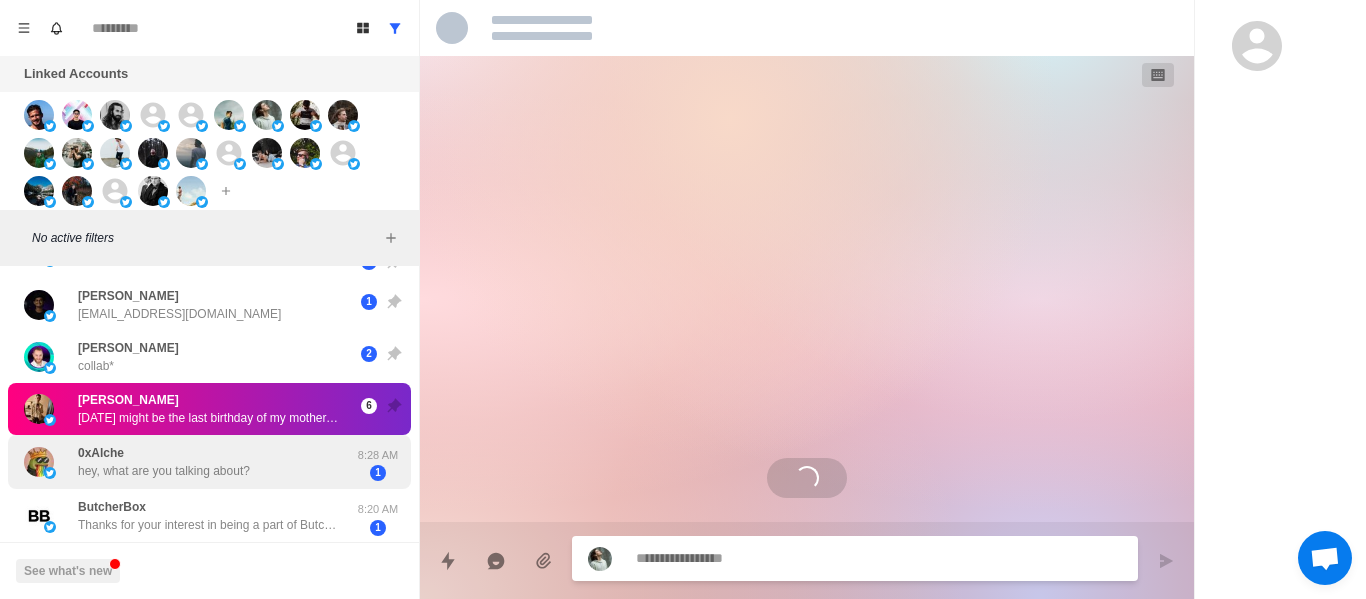 click on "8:28 AM" at bounding box center [378, 455] 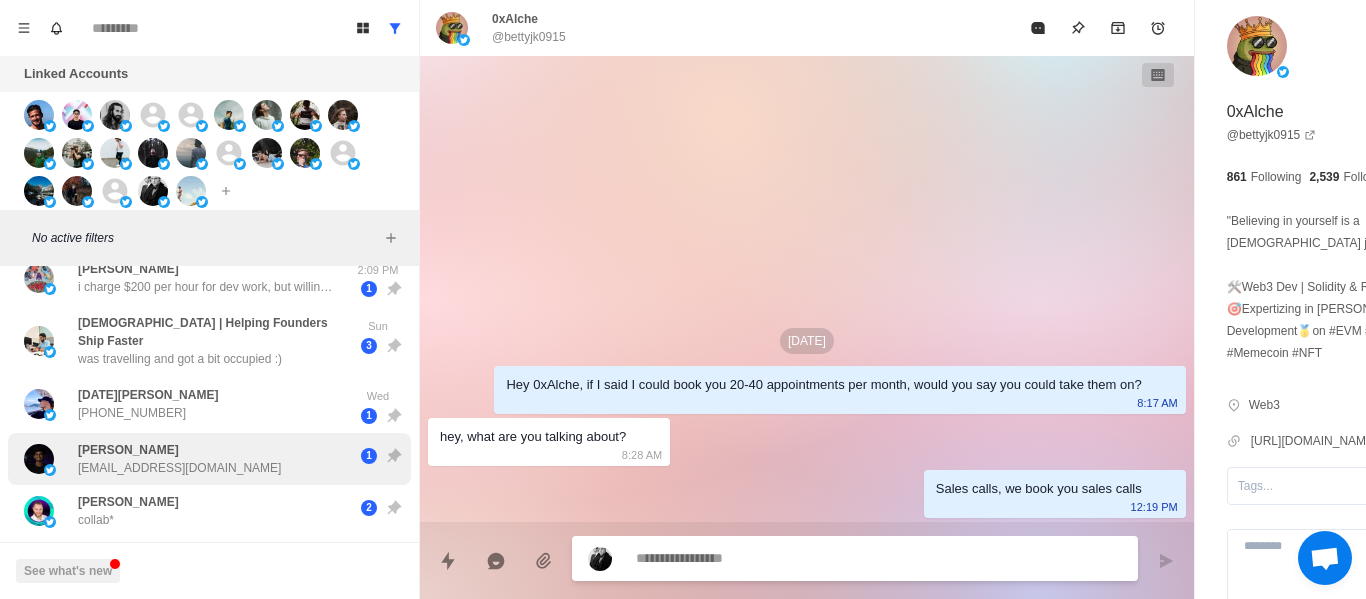 scroll, scrollTop: 0, scrollLeft: 0, axis: both 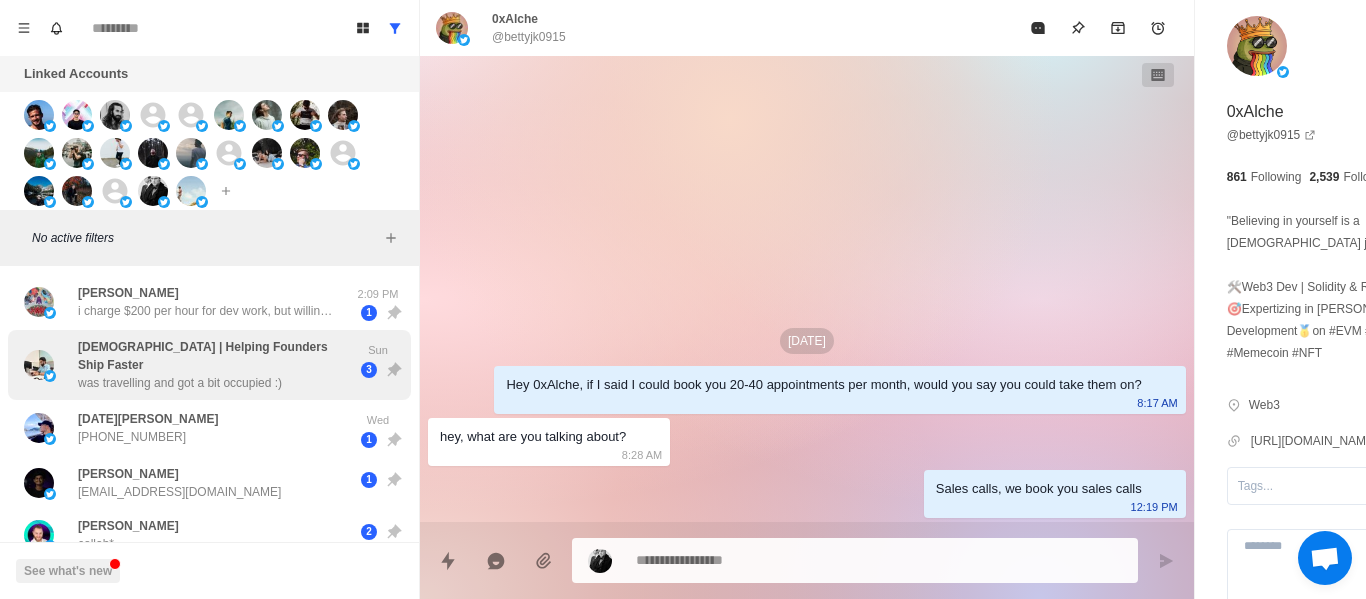 drag, startPoint x: 104, startPoint y: 373, endPoint x: 134, endPoint y: 296, distance: 82.637764 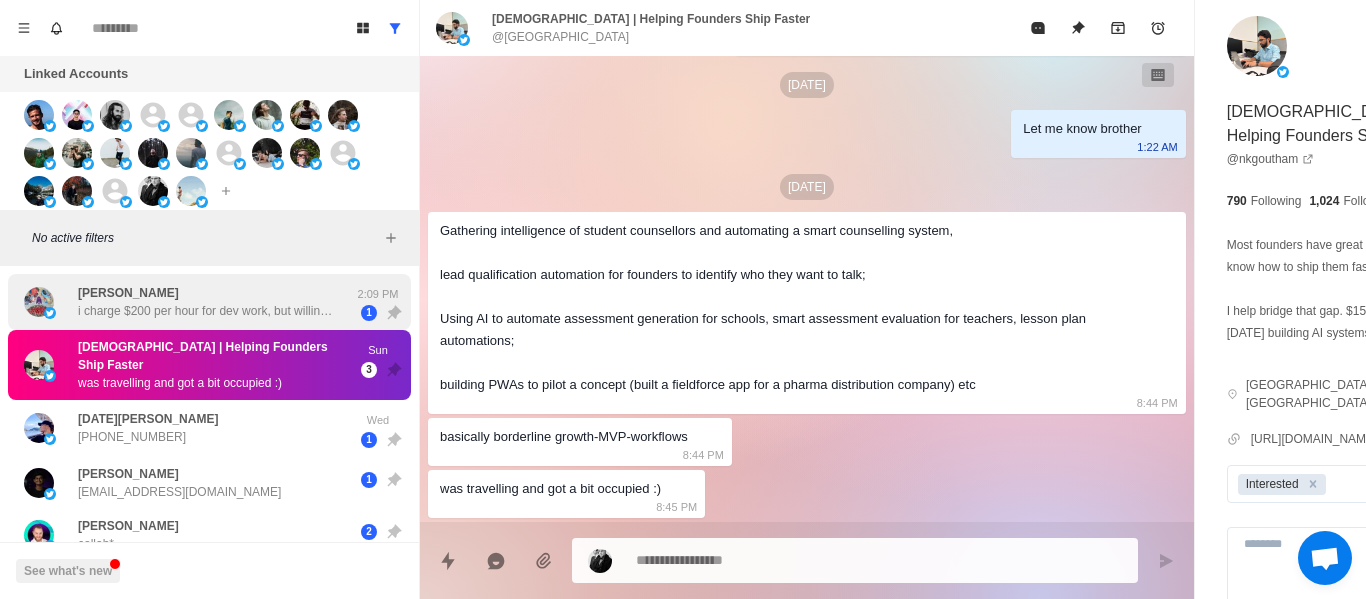 click on "[PERSON_NAME]" at bounding box center (128, 293) 